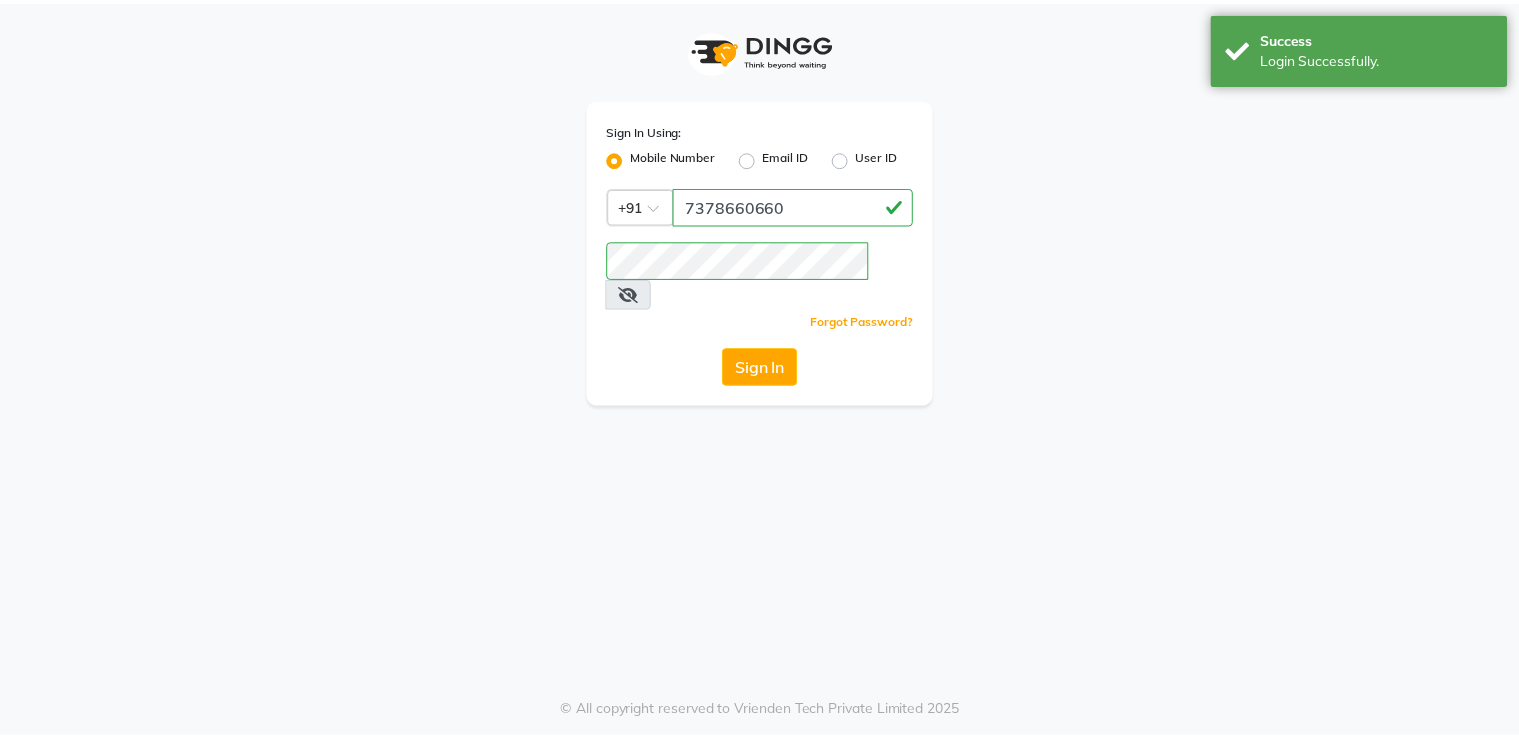 scroll, scrollTop: 0, scrollLeft: 0, axis: both 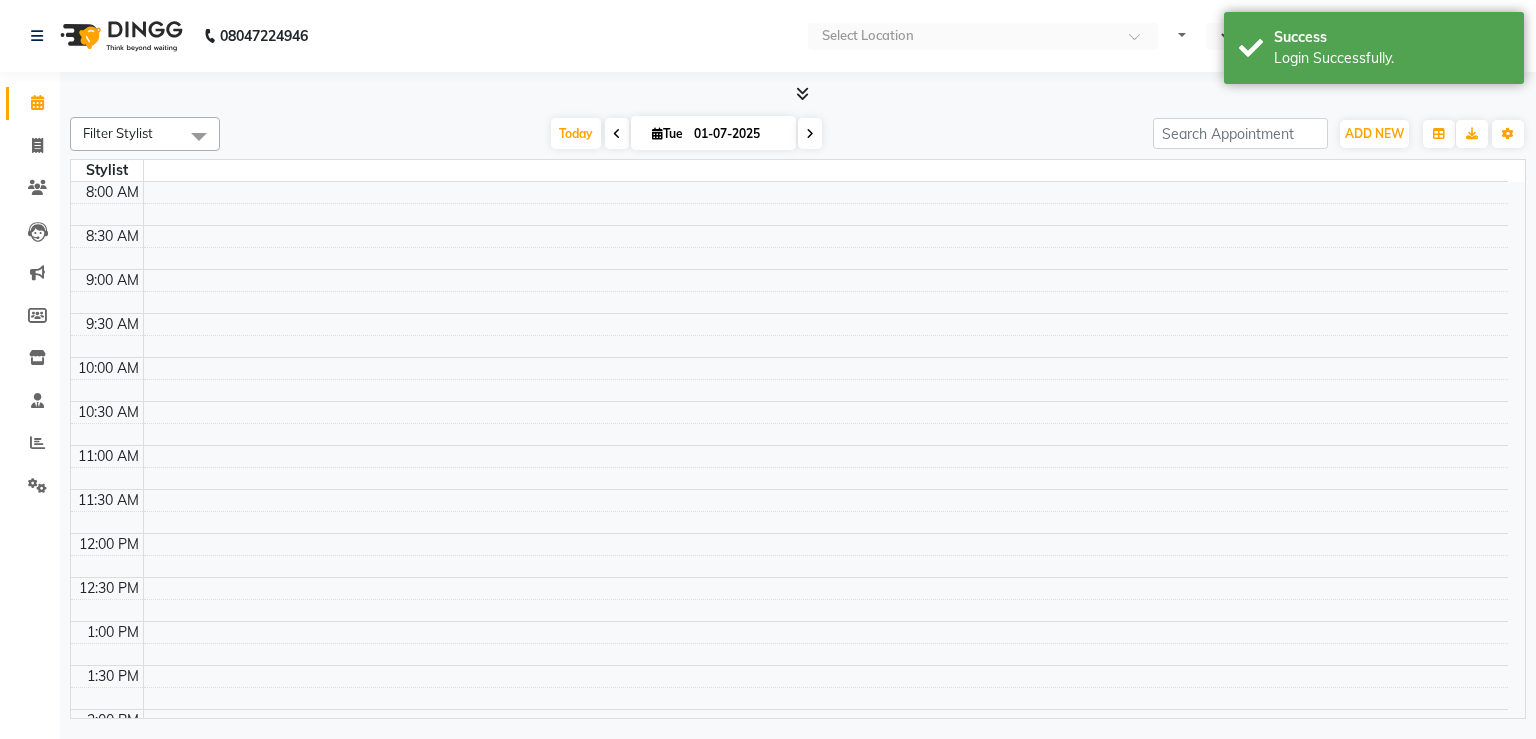 select on "en" 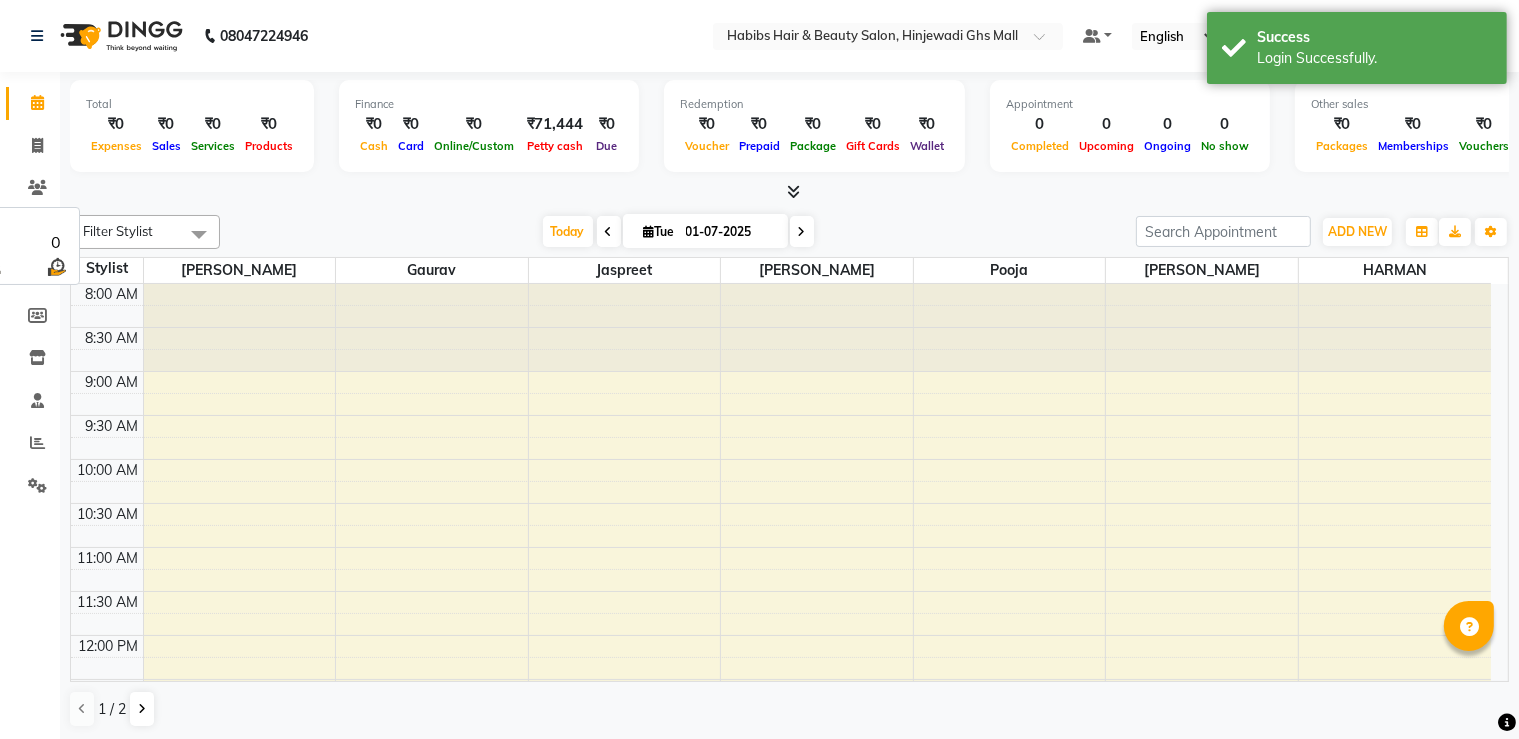 scroll, scrollTop: 0, scrollLeft: 0, axis: both 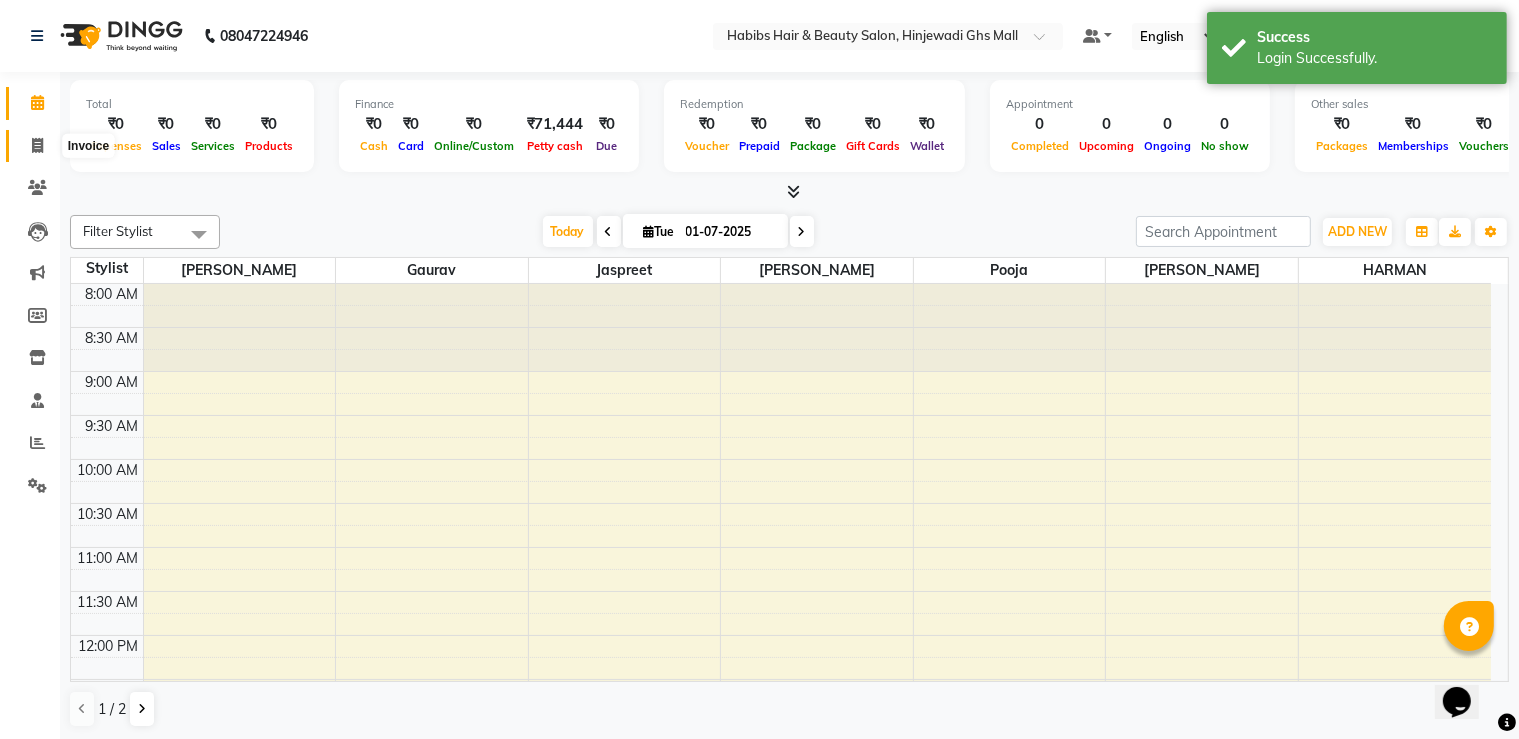 click 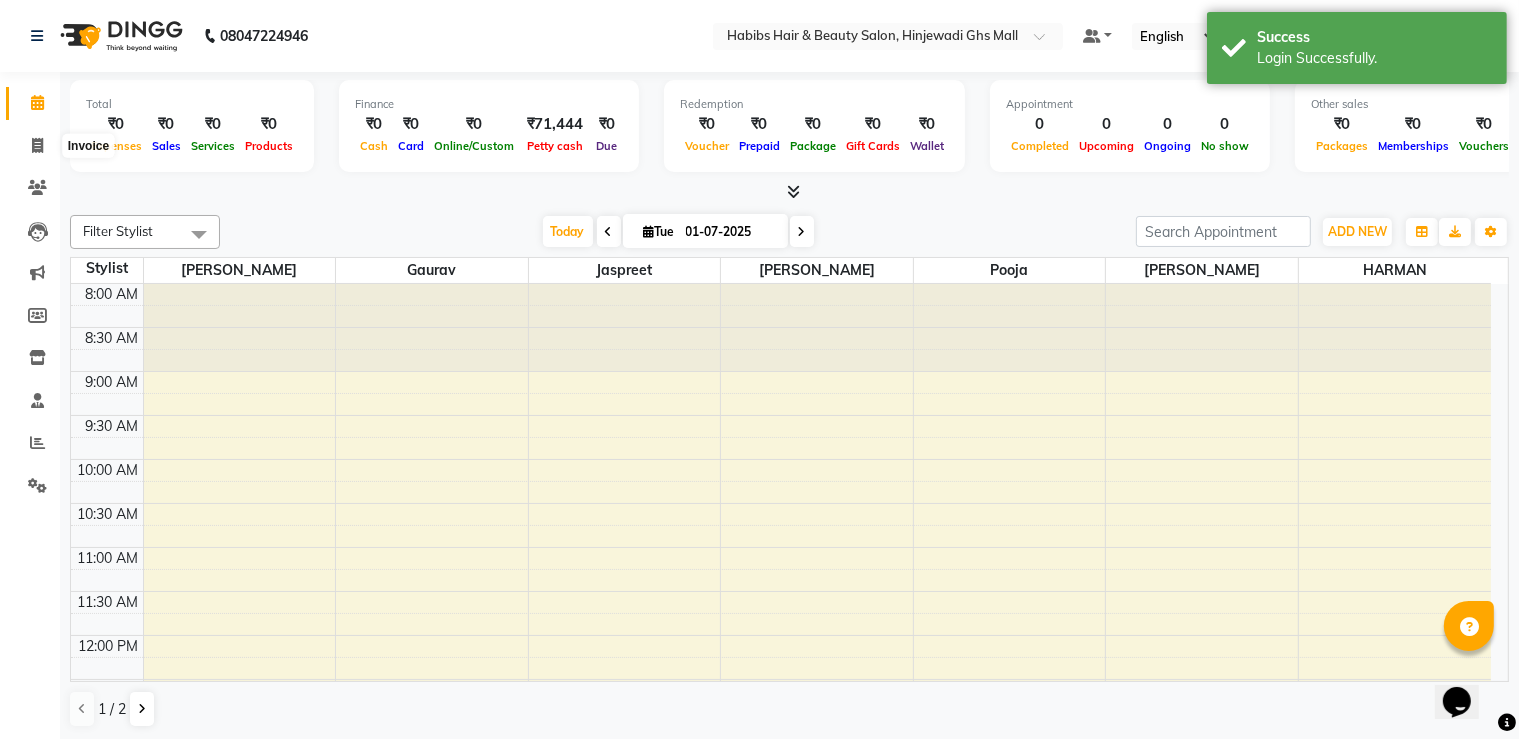 select on "7463" 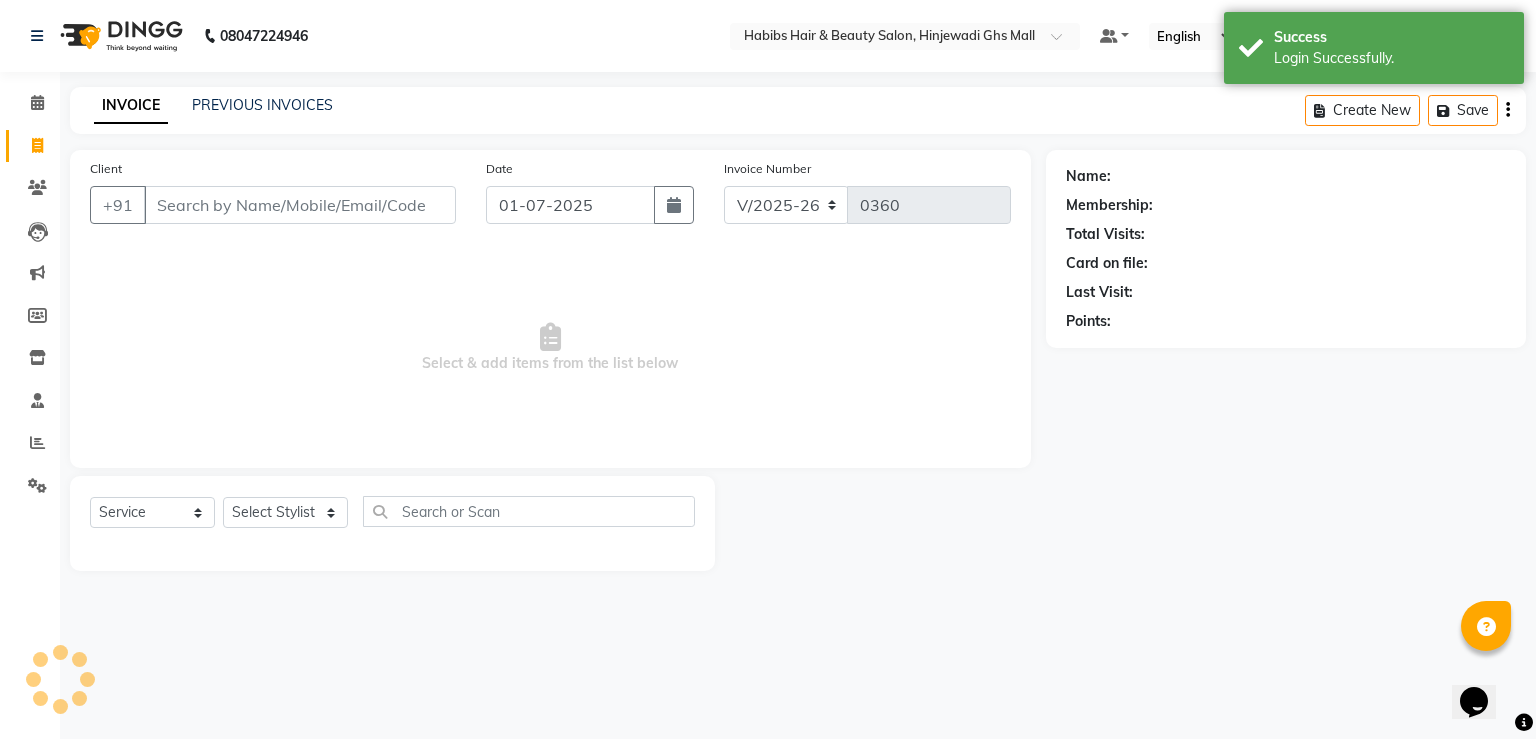 drag, startPoint x: 396, startPoint y: 192, endPoint x: 398, endPoint y: 235, distance: 43.046486 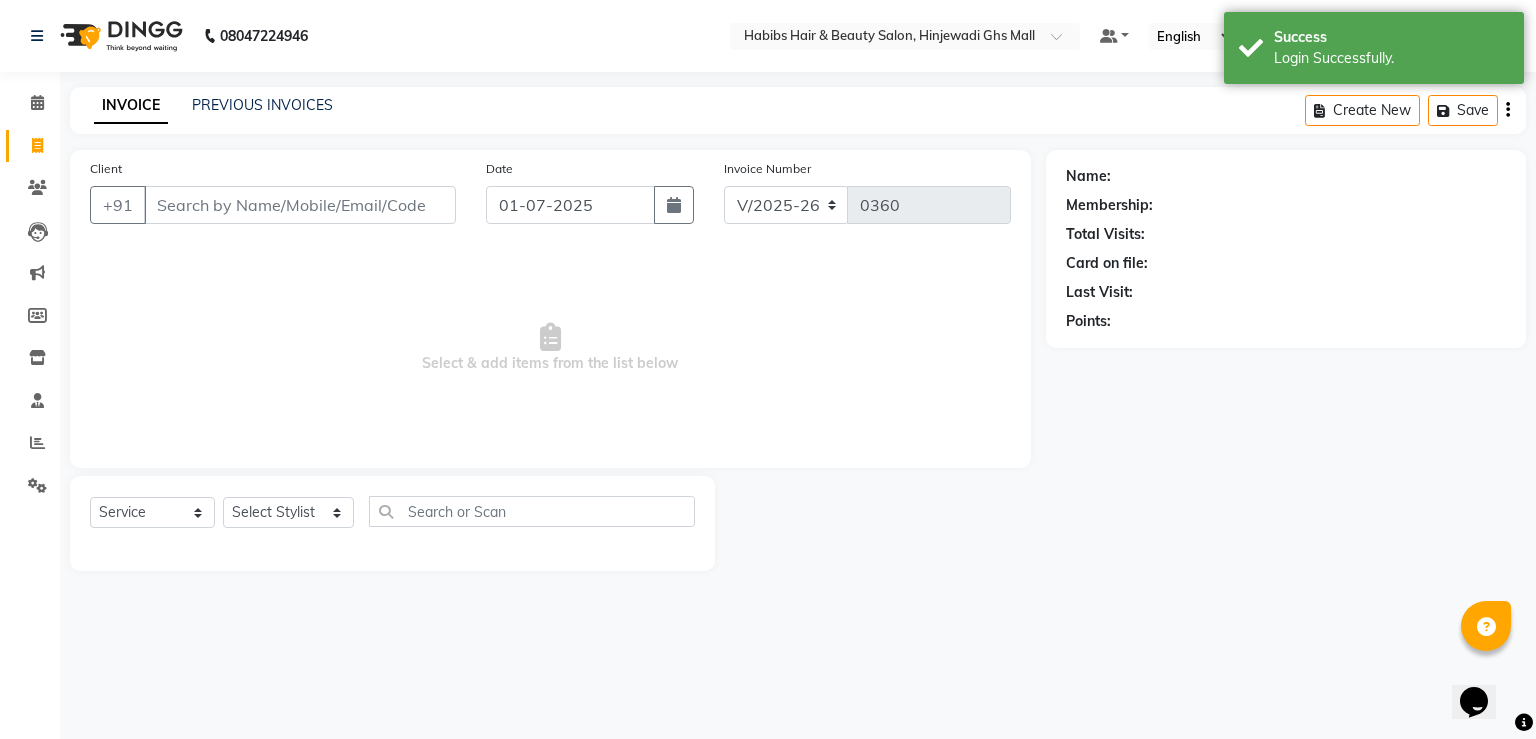 click on "Client" at bounding box center (300, 205) 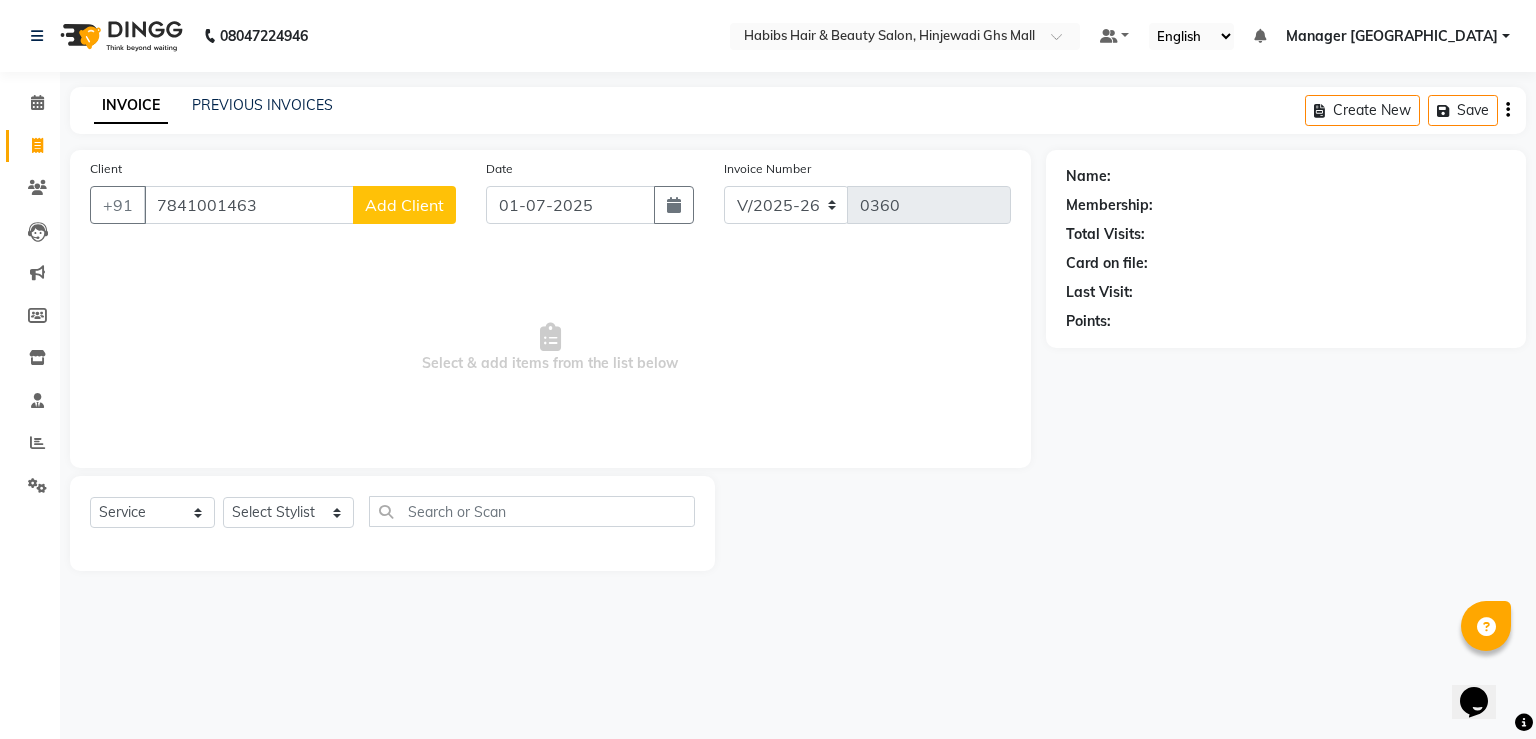 type on "7841001463" 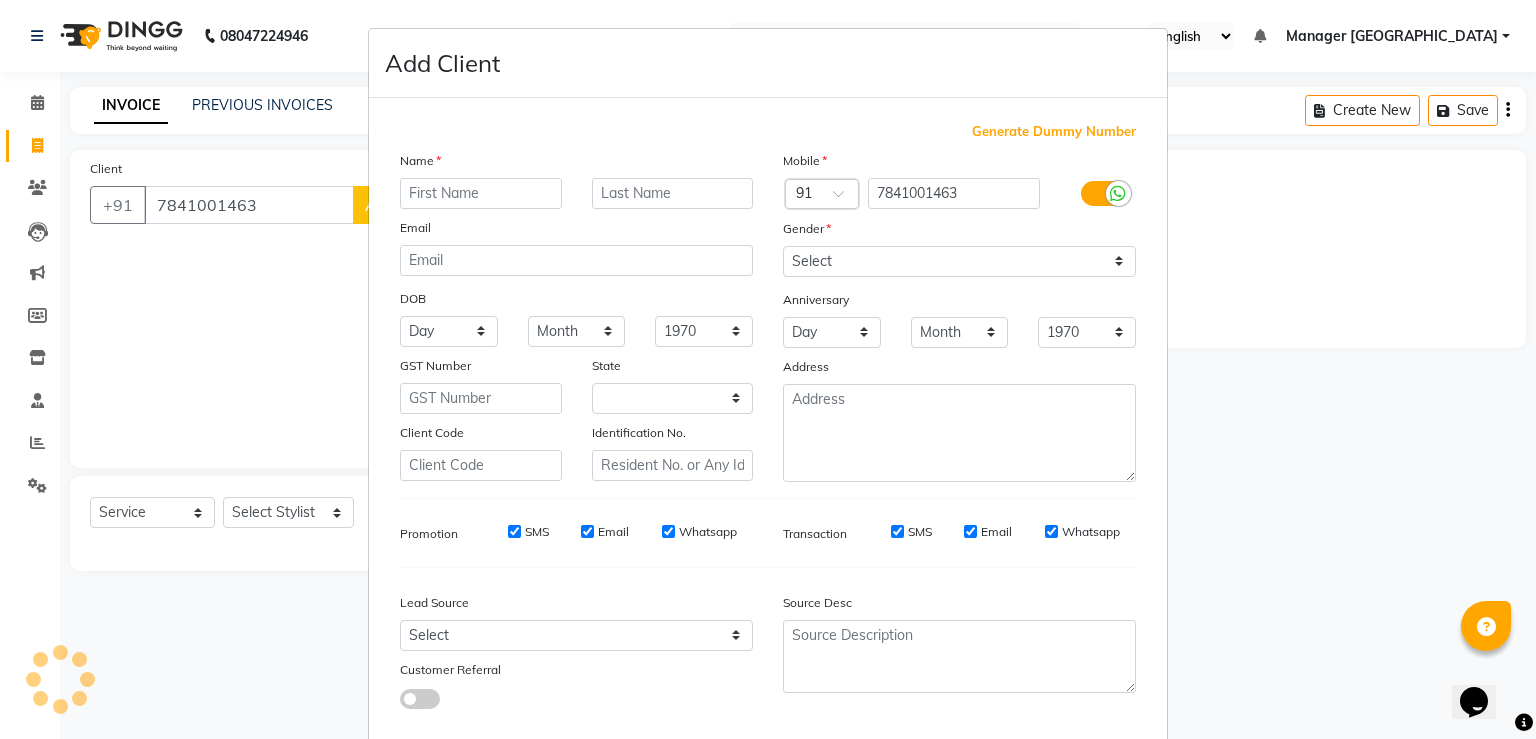 select on "22" 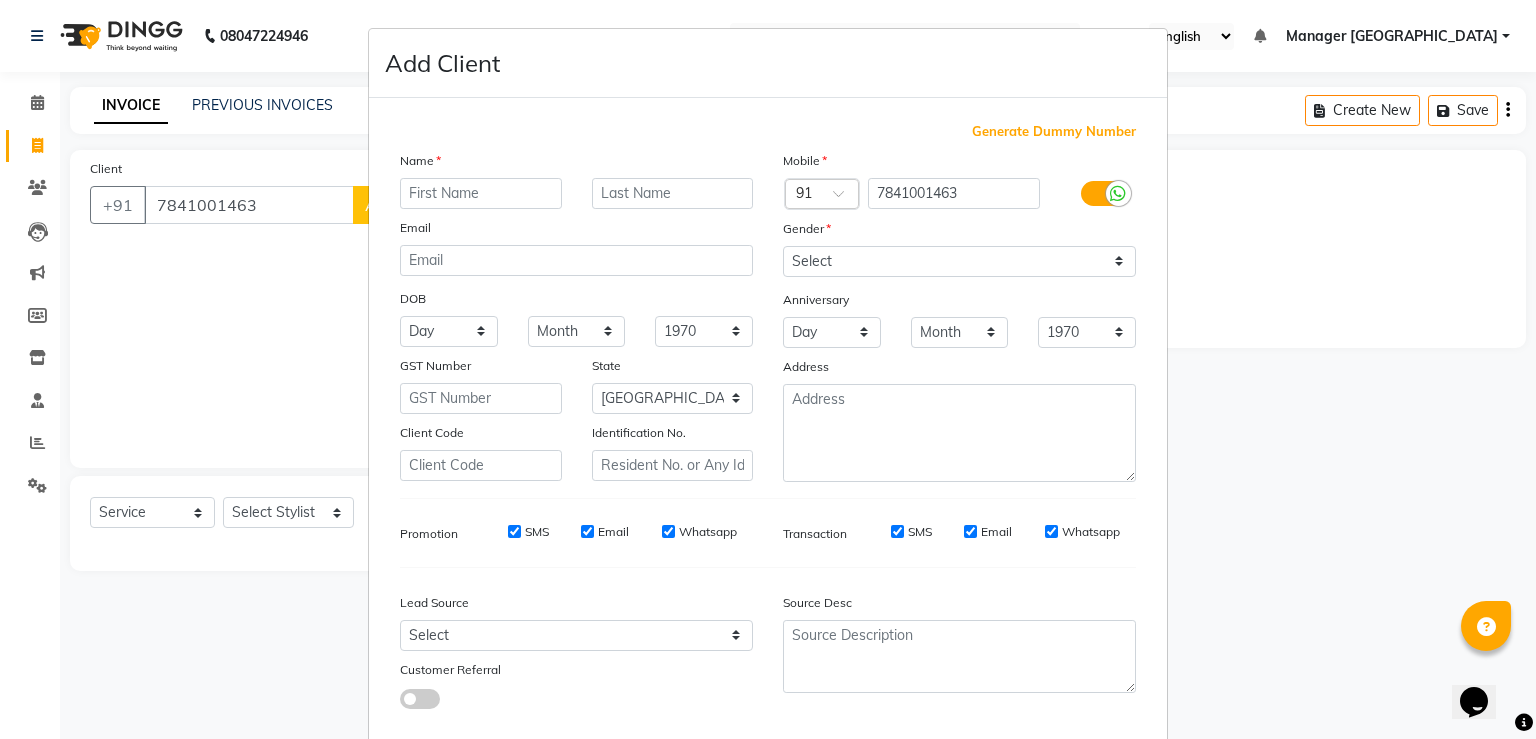 click at bounding box center (481, 193) 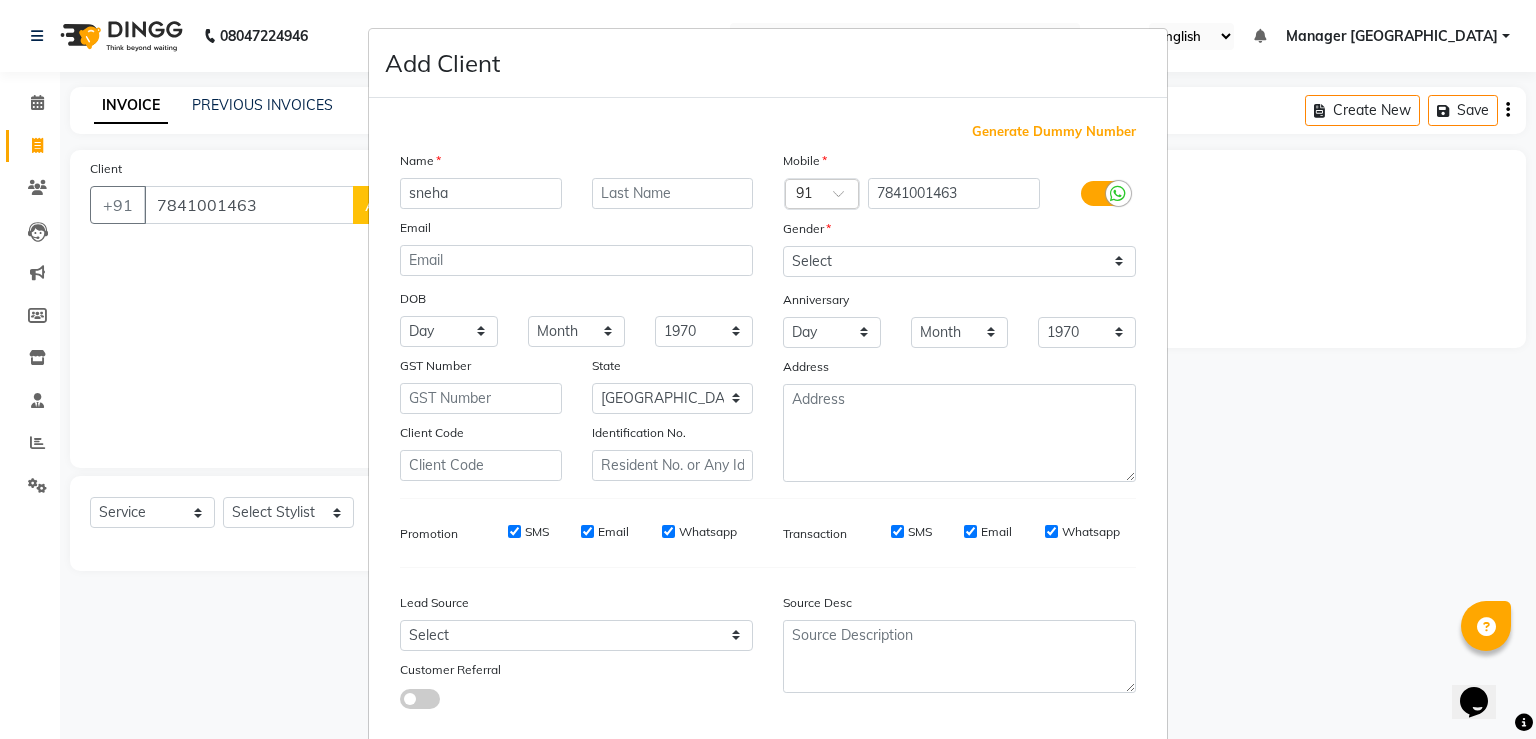 type on "sneha" 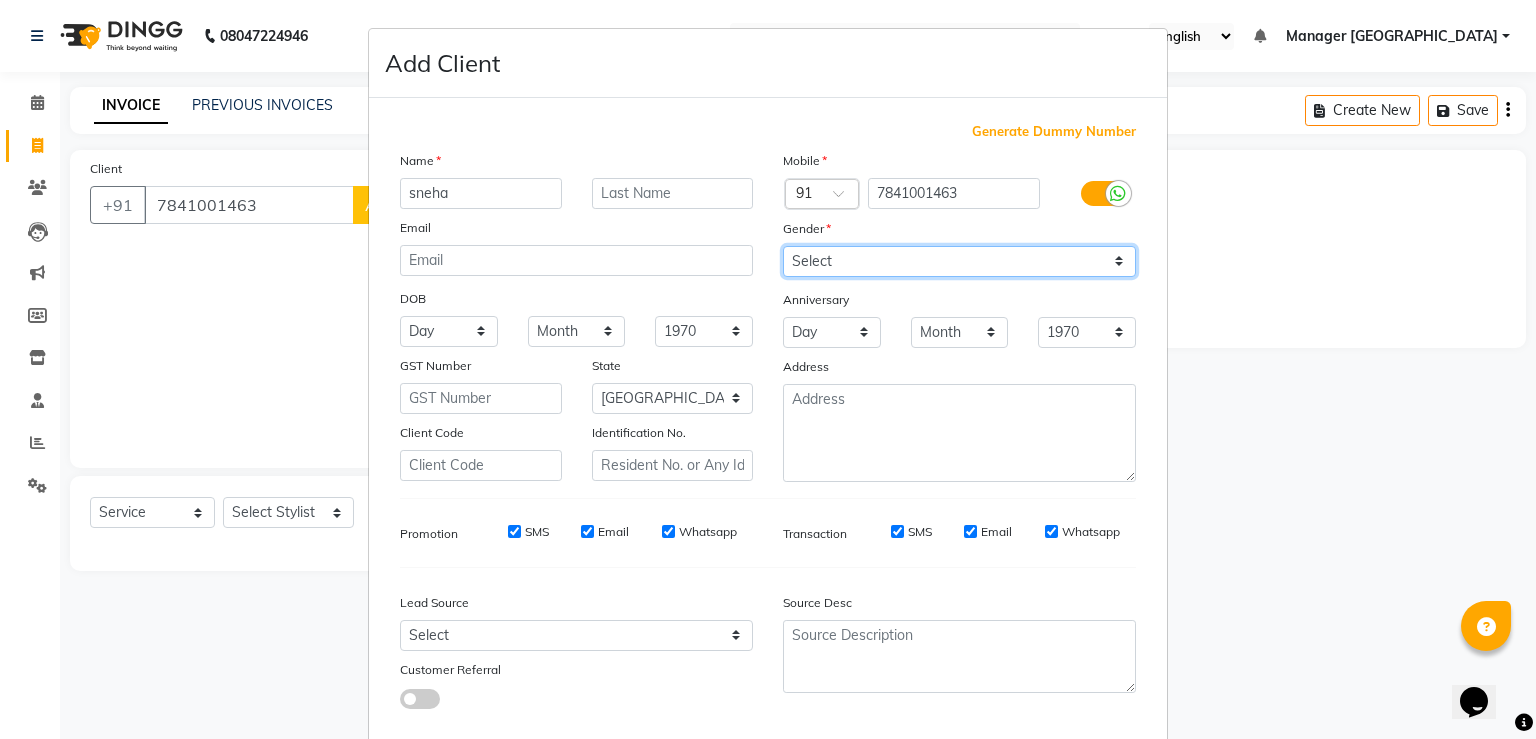 click on "Select [DEMOGRAPHIC_DATA] [DEMOGRAPHIC_DATA] Other Prefer Not To Say" at bounding box center (959, 261) 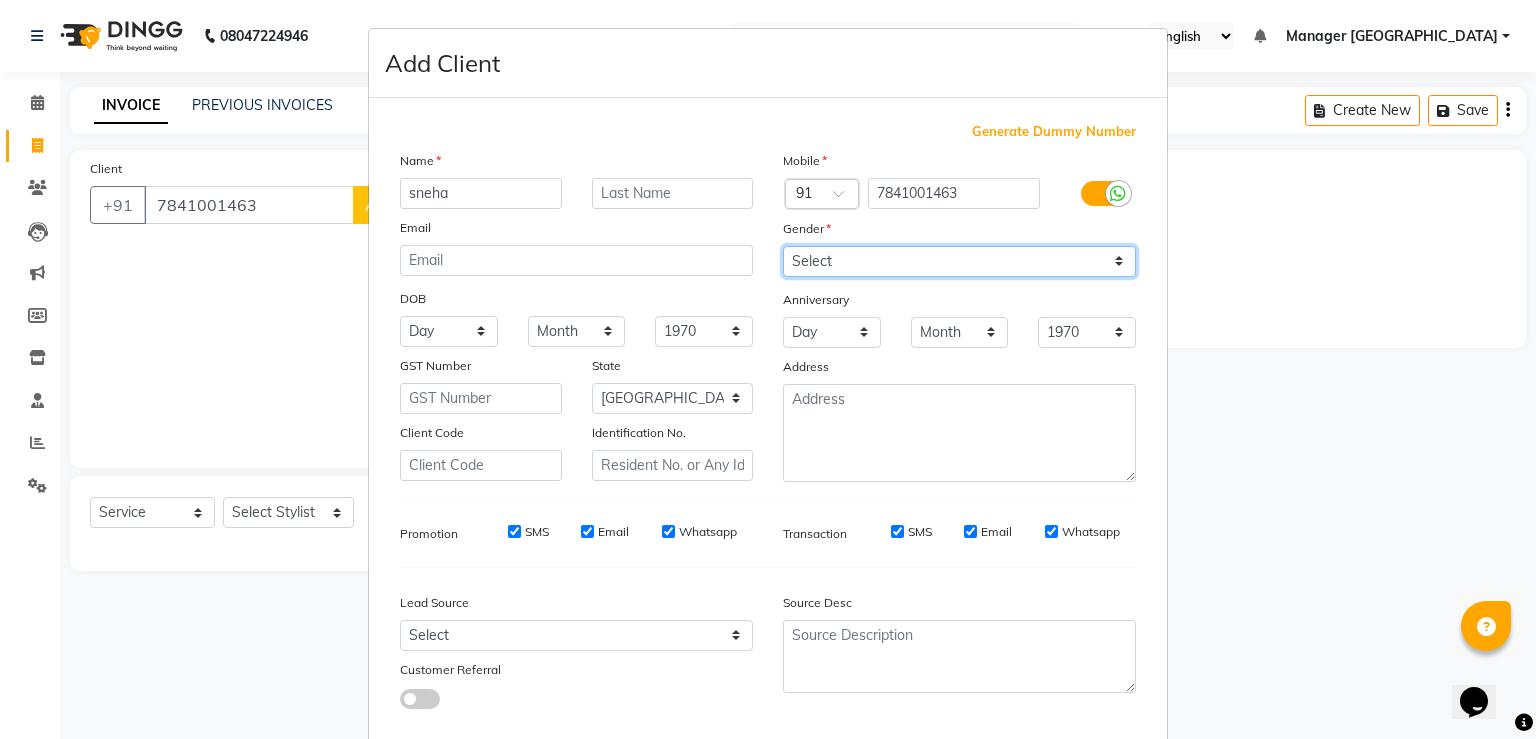 select on "[DEMOGRAPHIC_DATA]" 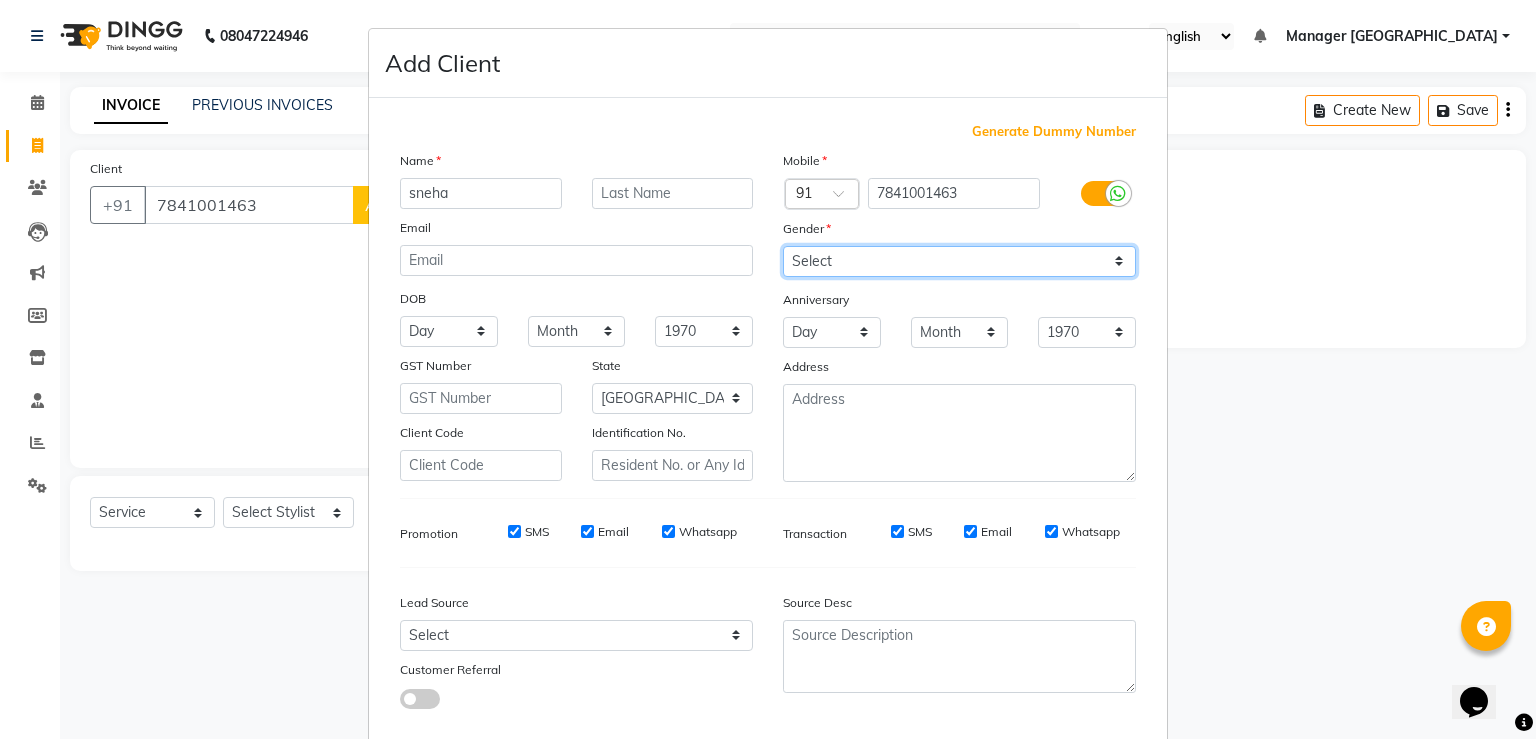 click on "Select [DEMOGRAPHIC_DATA] [DEMOGRAPHIC_DATA] Other Prefer Not To Say" at bounding box center [959, 261] 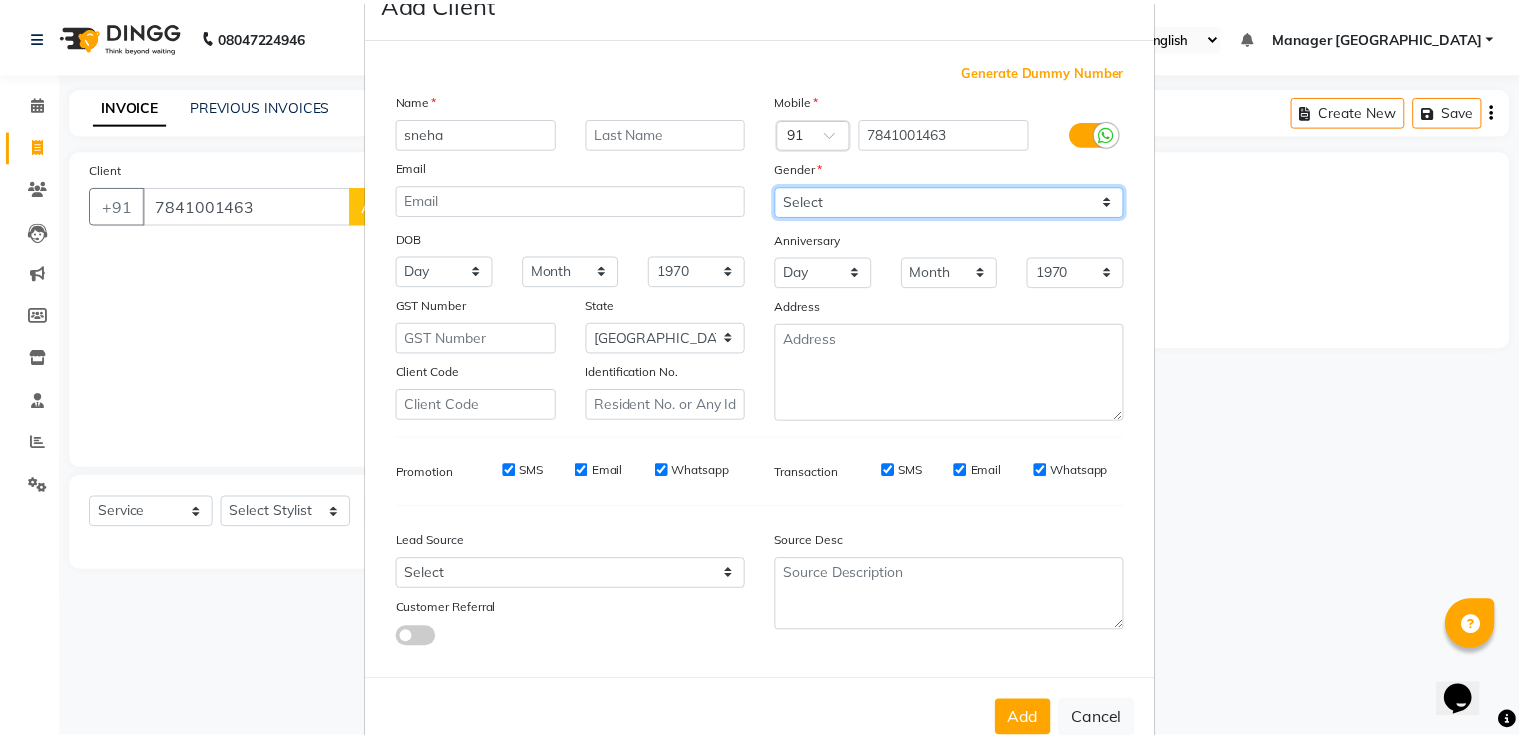 scroll, scrollTop: 117, scrollLeft: 0, axis: vertical 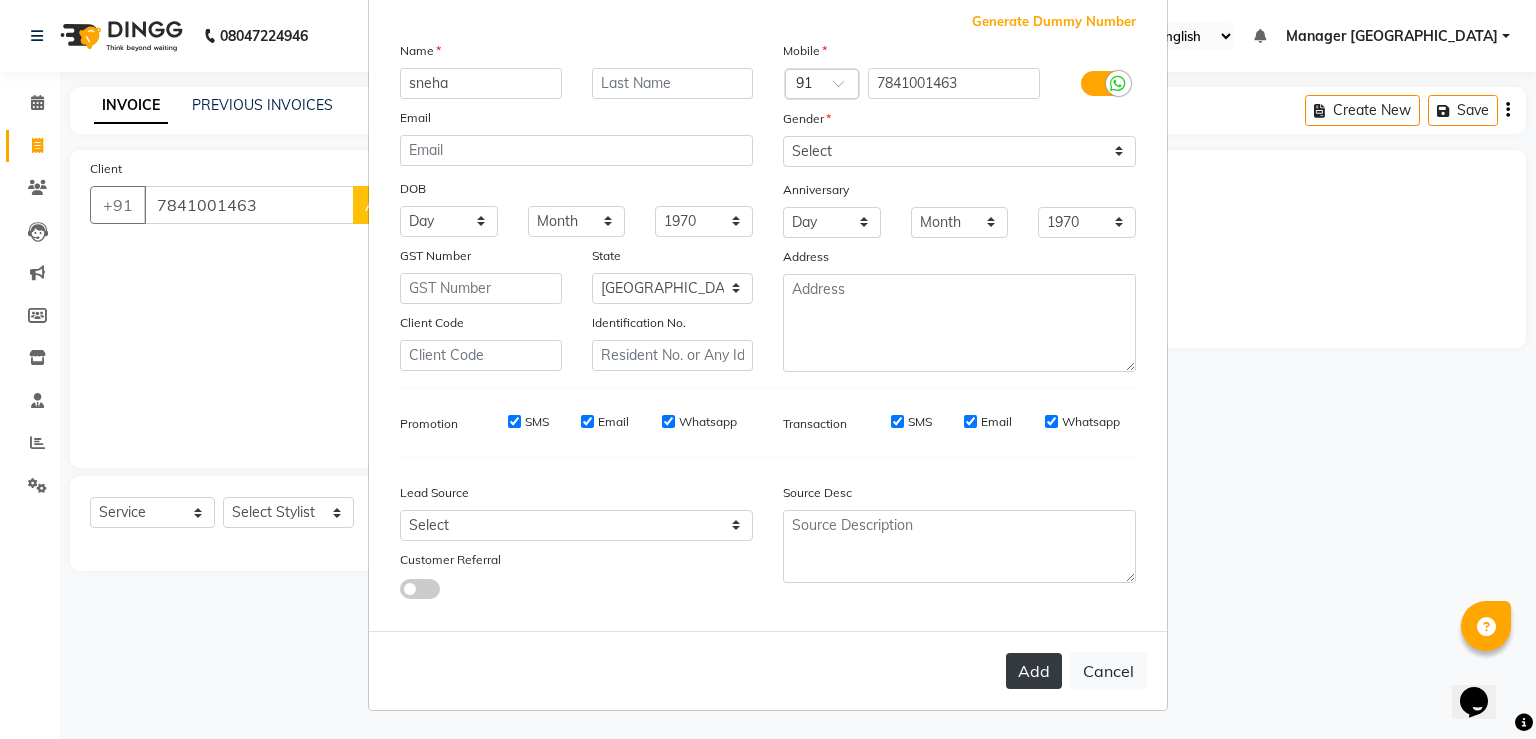 click on "Add" at bounding box center [1034, 671] 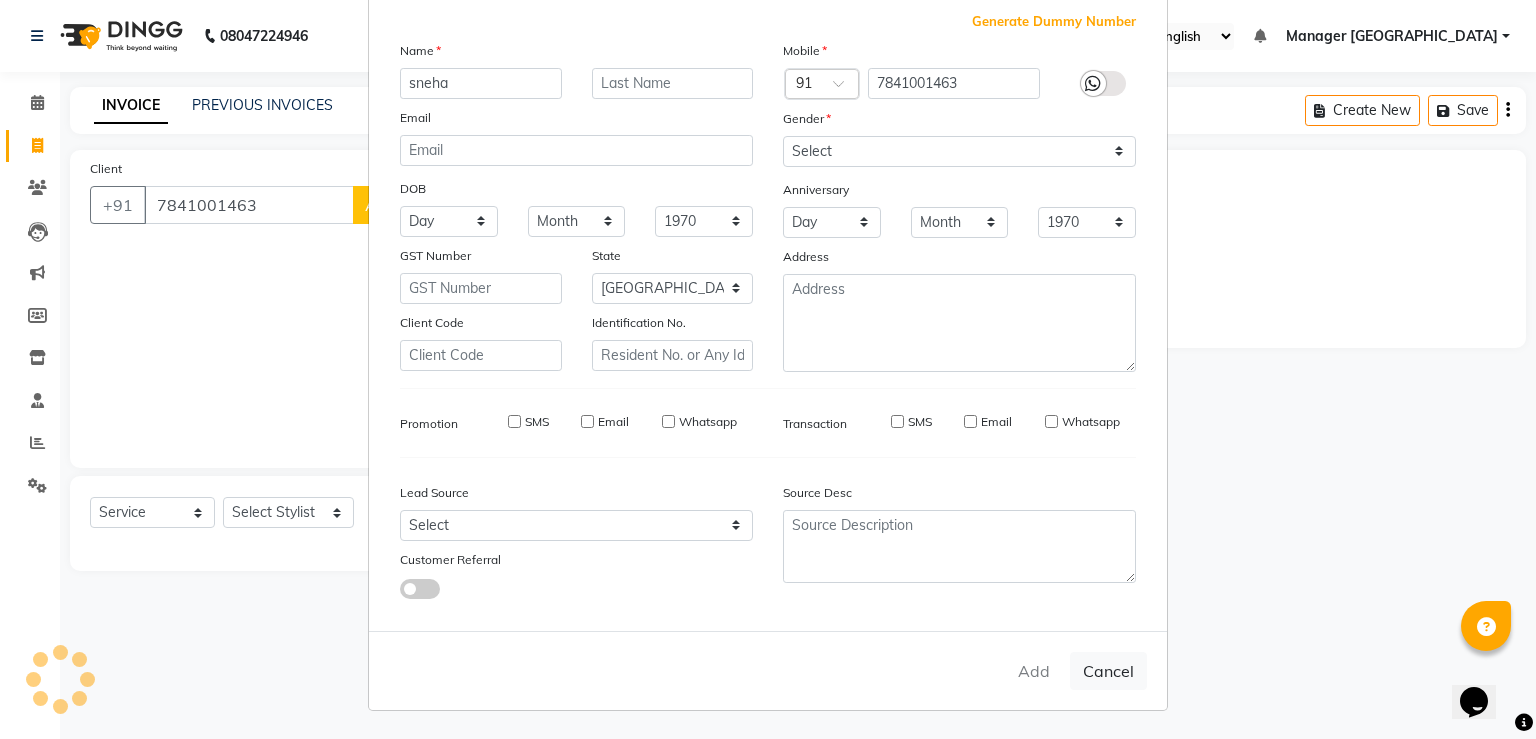 type on "78******63" 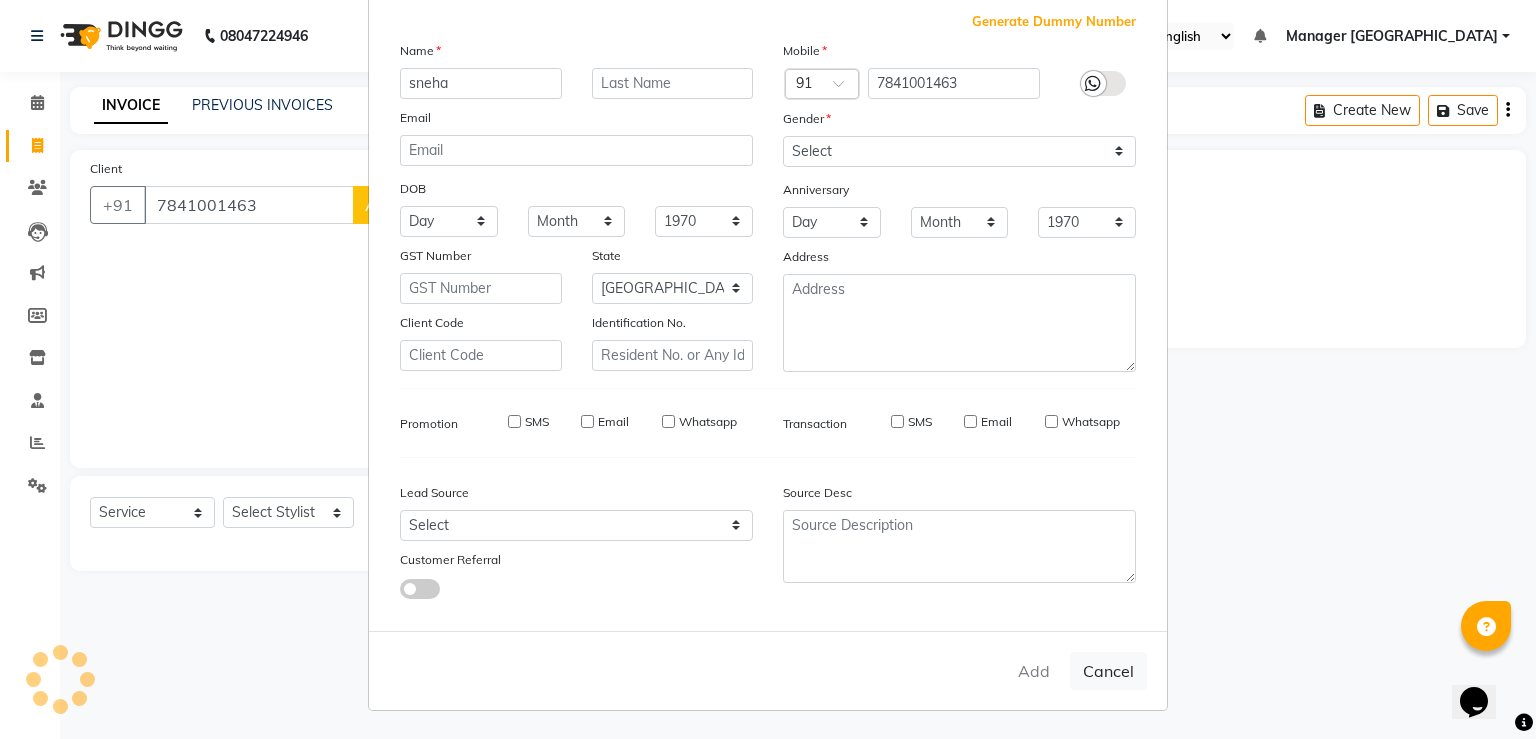 type 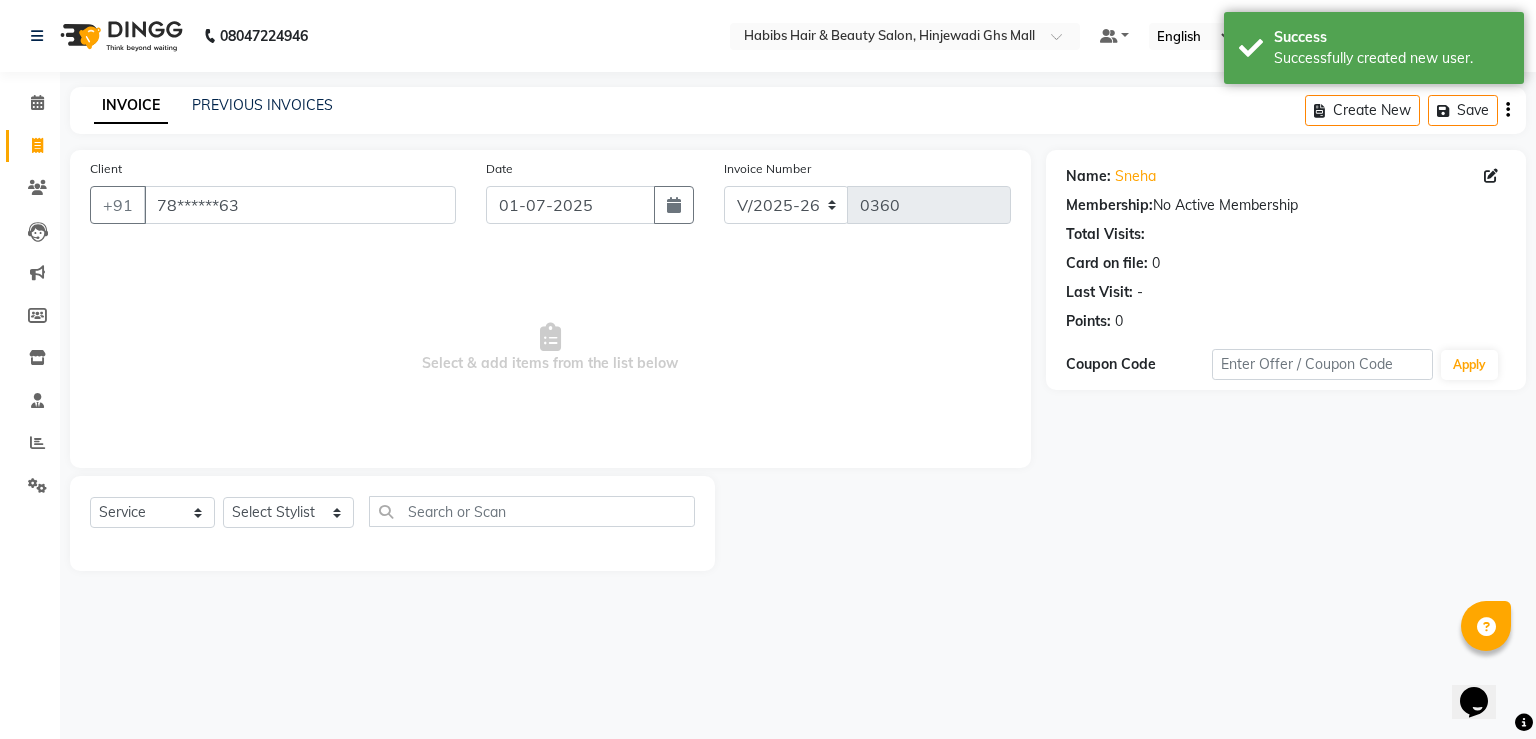 click on "Select  Service  Product  Membership  Package Voucher Prepaid Gift Card  Select Stylist [PERSON_NAME] [PERSON_NAME] Manager GHS MALL Pooja [PERSON_NAME] [PERSON_NAME]" 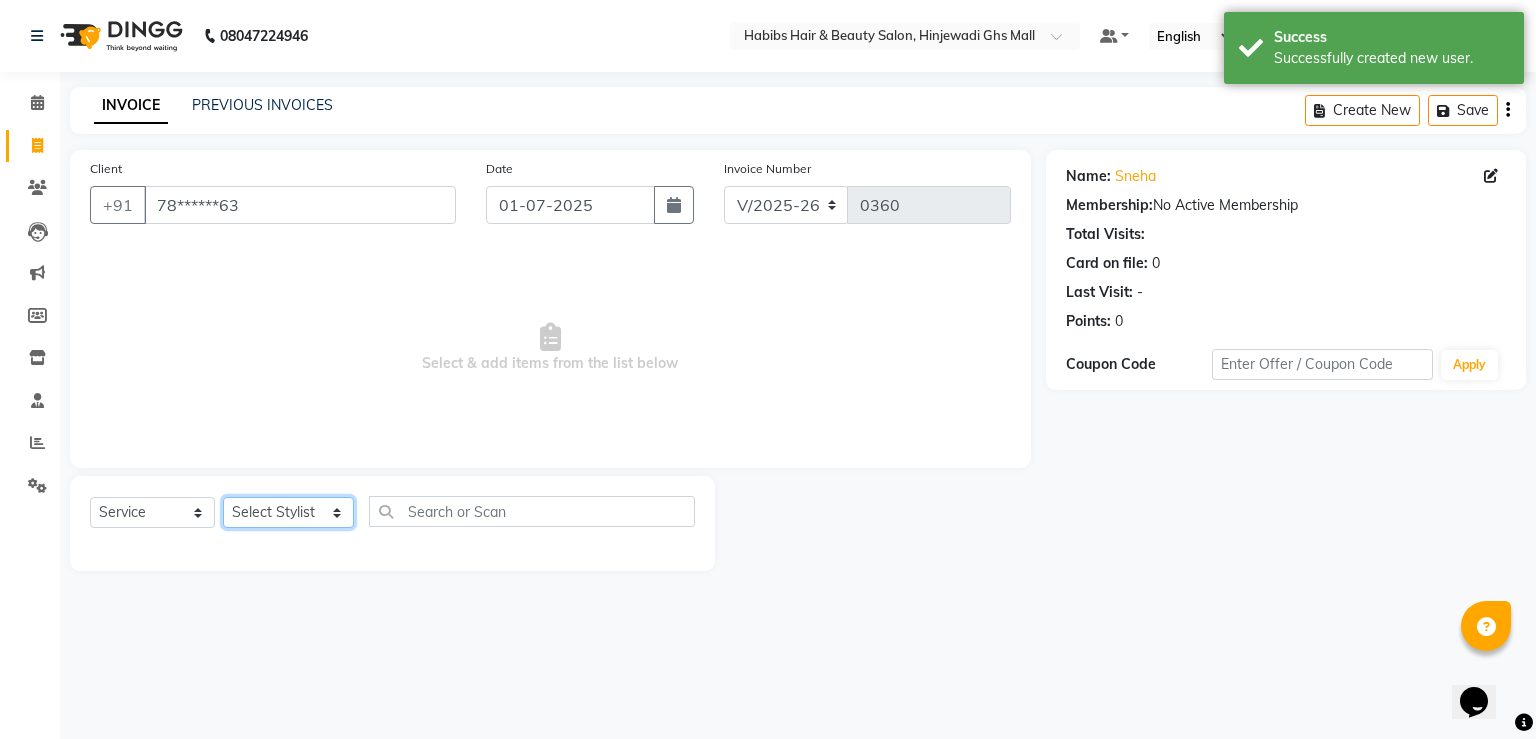 click on "Select Stylist [PERSON_NAME] [PERSON_NAME] Manager GHS MALL Pooja [PERSON_NAME] [PERSON_NAME]" 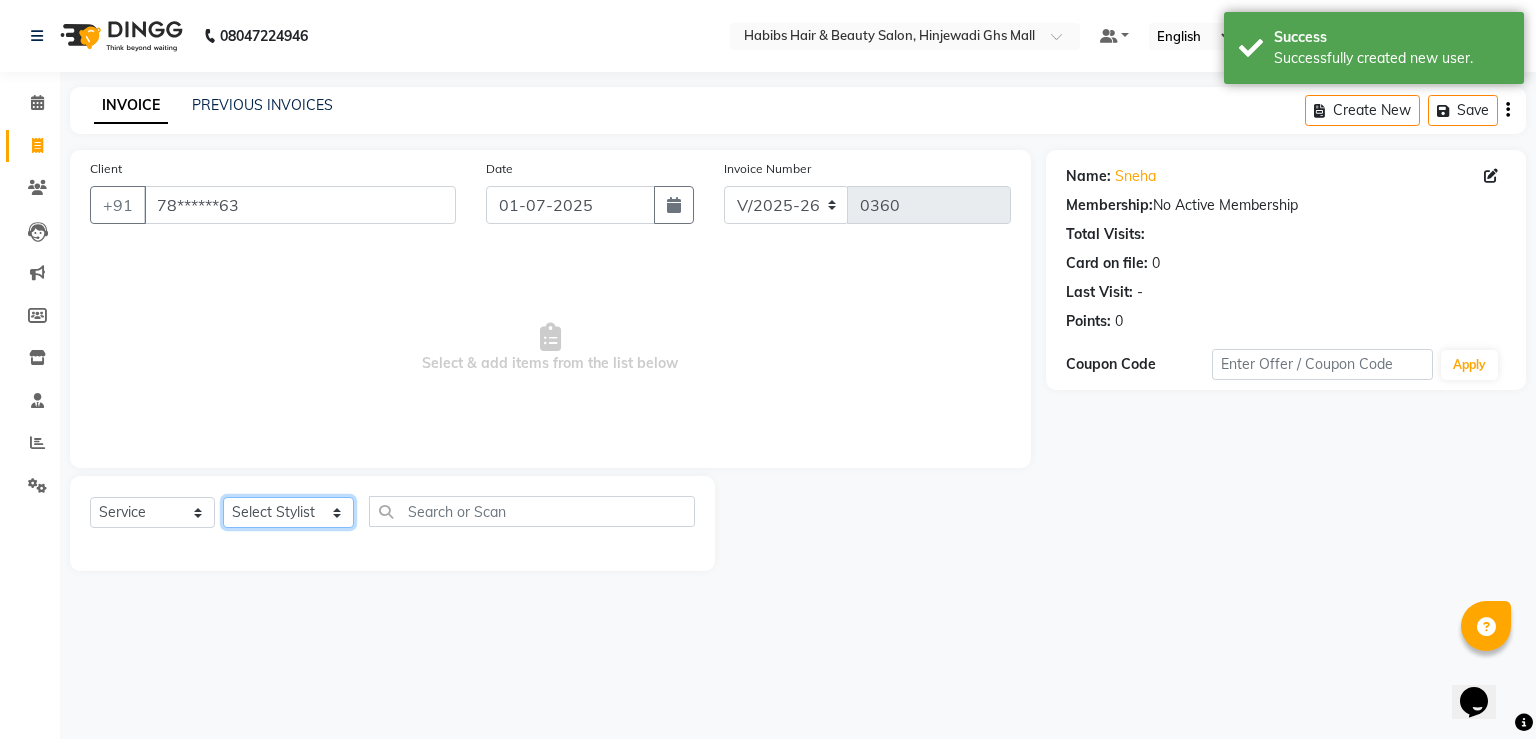 select on "84846" 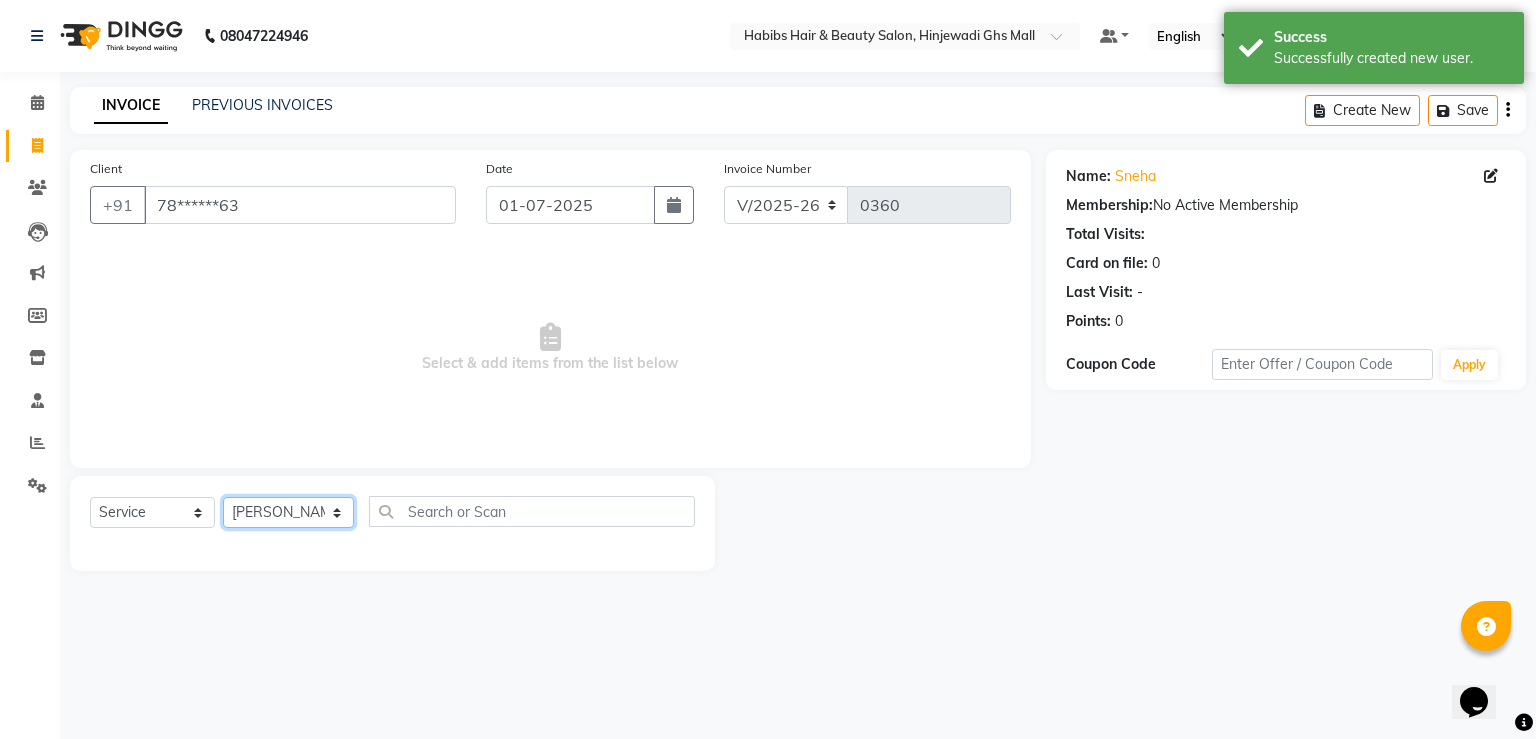 click on "Select Stylist [PERSON_NAME] [PERSON_NAME] Manager GHS MALL Pooja [PERSON_NAME] [PERSON_NAME]" 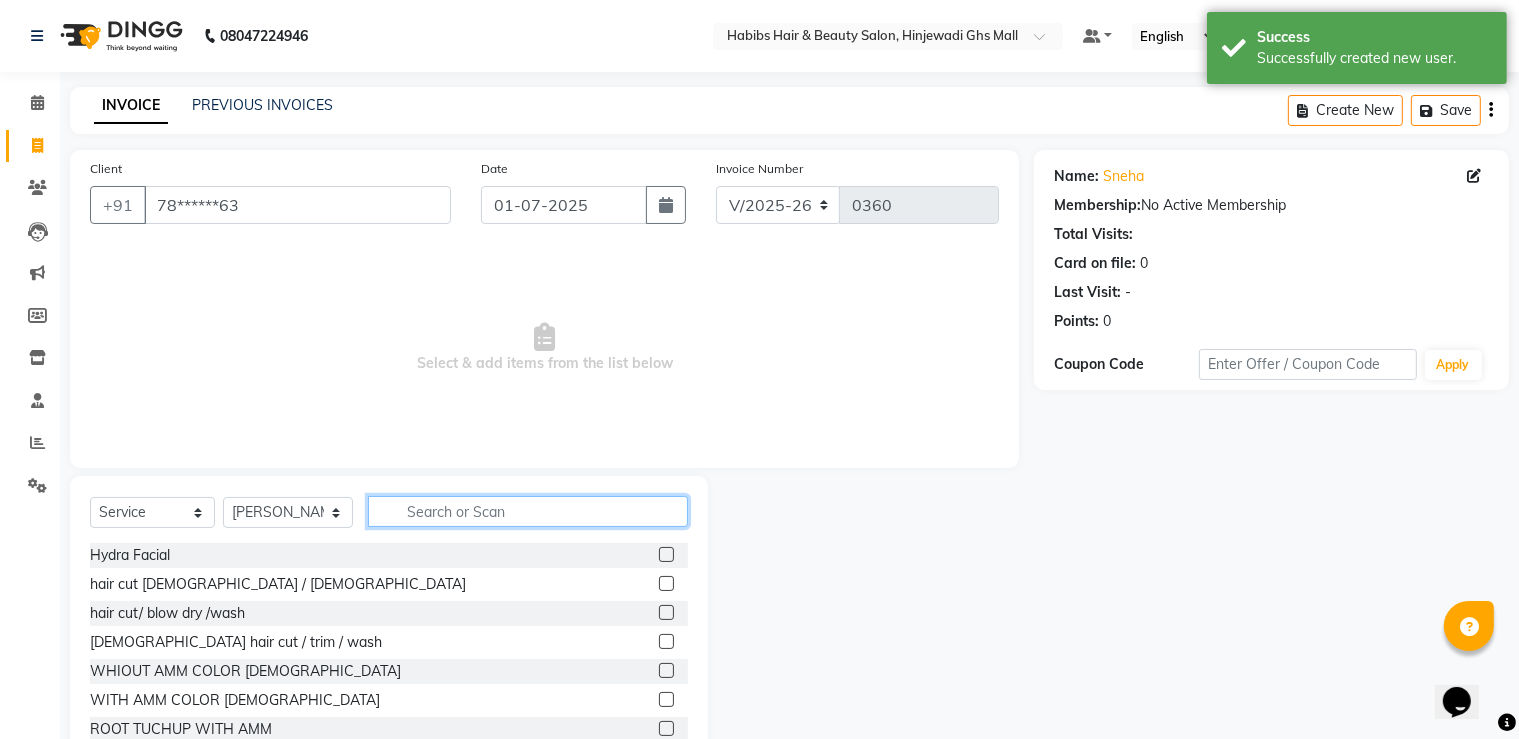 click 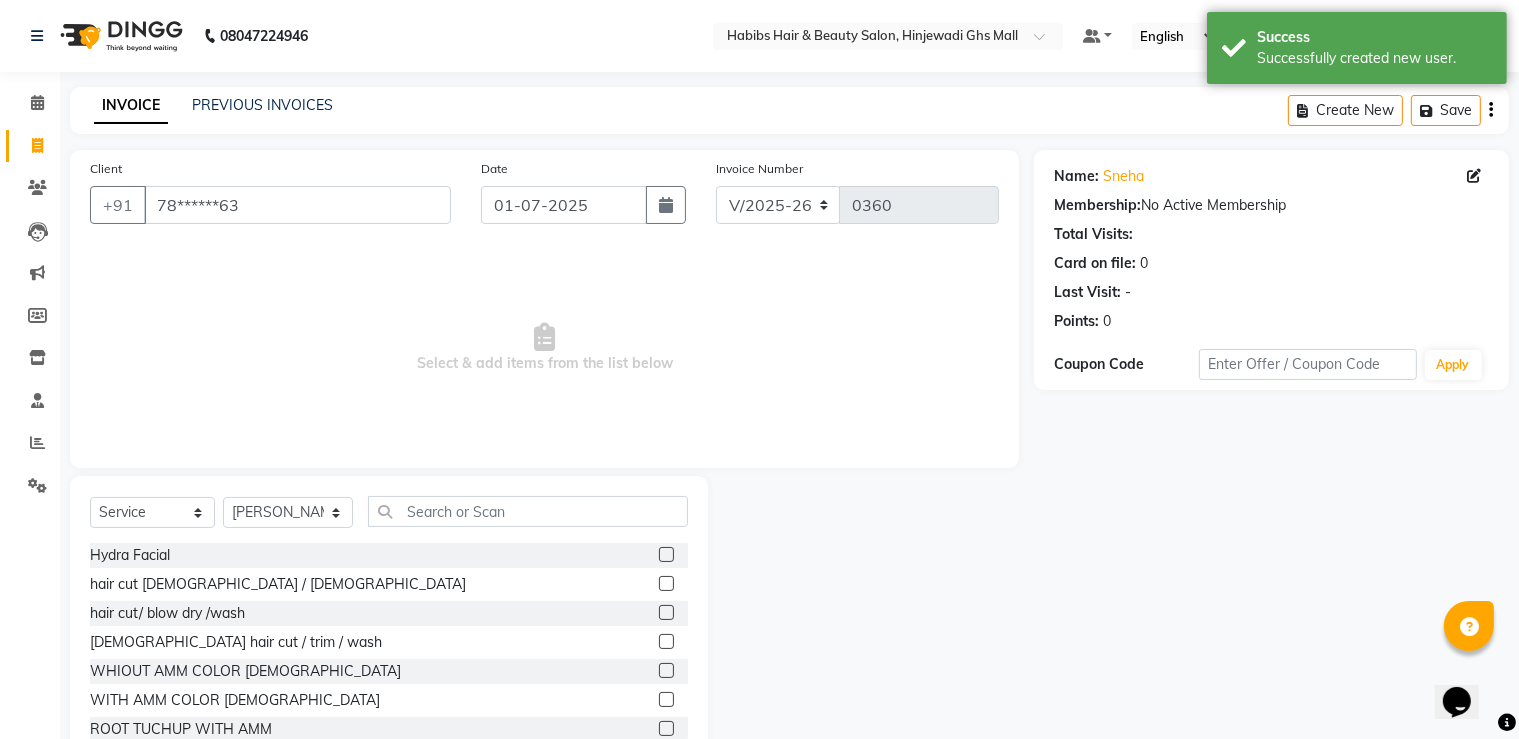 click 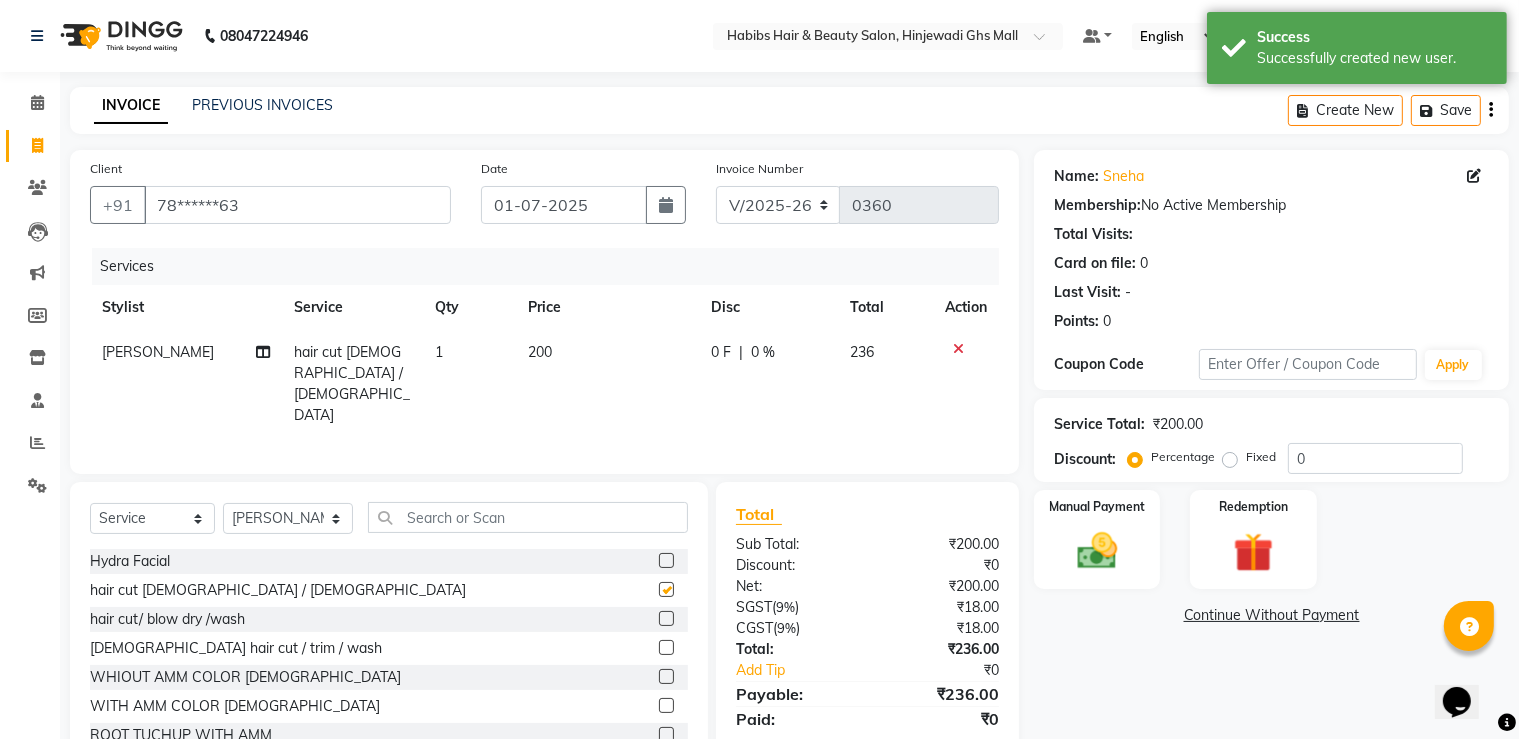 checkbox on "false" 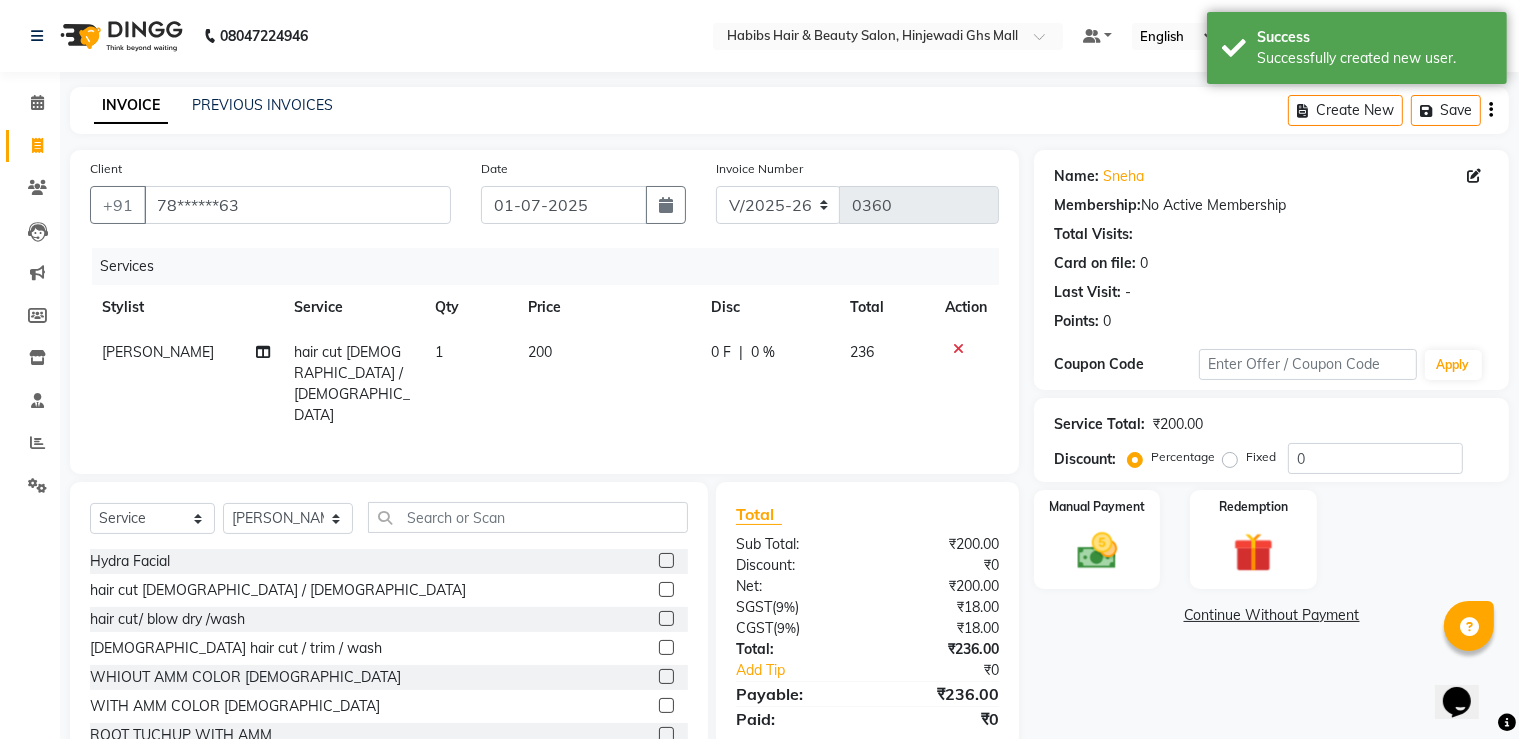 click on "236" 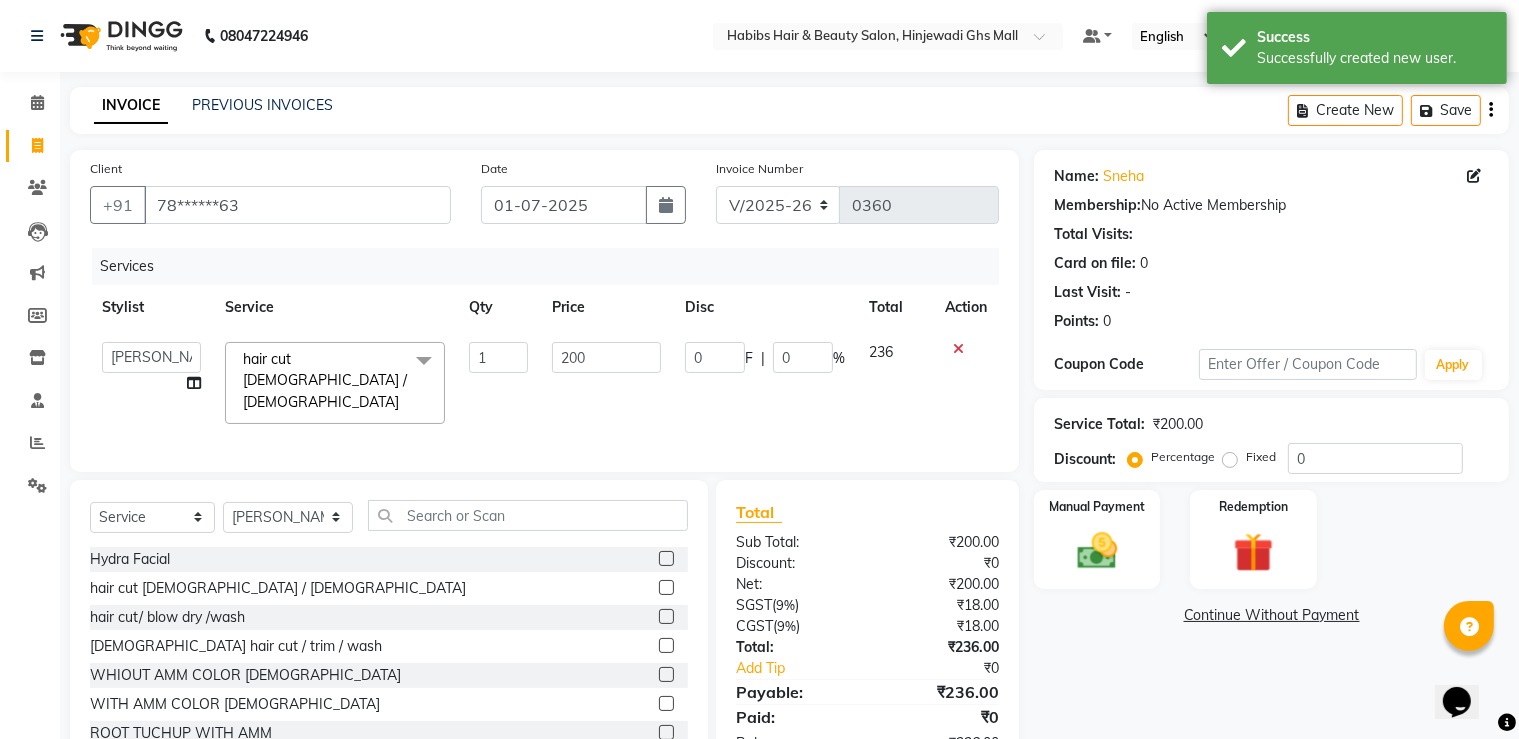 click on "%" 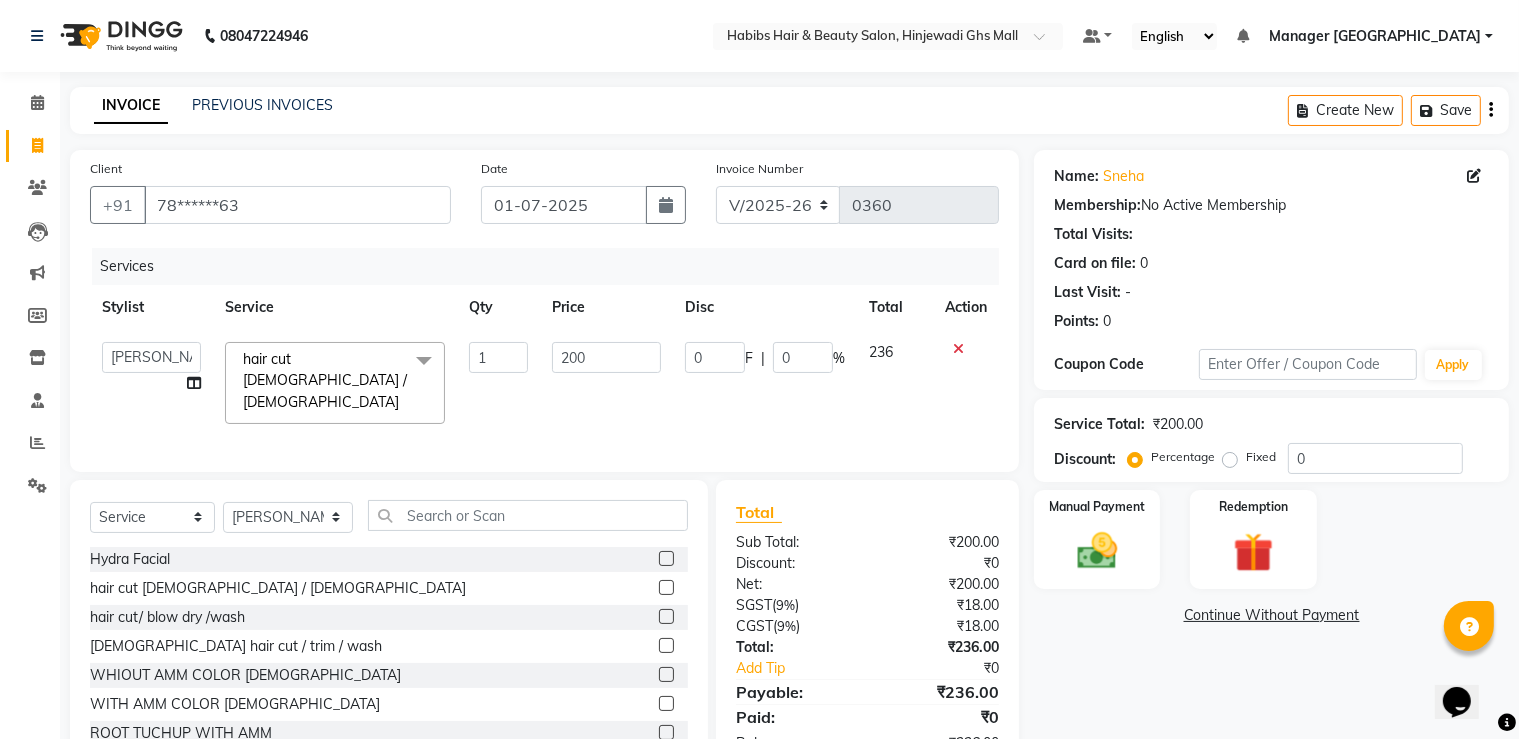 click on "%" 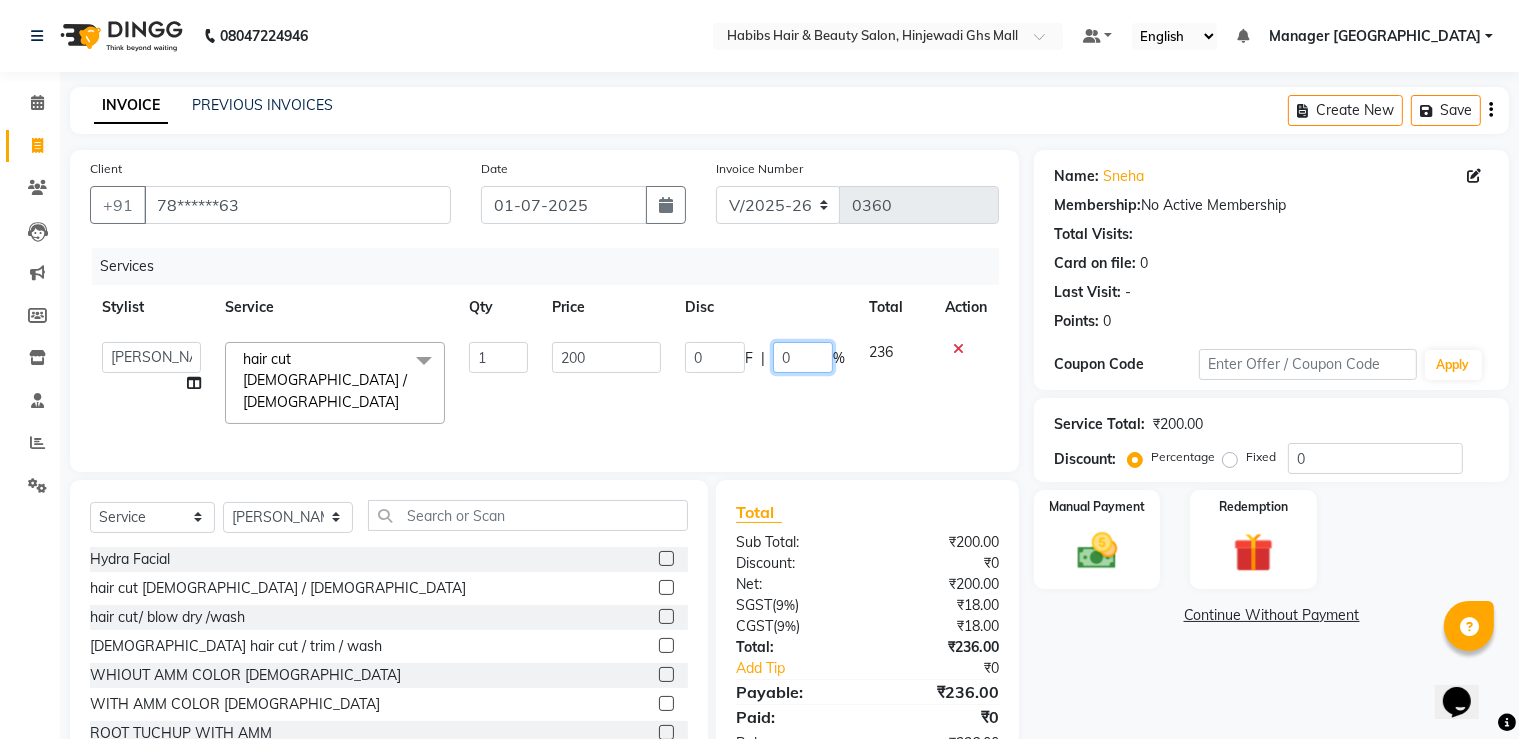 click on "0" 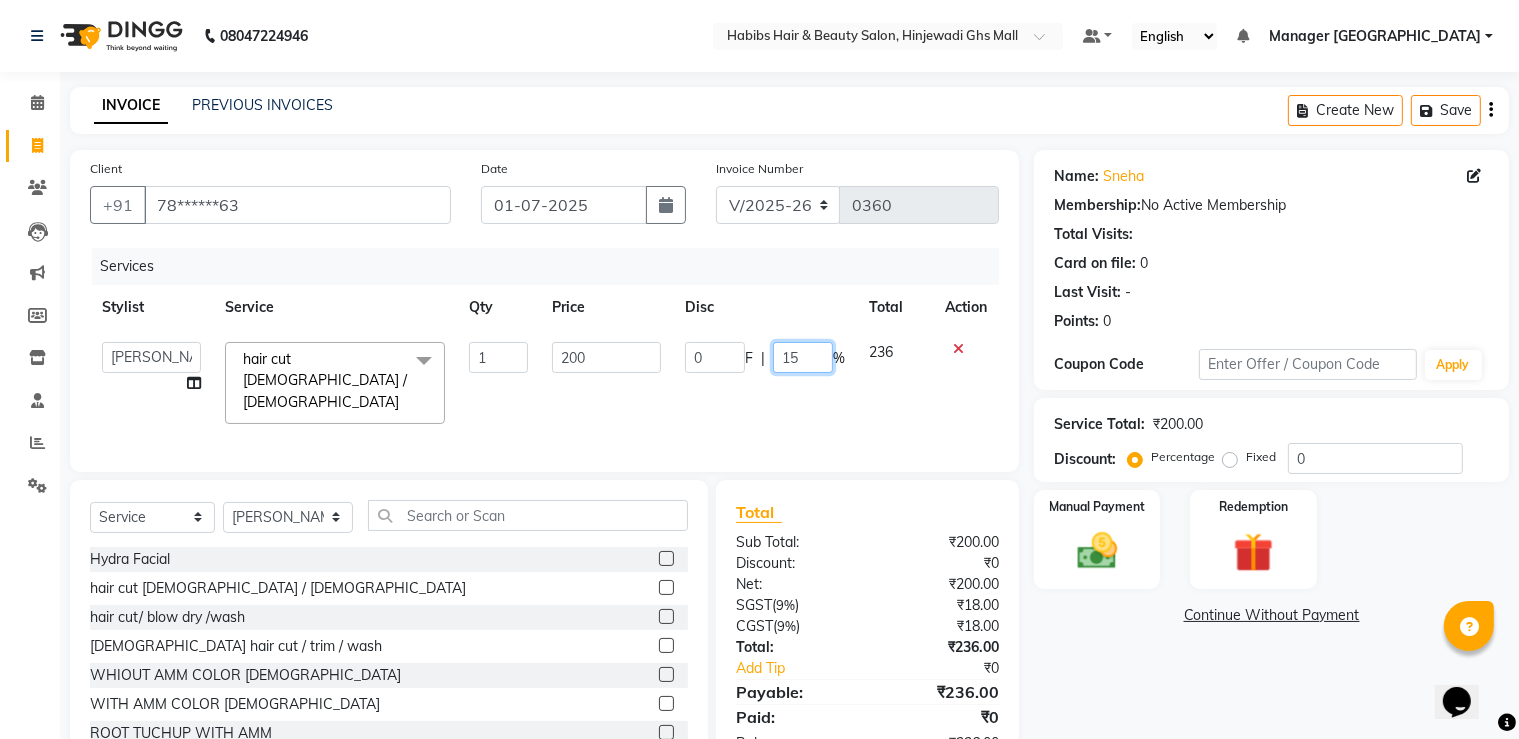 type on "15.2" 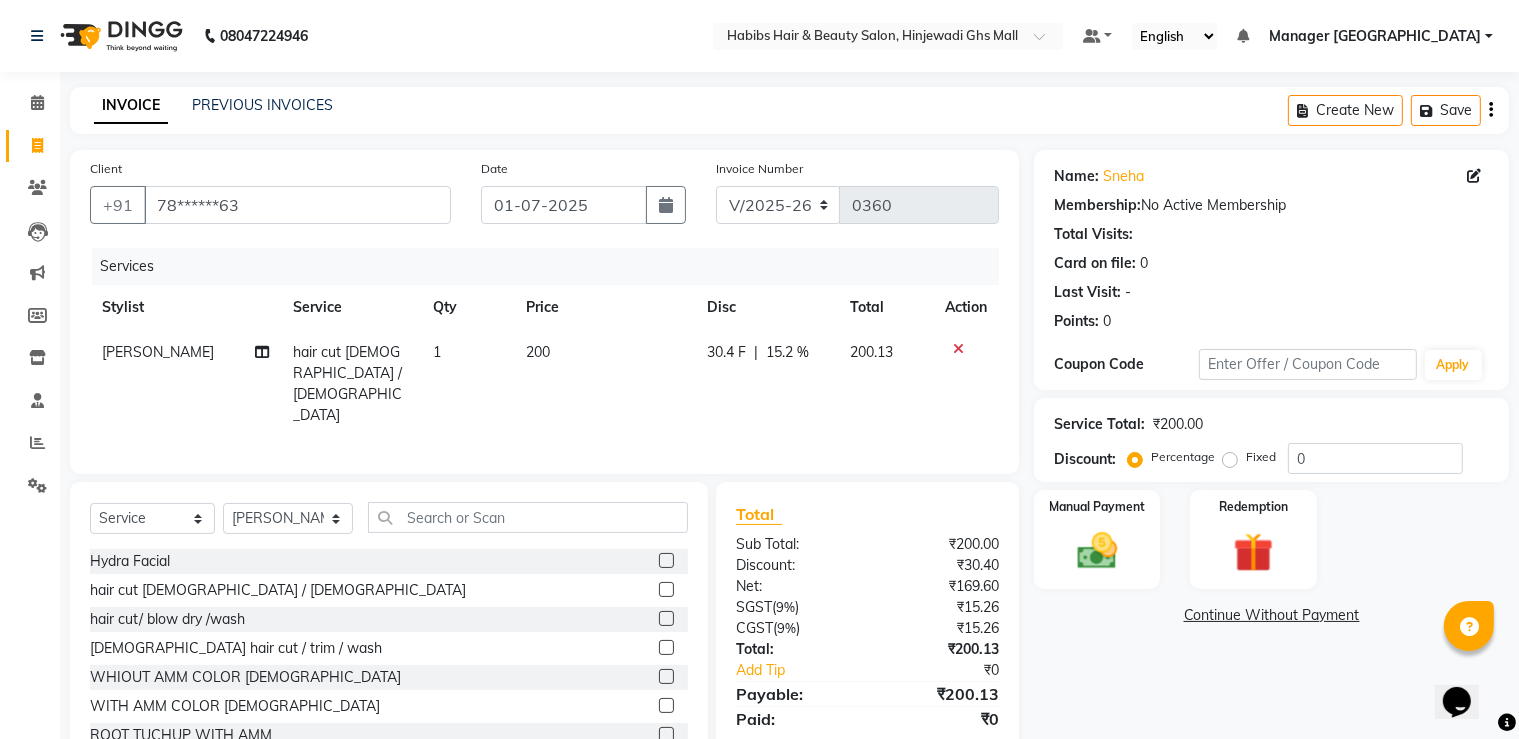 click on "Name: Sneha  Membership:  No Active Membership  Total Visits:   Card on file:  0 Last Visit:   - Points:   0  Coupon Code Apply Service Total:  ₹200.00  Discount:  Percentage   Fixed  0 Manual Payment Redemption  Continue Without Payment" 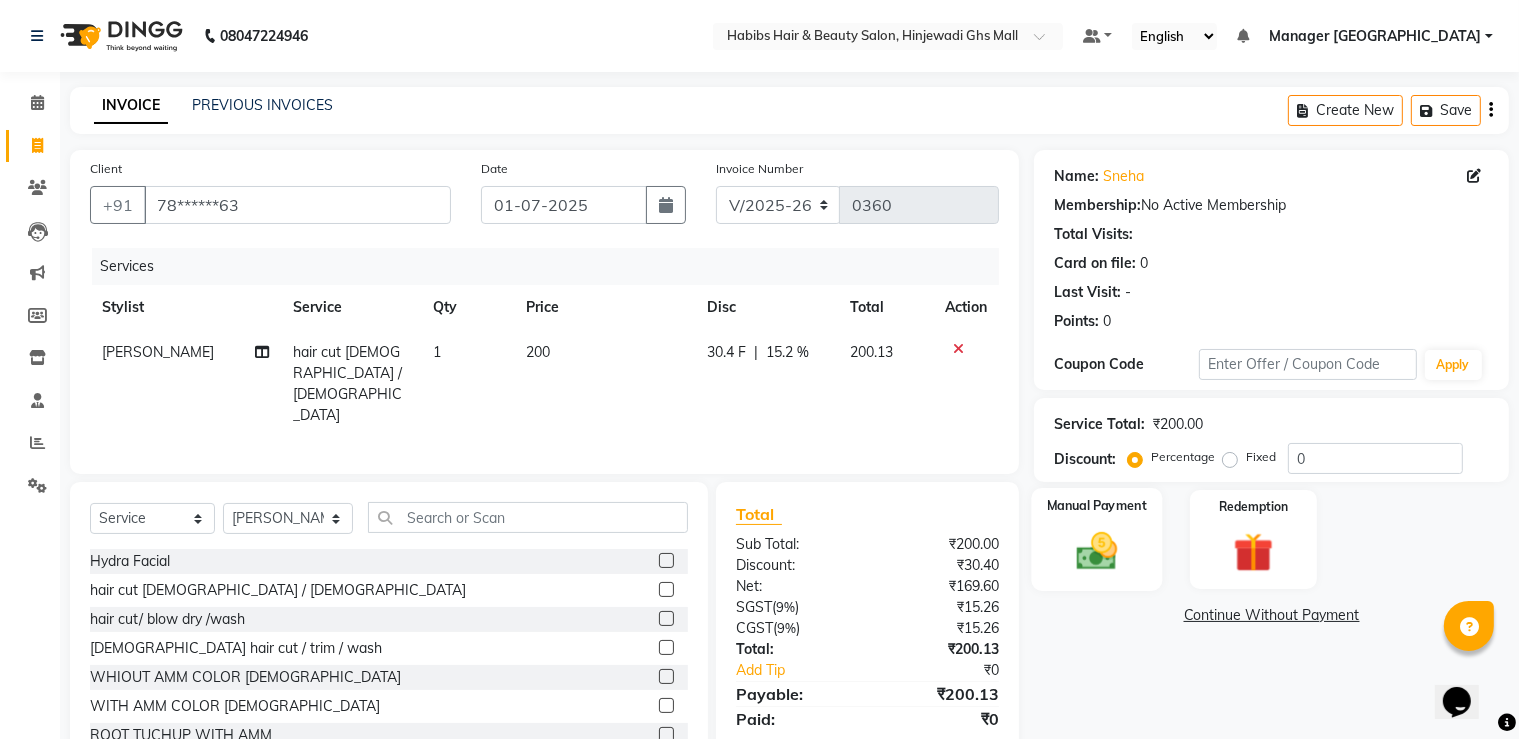 click on "Manual Payment" 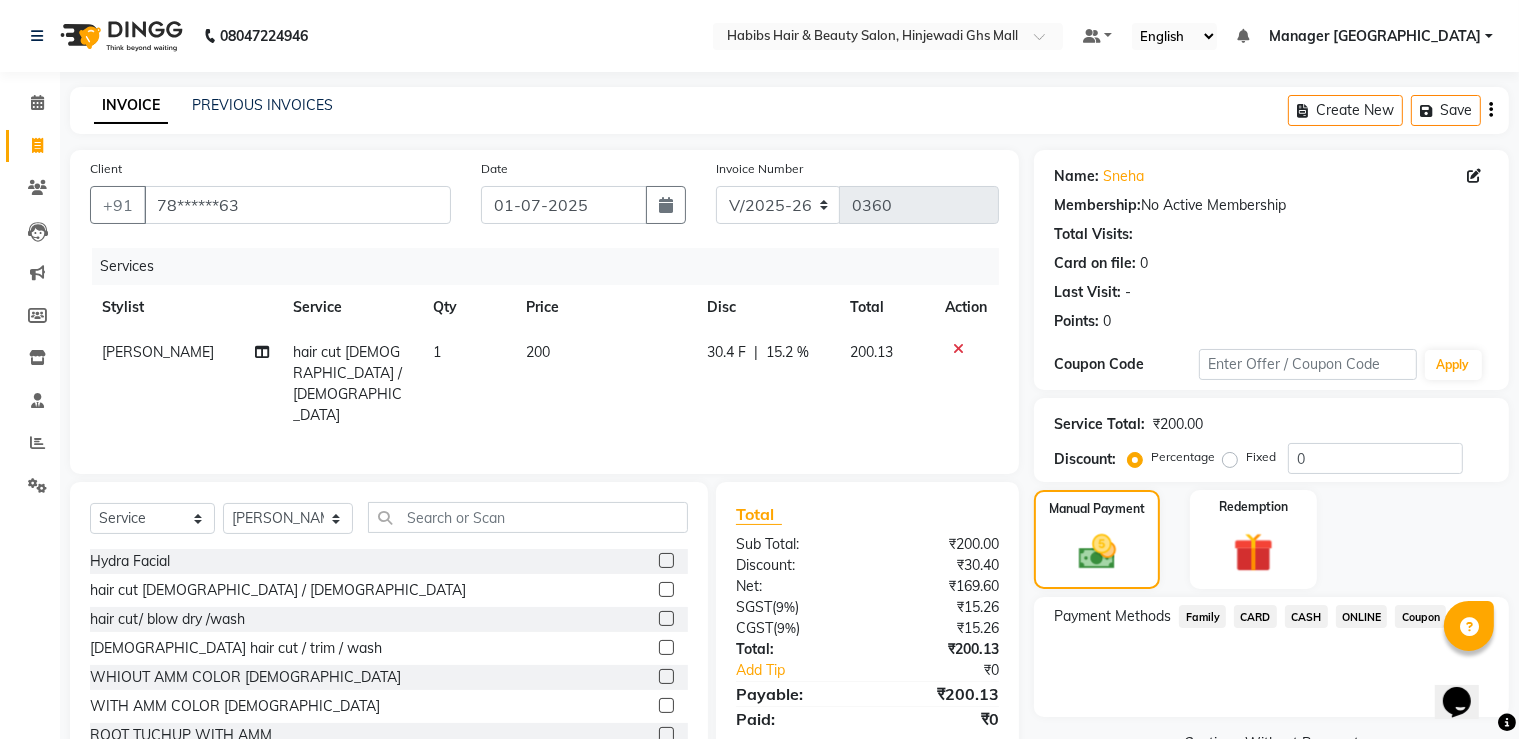 click on "ONLINE" 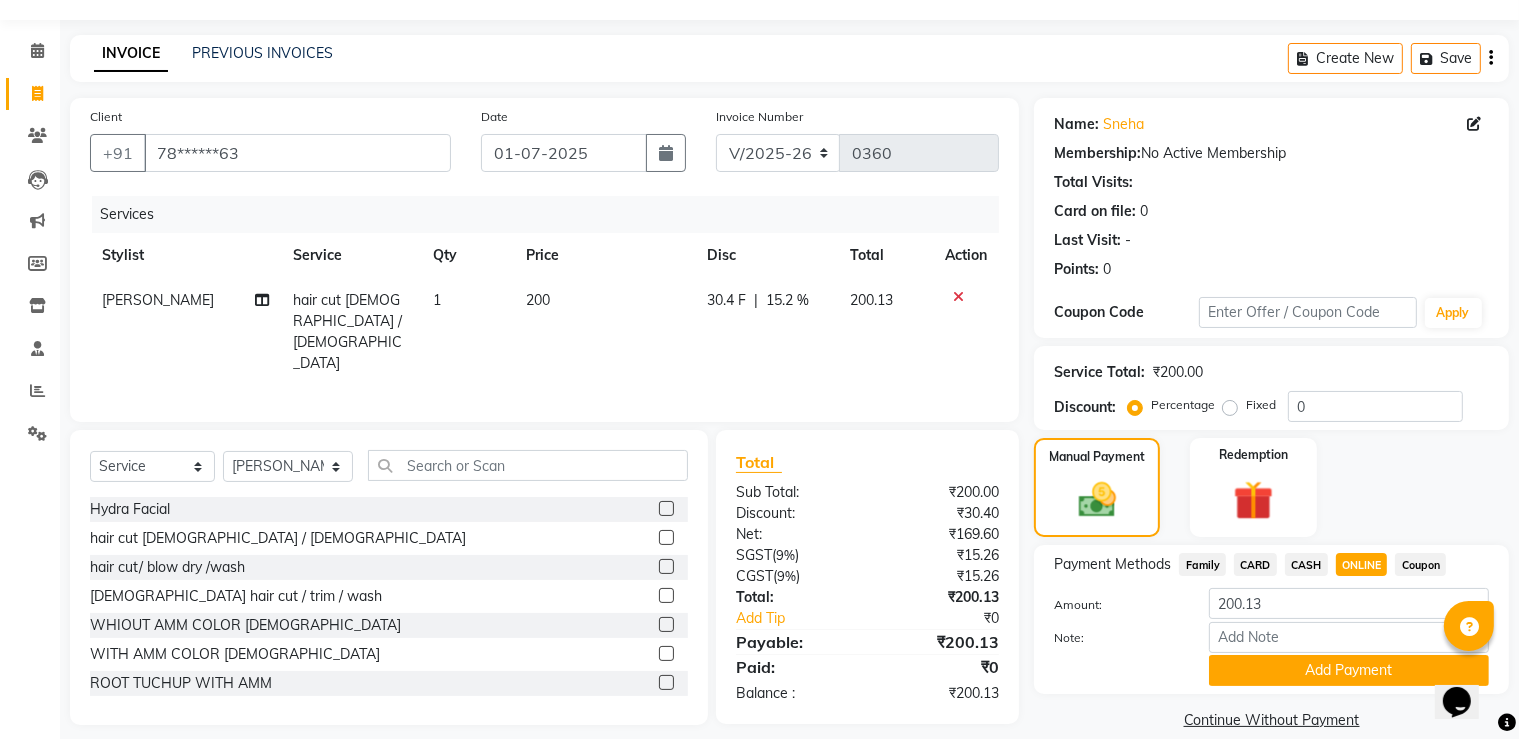 scroll, scrollTop: 80, scrollLeft: 0, axis: vertical 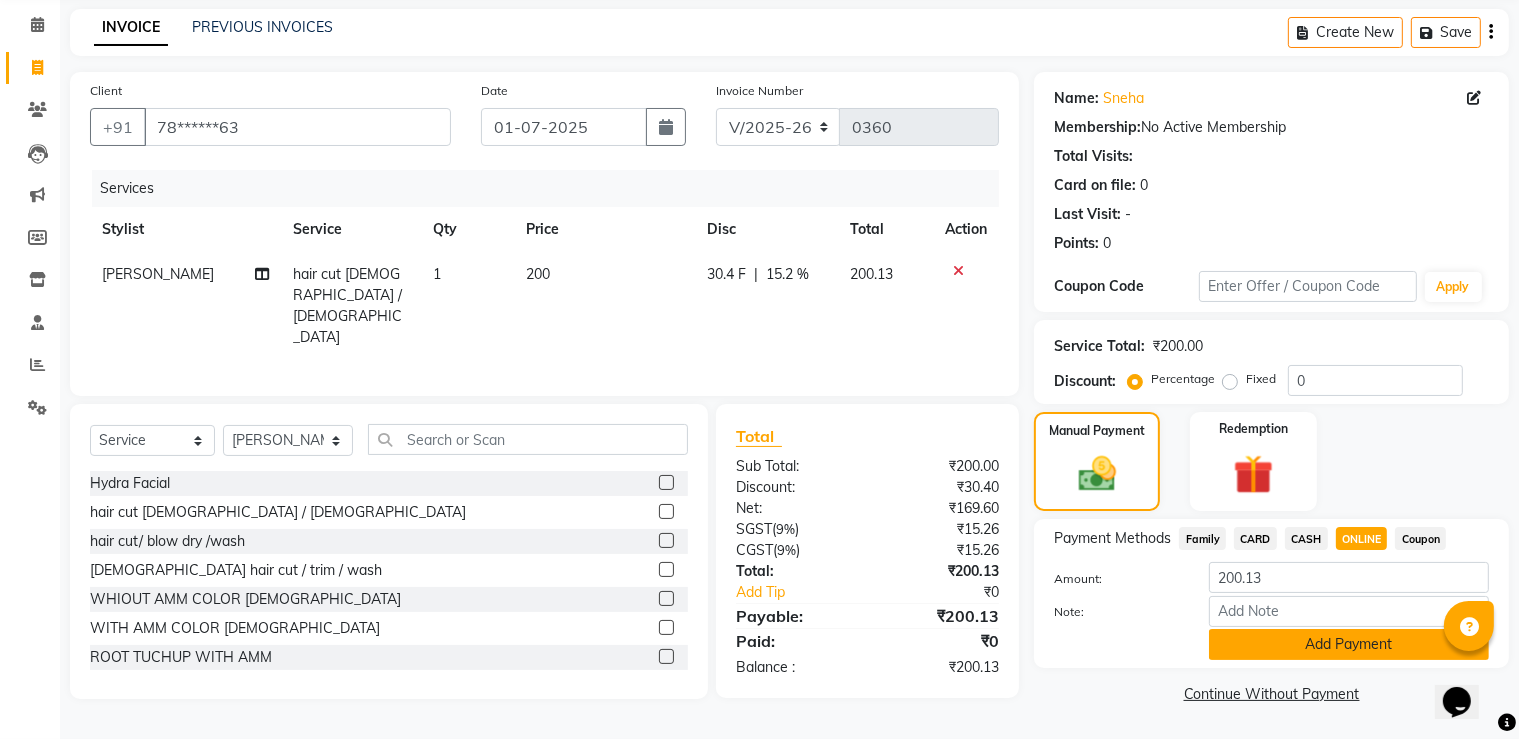click on "Add Payment" 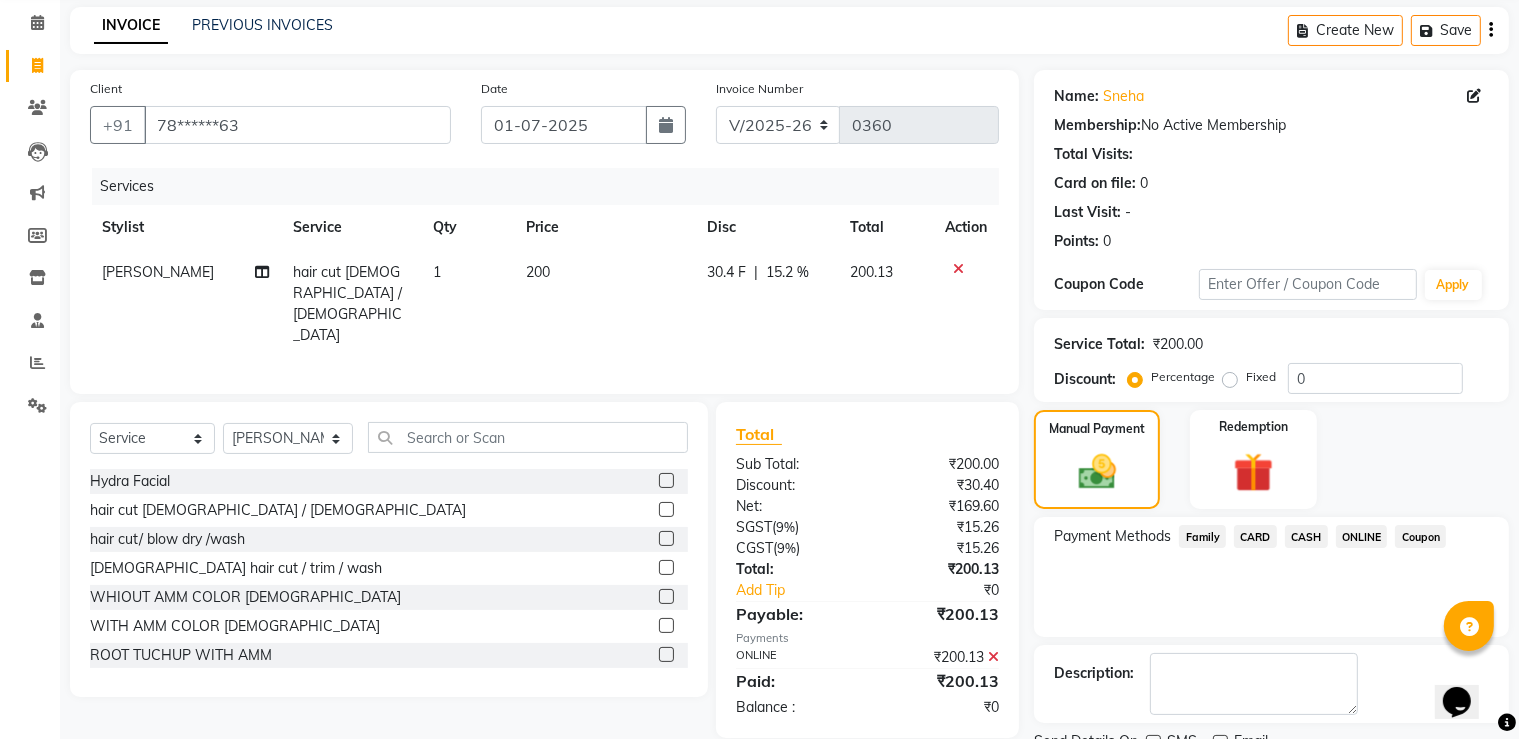 scroll, scrollTop: 161, scrollLeft: 0, axis: vertical 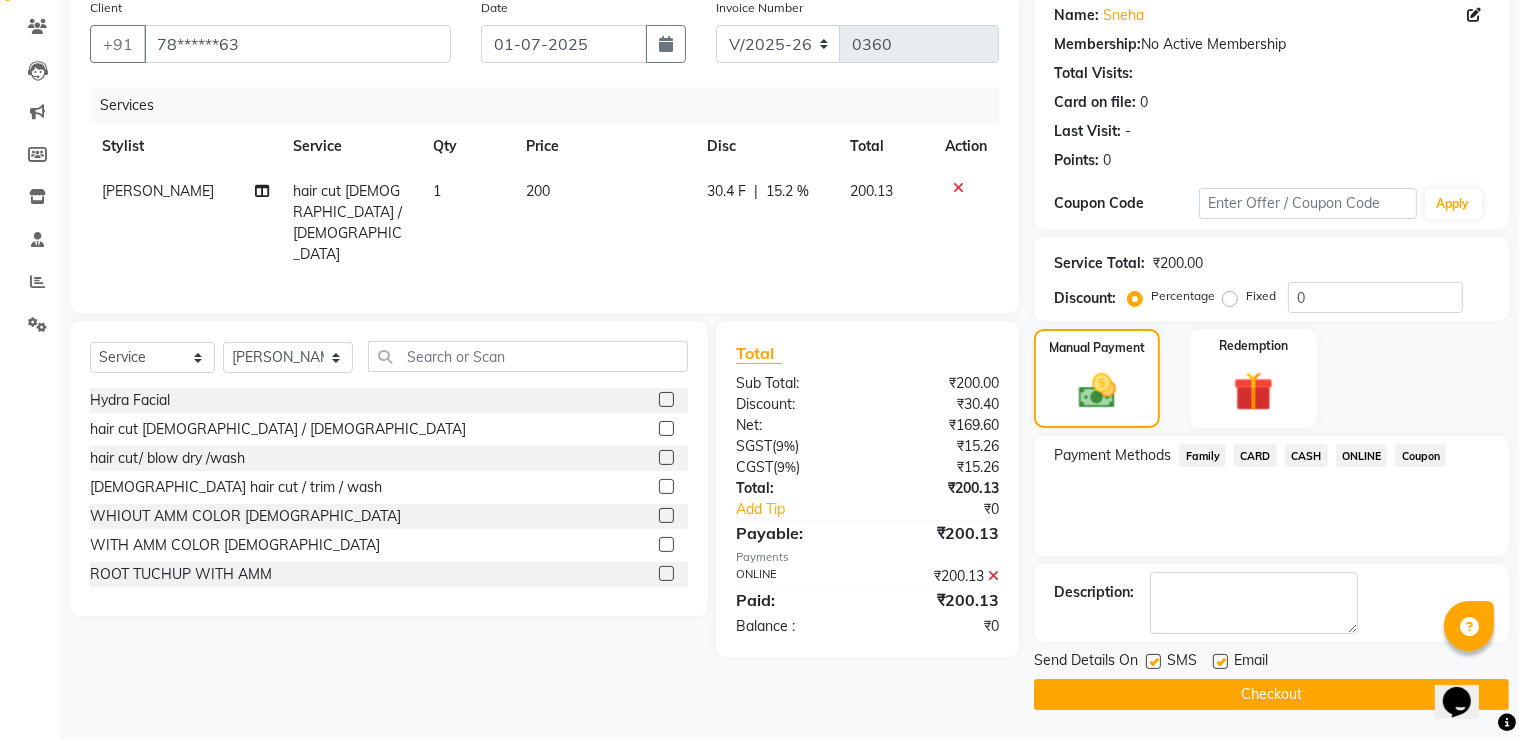 click on "Checkout" 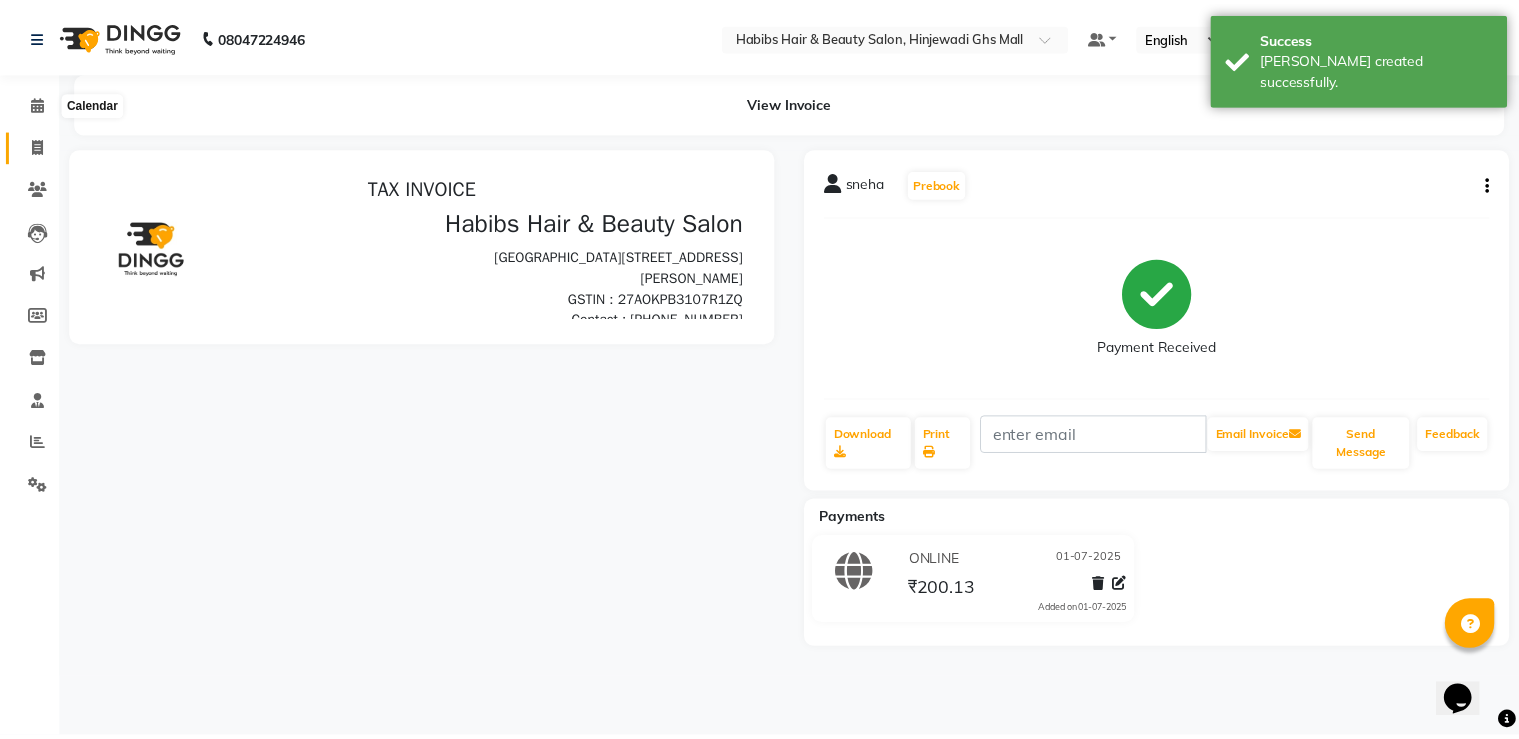 scroll, scrollTop: 0, scrollLeft: 0, axis: both 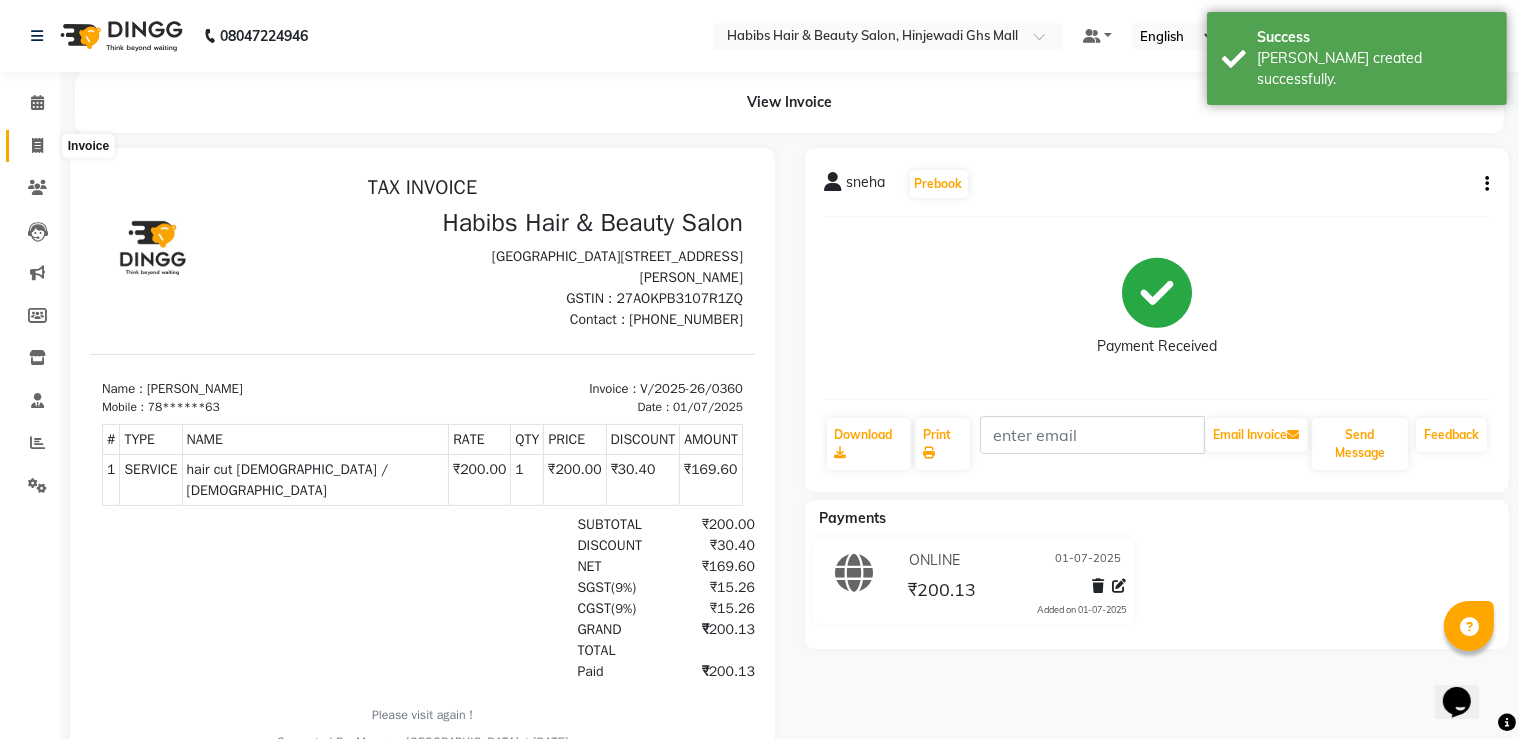 click 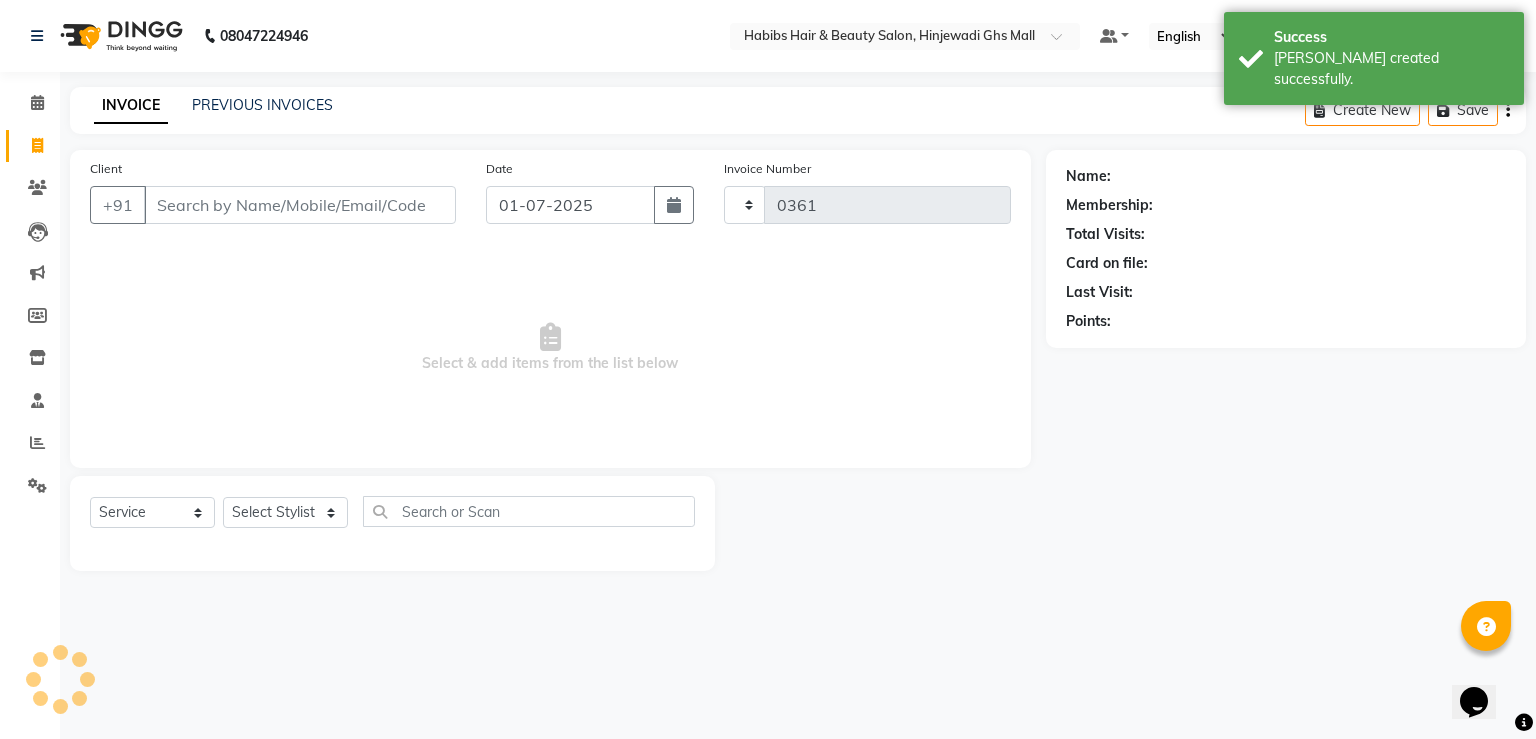 click 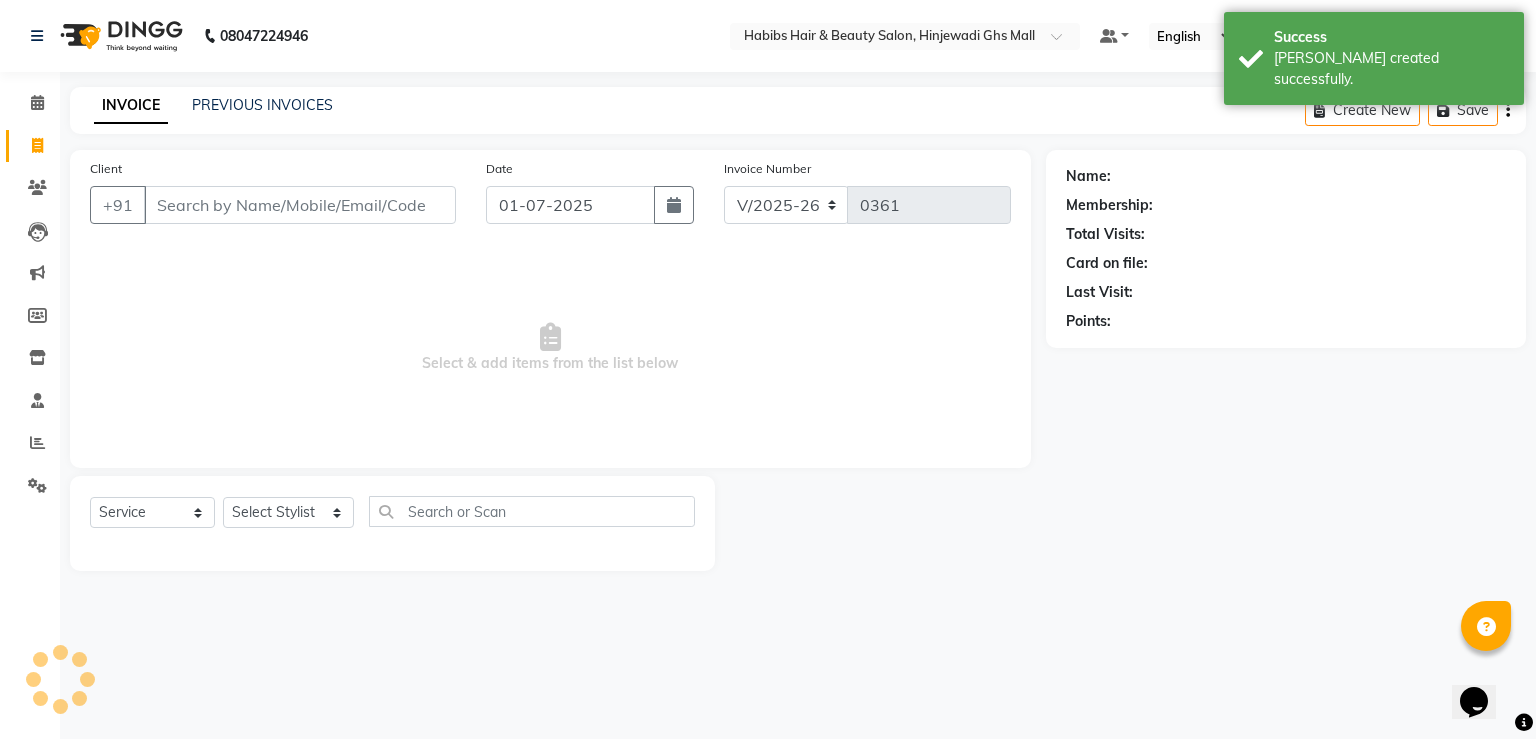 click on "Client" at bounding box center (300, 205) 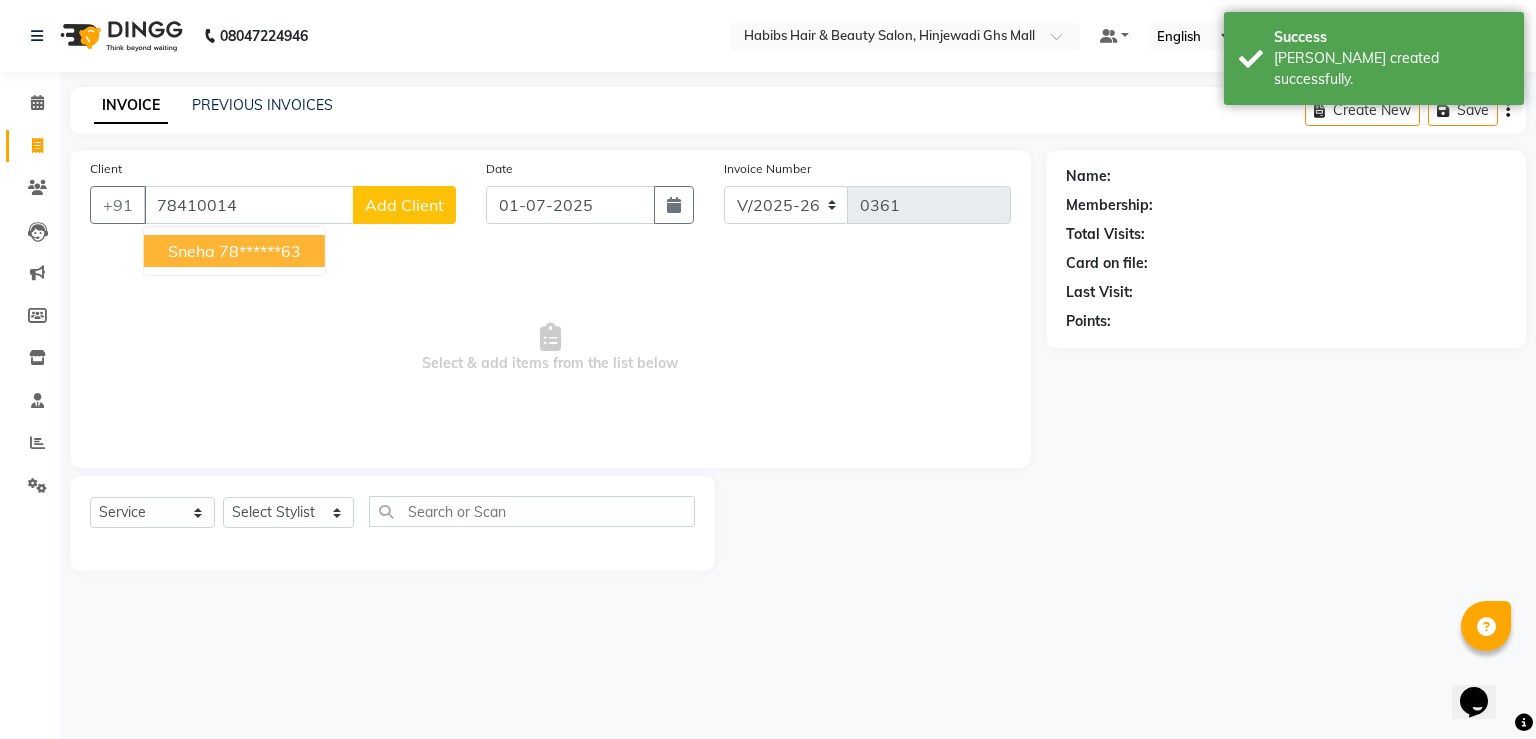 click on "78******63" at bounding box center (260, 251) 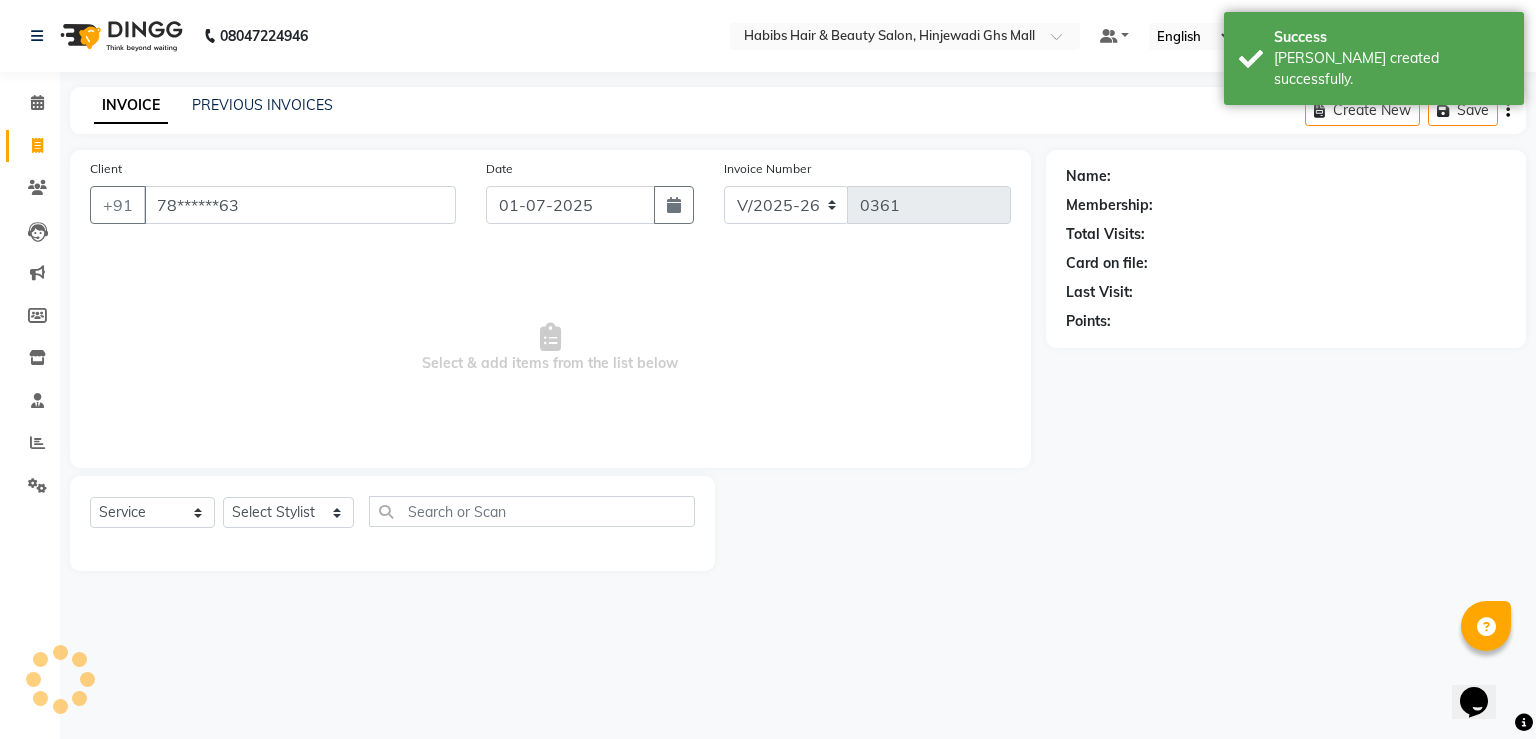 type on "78******63" 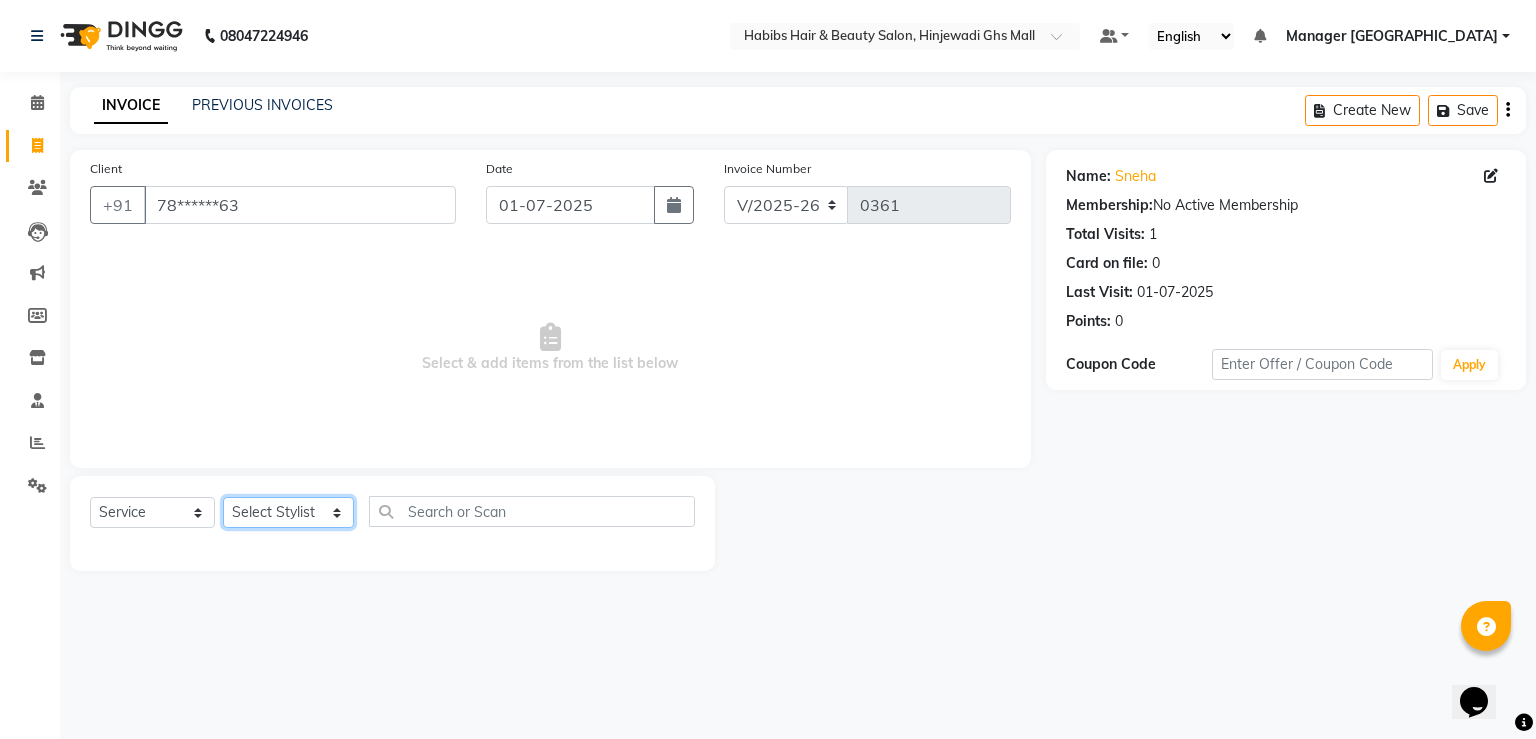 click on "Select Stylist [PERSON_NAME] [PERSON_NAME] Manager GHS MALL Pooja [PERSON_NAME] [PERSON_NAME]" 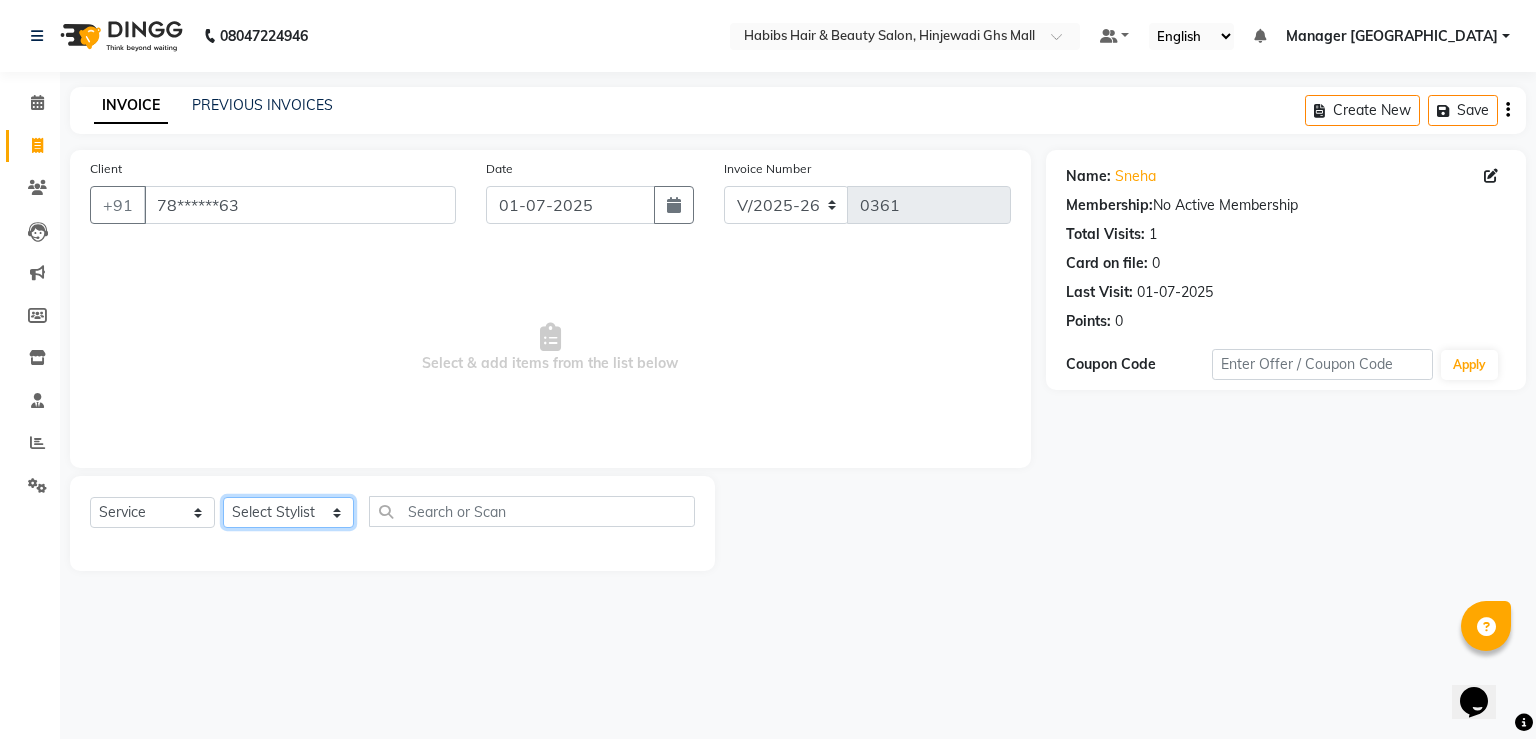 select on "65702" 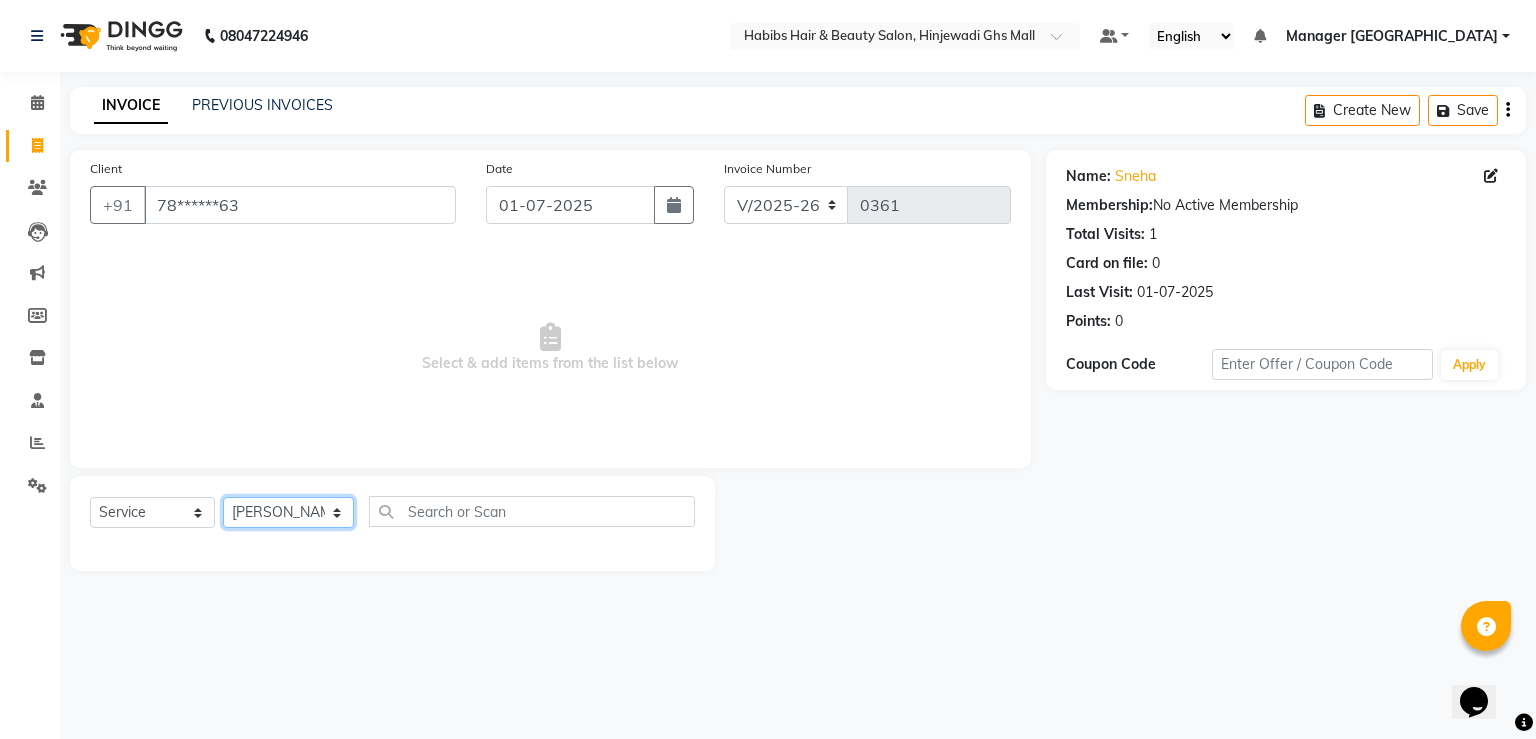 click on "Select Stylist [PERSON_NAME] [PERSON_NAME] Manager GHS MALL Pooja [PERSON_NAME] [PERSON_NAME]" 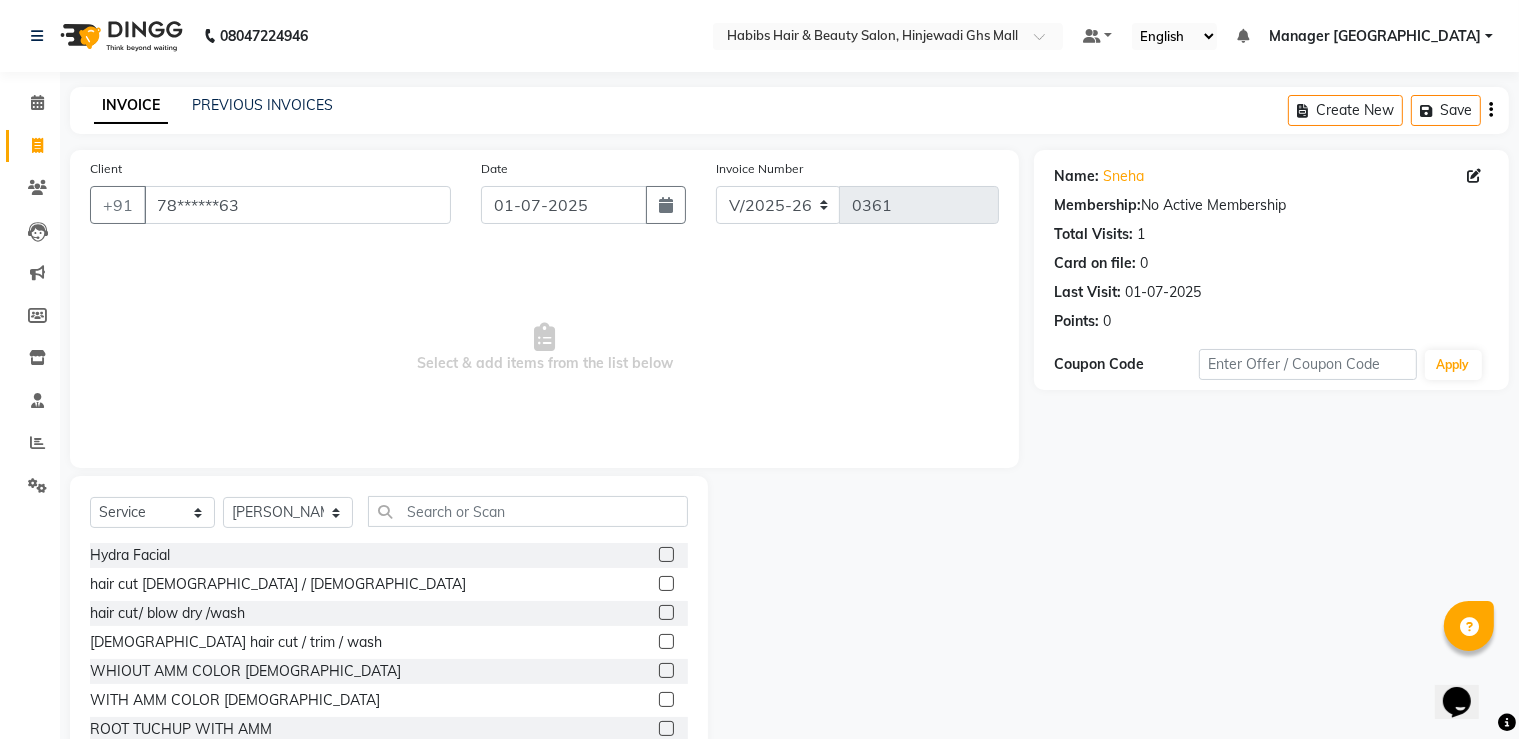 click 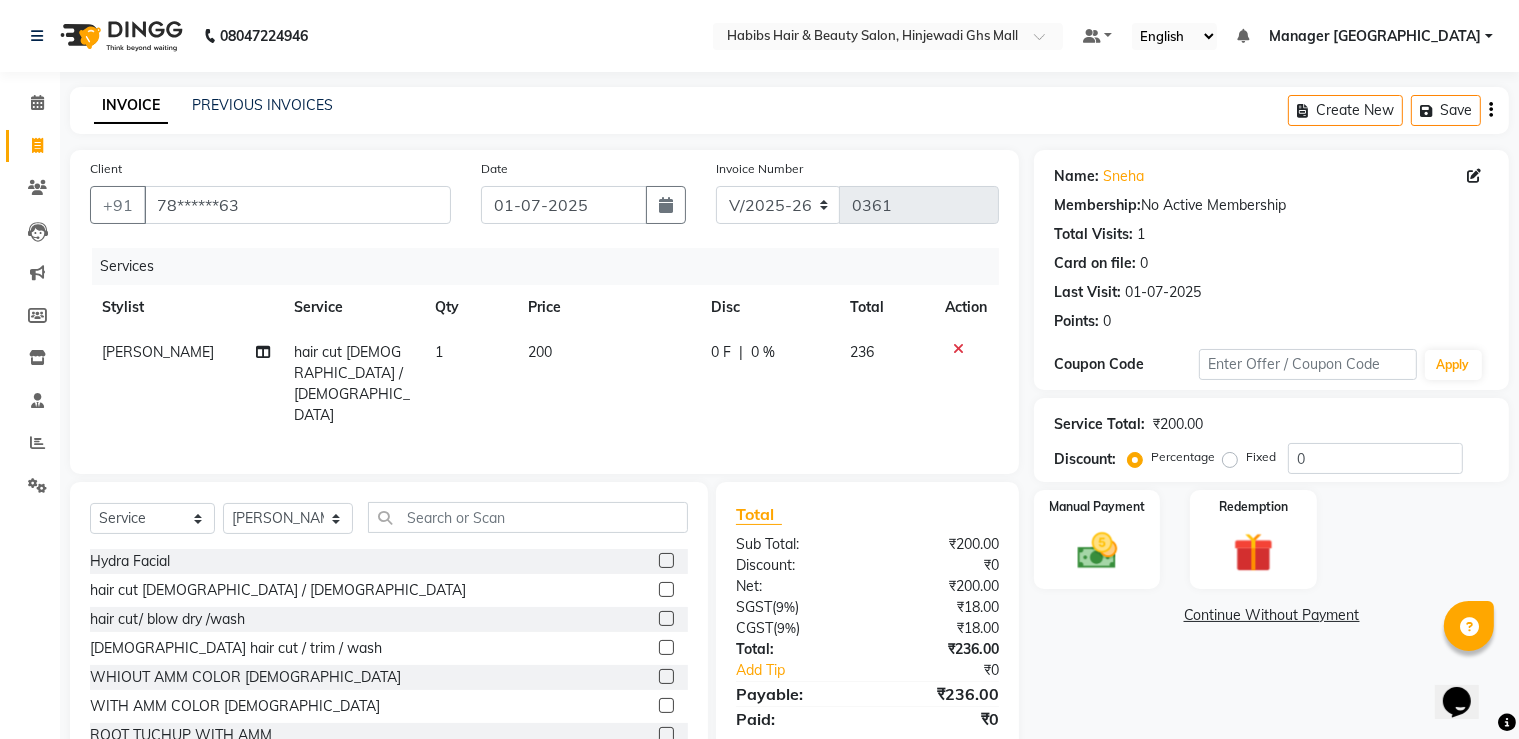 checkbox on "false" 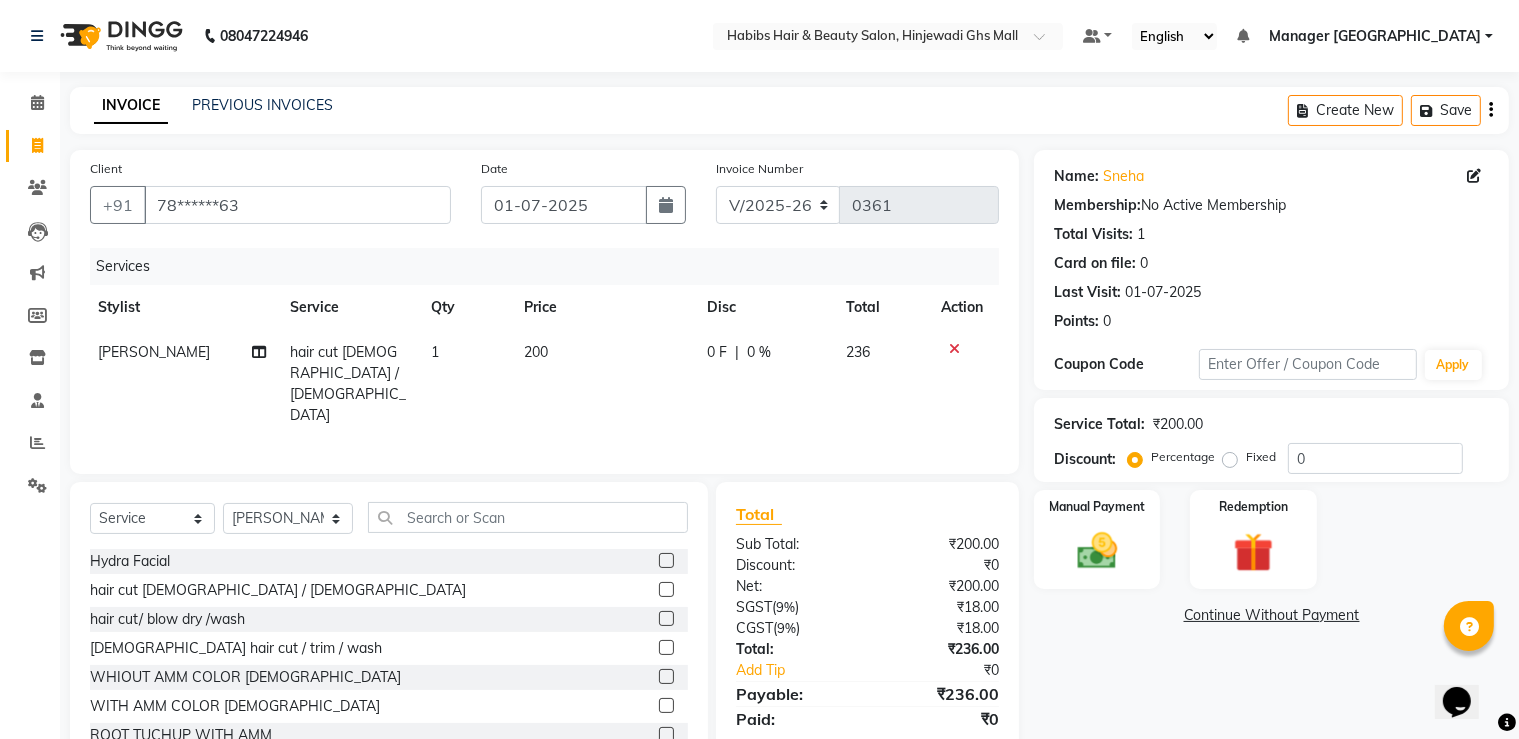 drag, startPoint x: 772, startPoint y: 399, endPoint x: 779, endPoint y: 388, distance: 13.038404 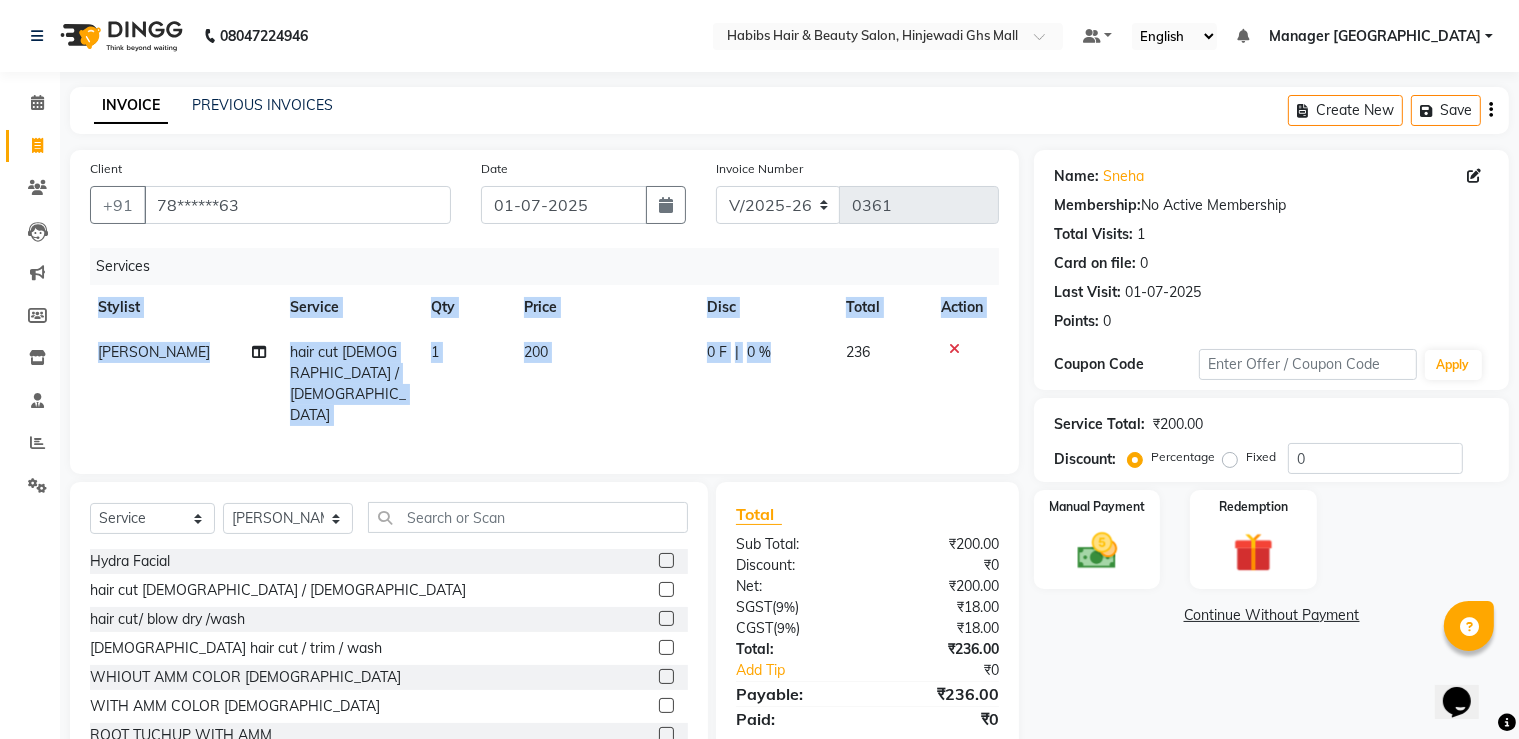 click on "0 F | 0 %" 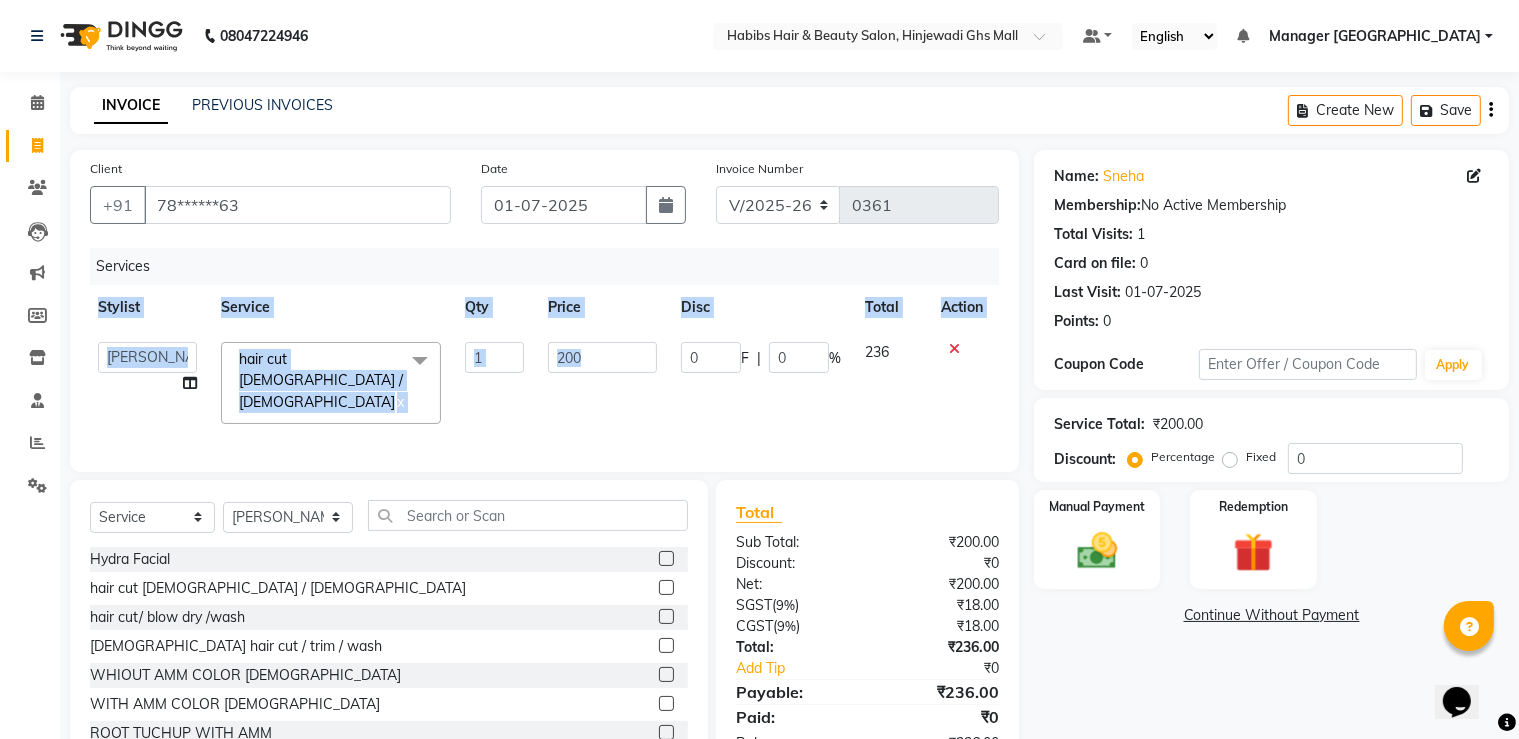 click on "0" 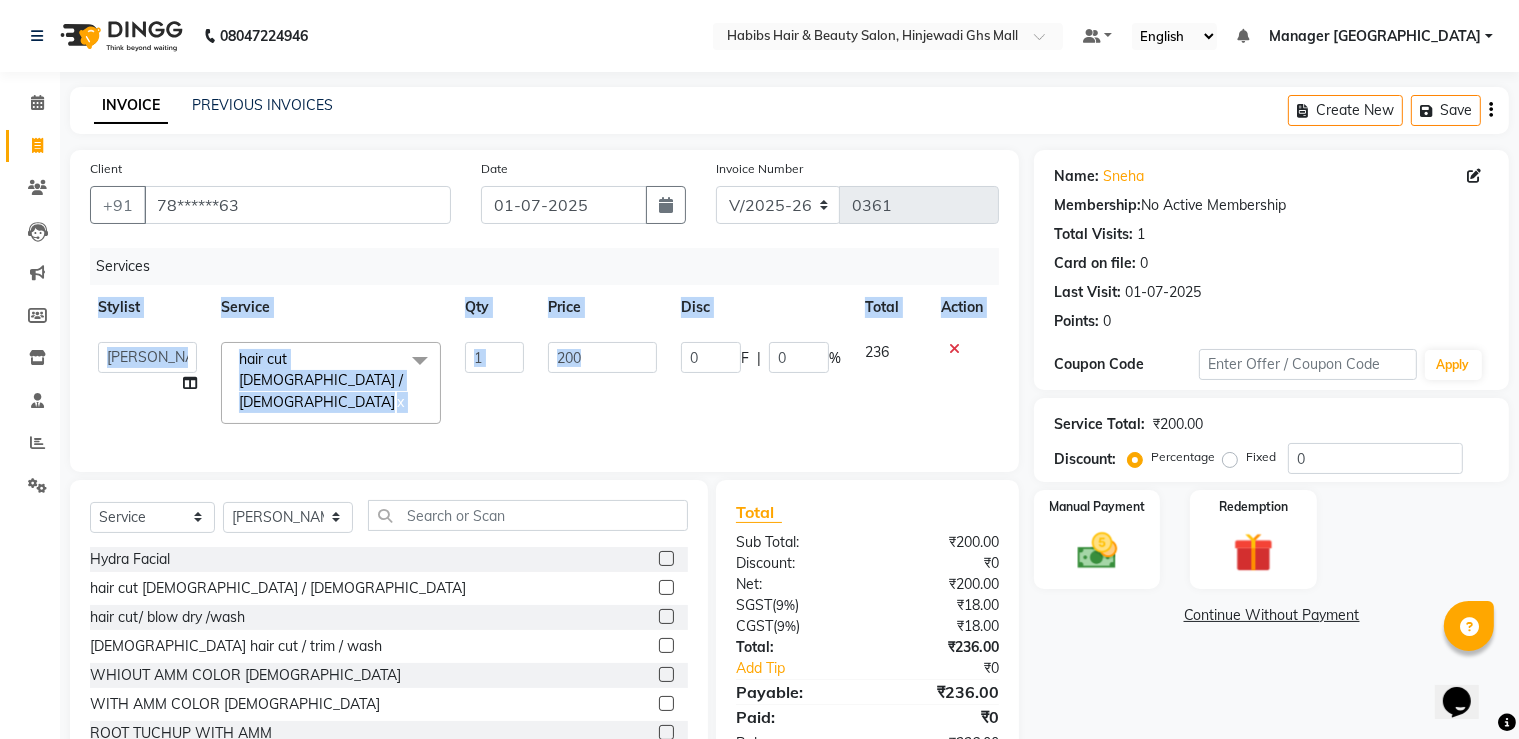 click on "0" 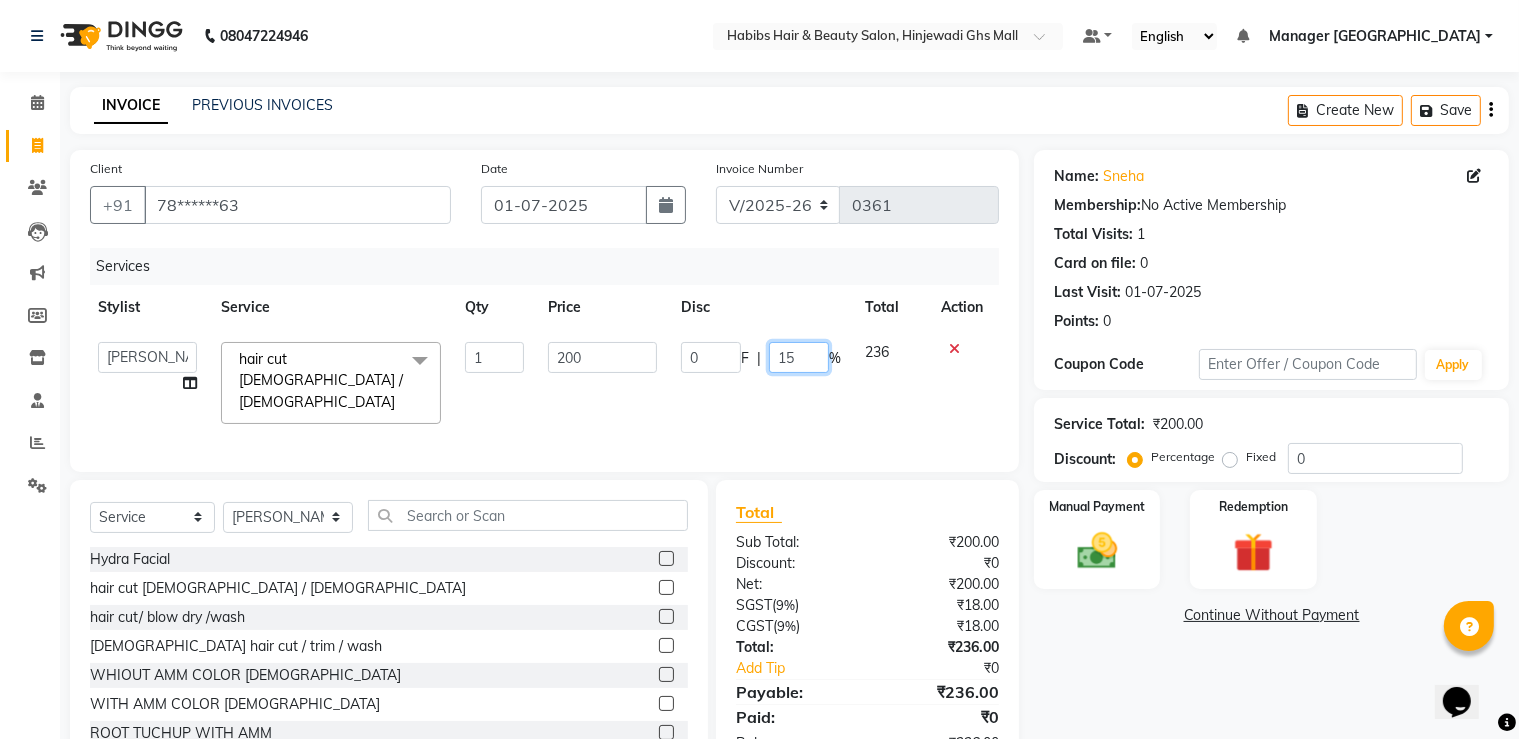 type on "15.2" 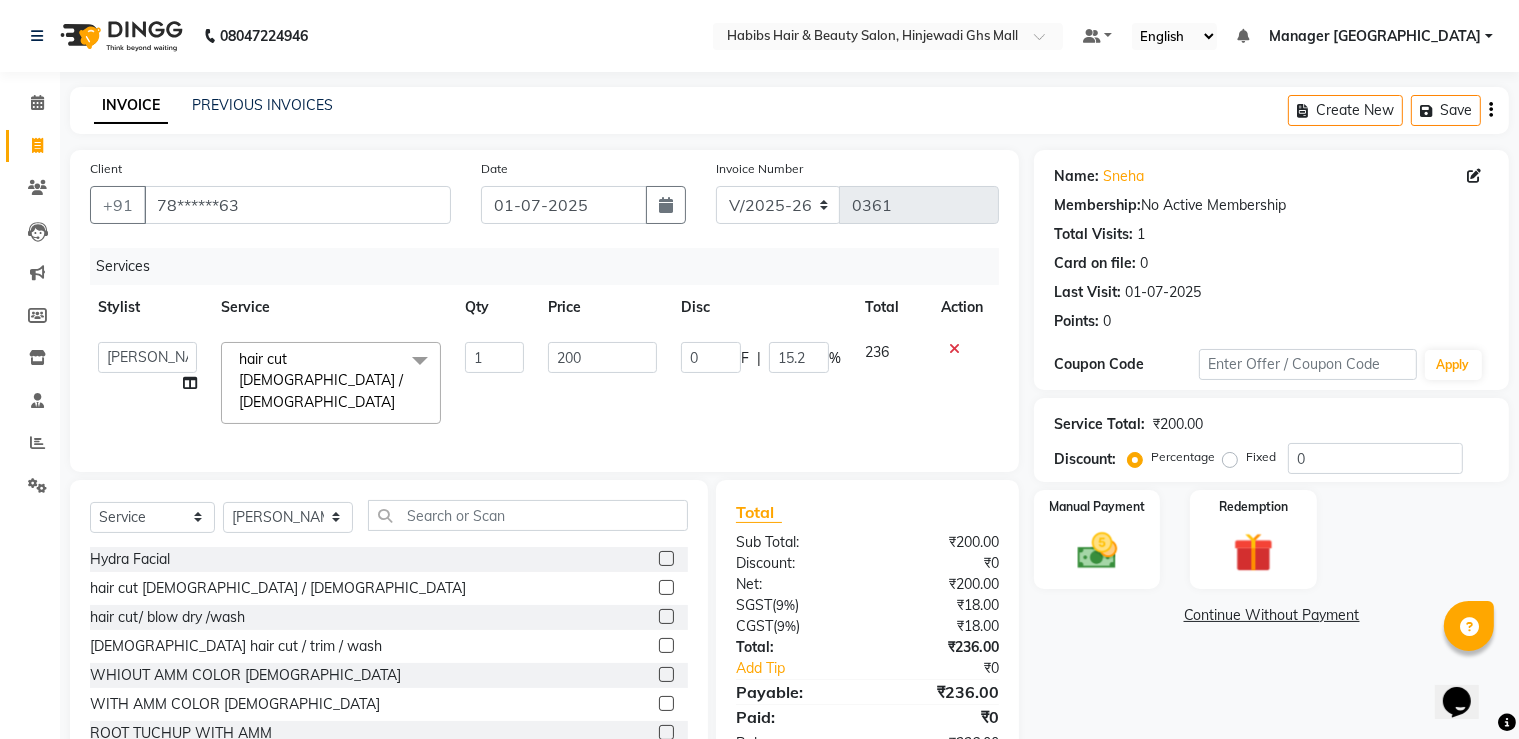 click on "Name: Sneha  Membership:  No Active Membership  Total Visits:  1 Card on file:  0 Last Visit:   [DATE] Points:   0  Coupon Code Apply Service Total:  ₹200.00  Discount:  Percentage   Fixed  0 Manual Payment Redemption  Continue Without Payment" 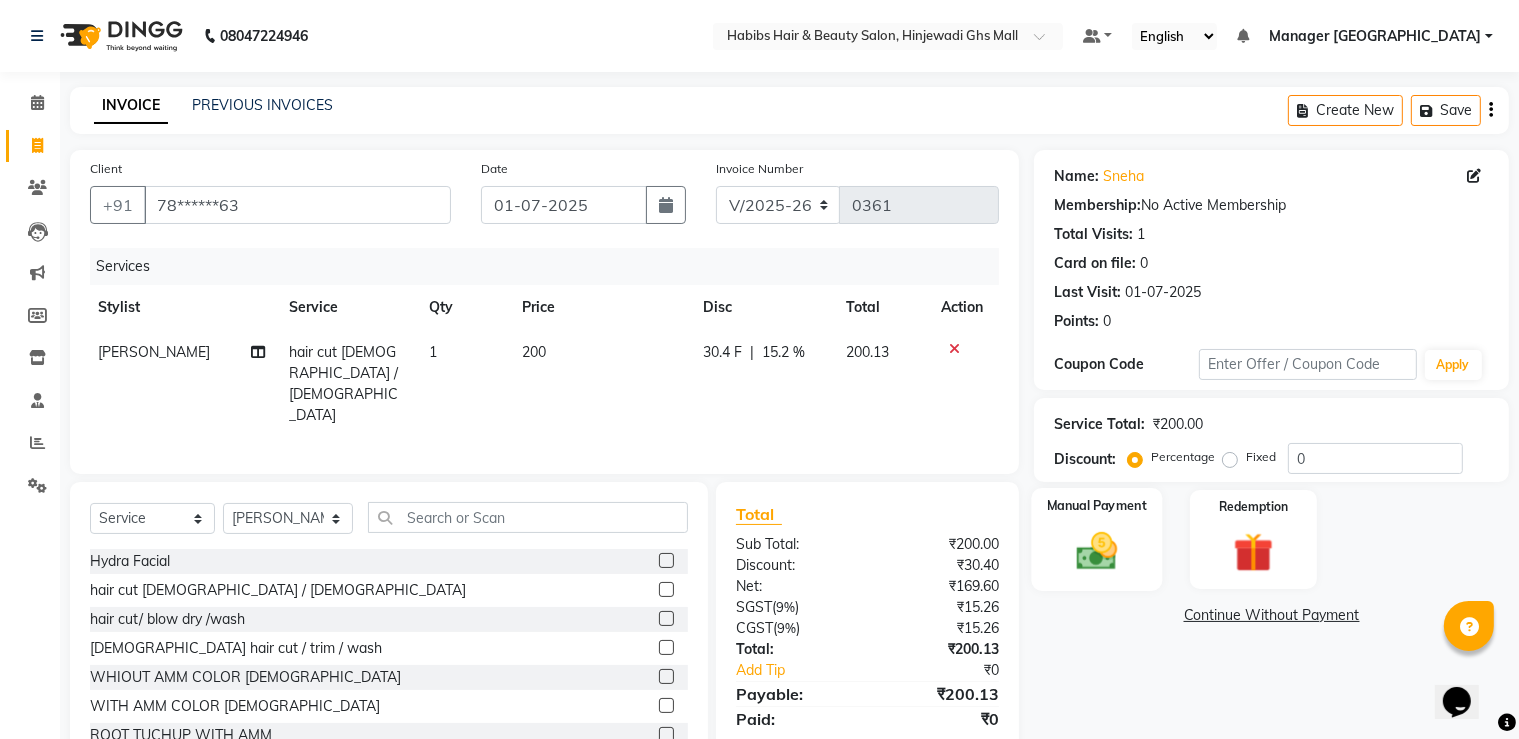 click 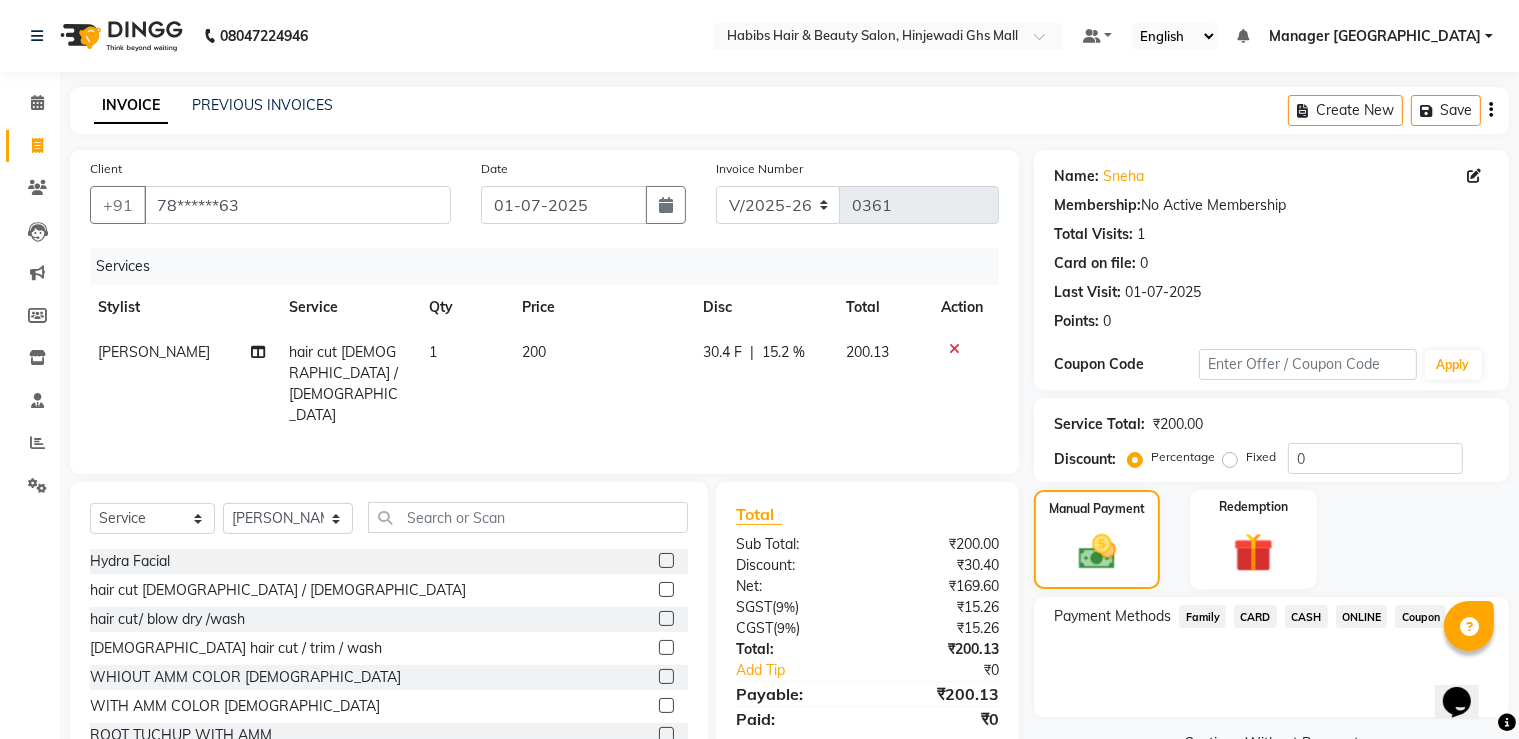click on "ONLINE" 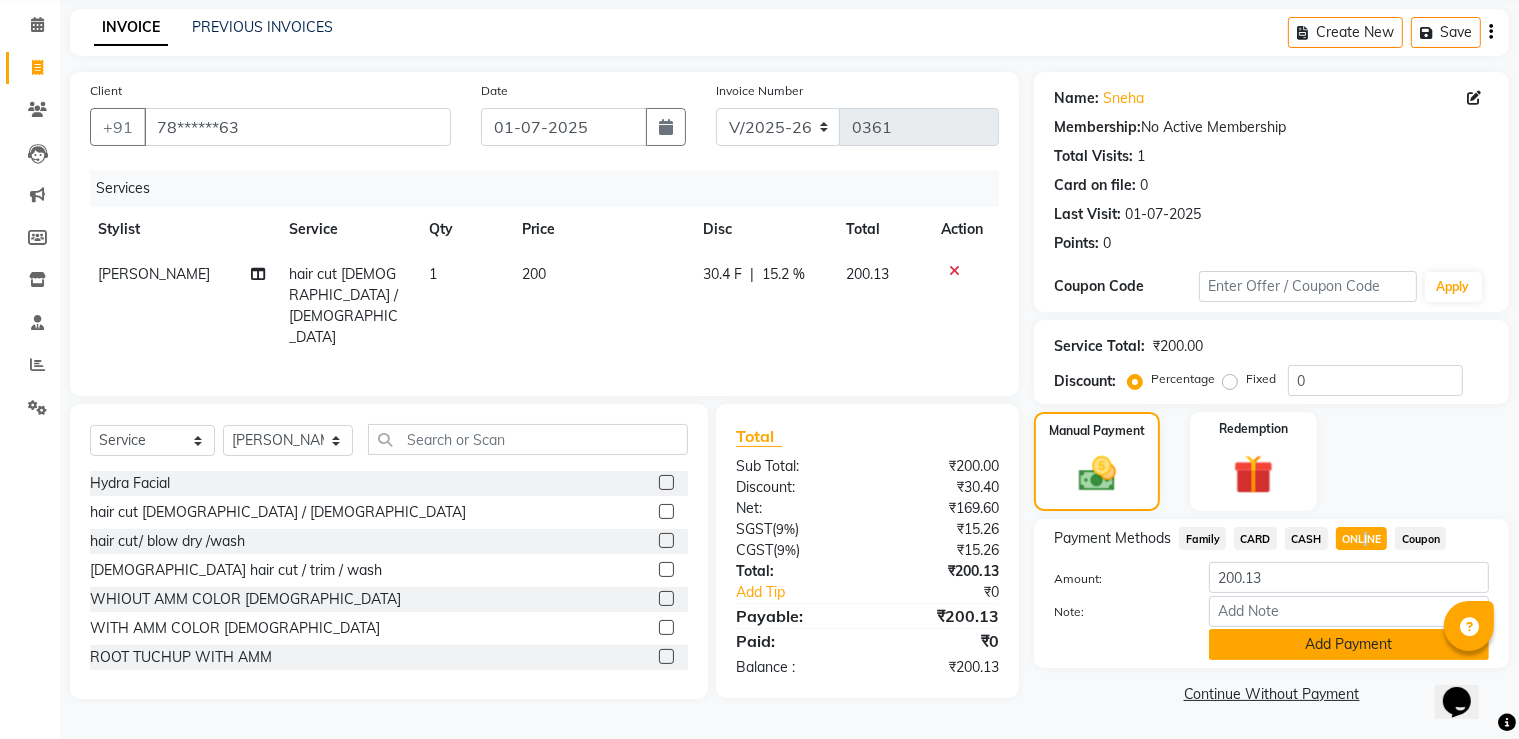 click on "Add Payment" 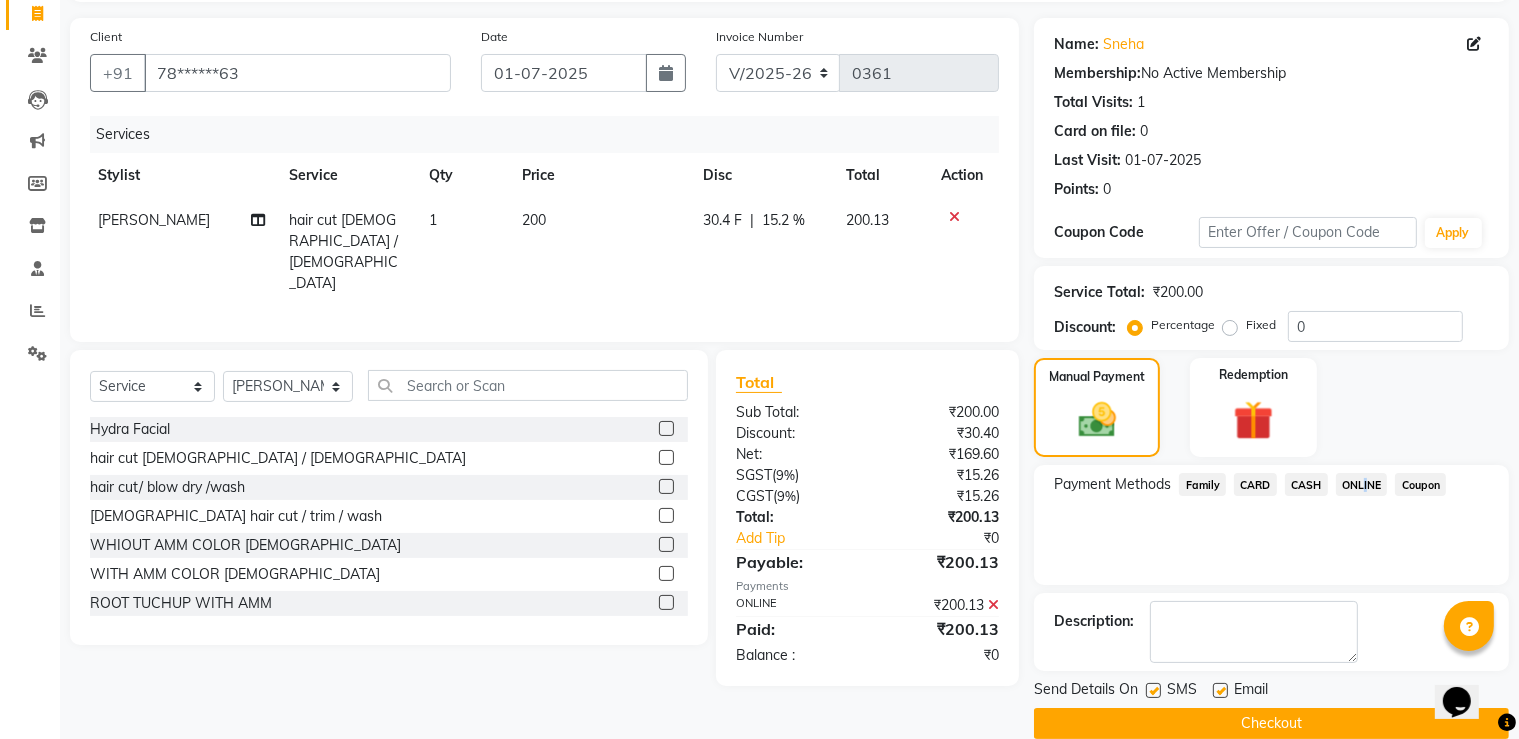 scroll, scrollTop: 161, scrollLeft: 0, axis: vertical 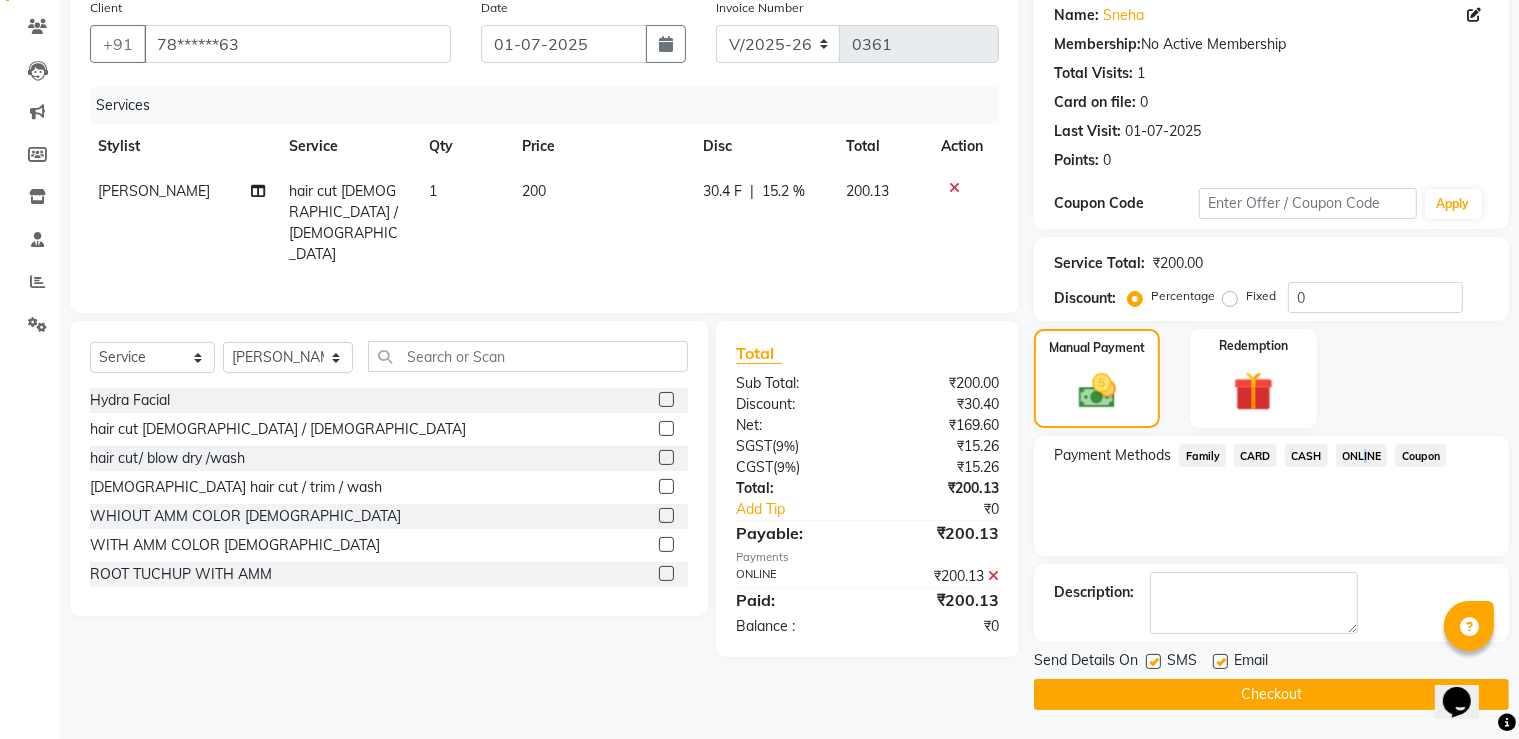 click on "Checkout" 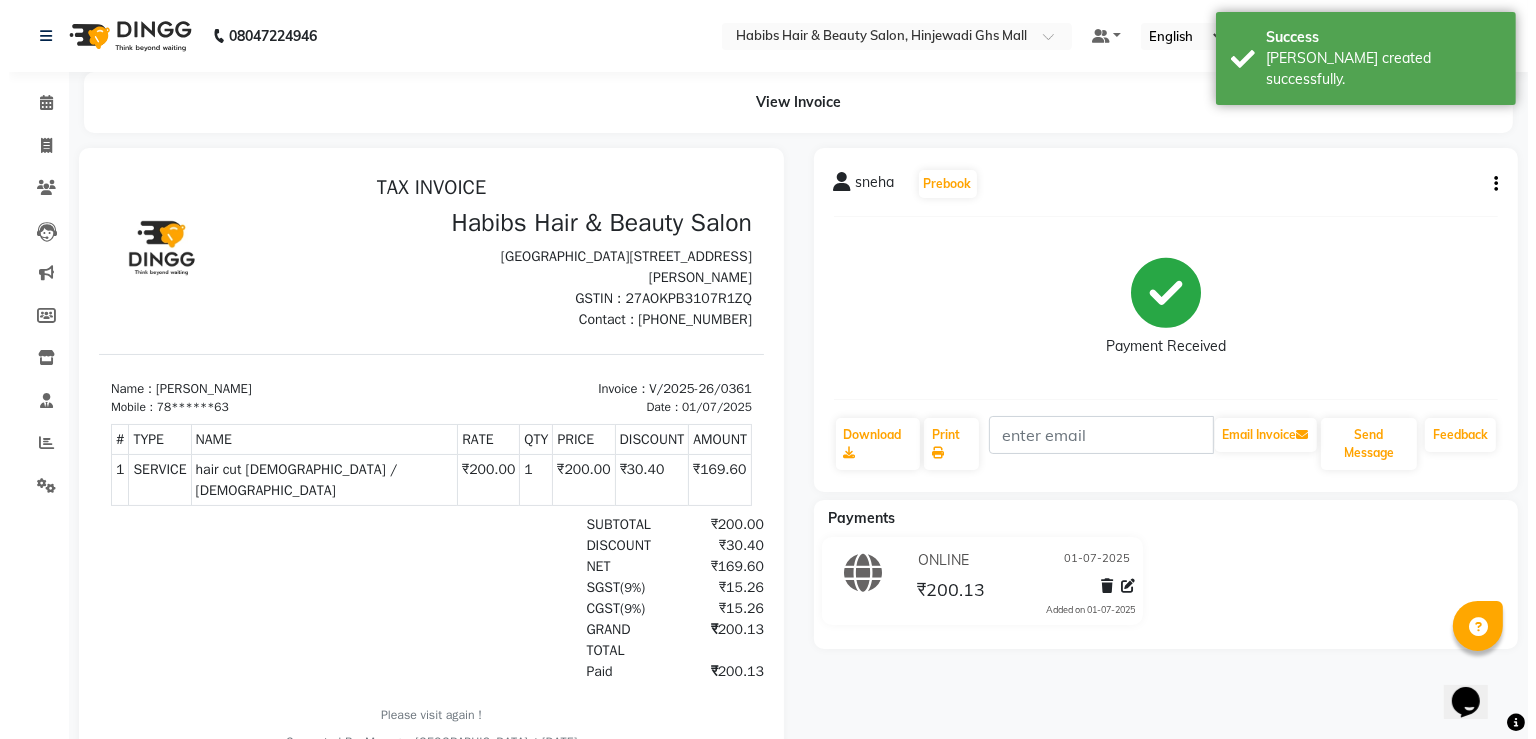 scroll, scrollTop: 0, scrollLeft: 0, axis: both 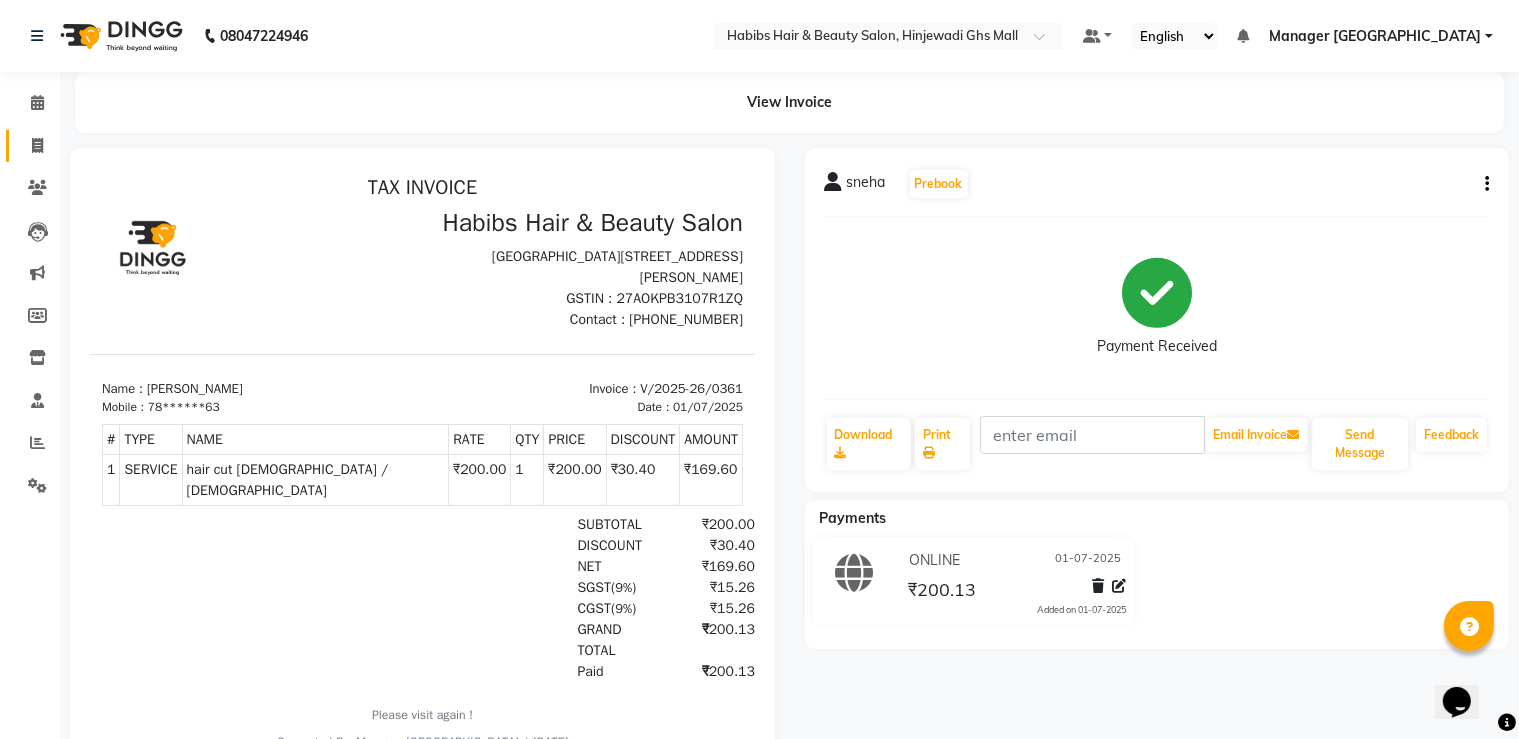 click 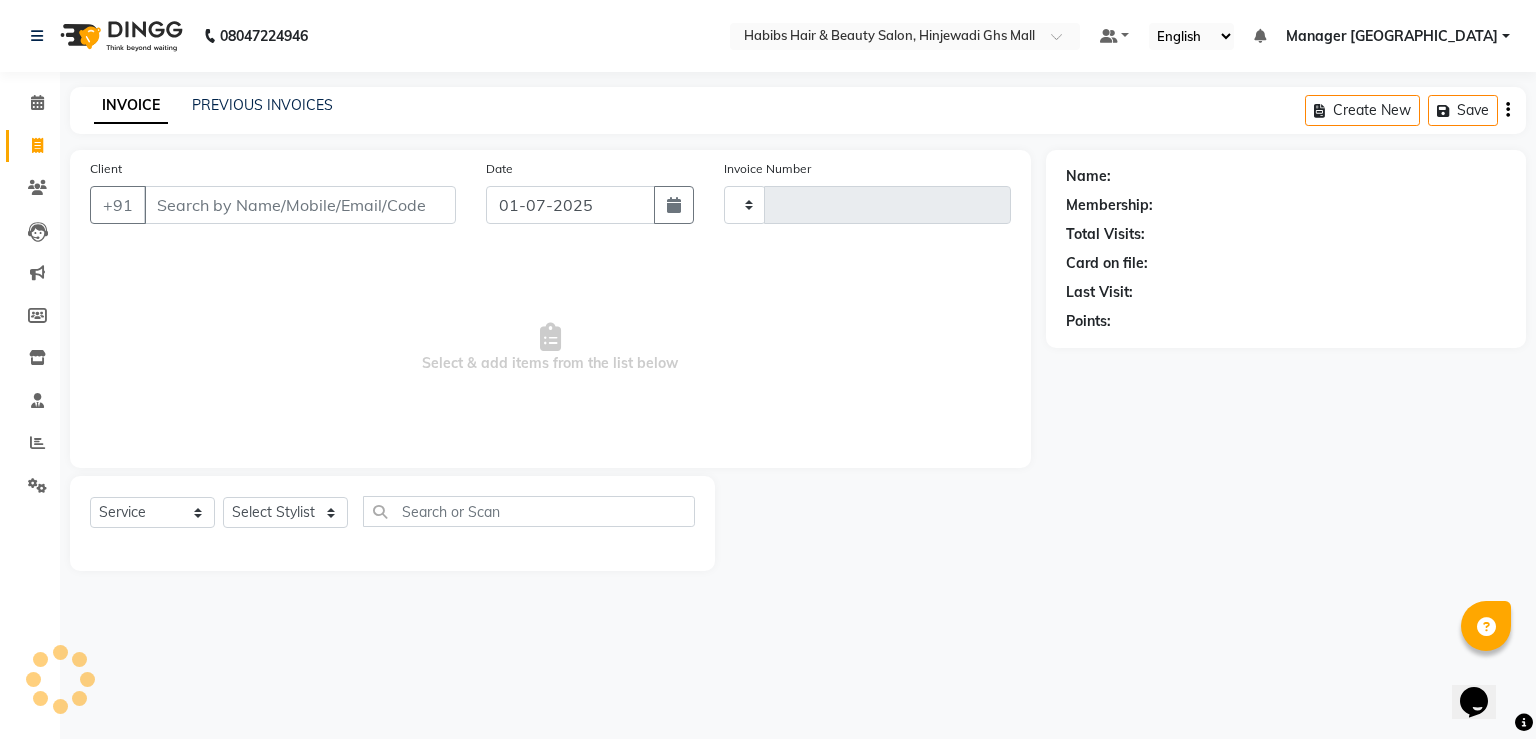 type on "0362" 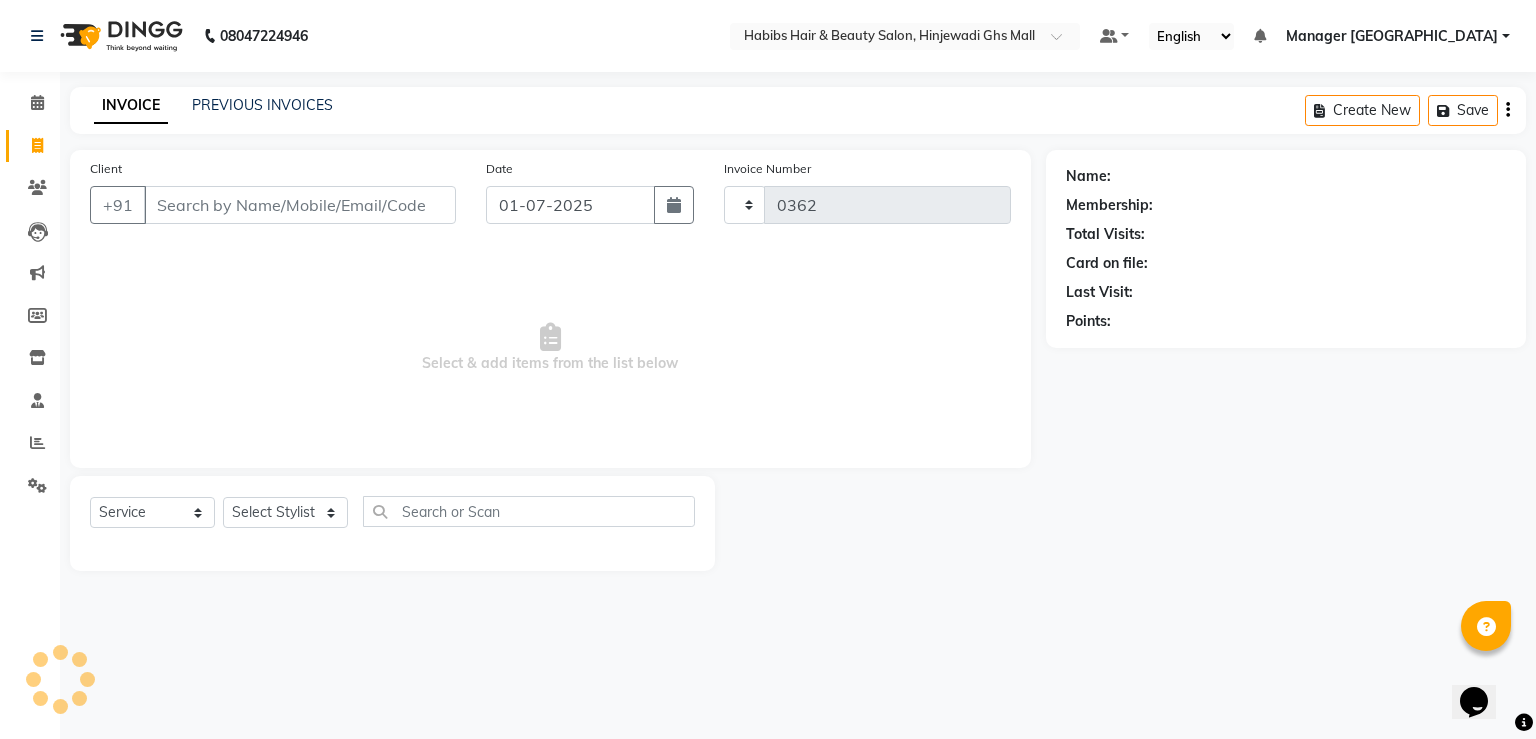 select on "7463" 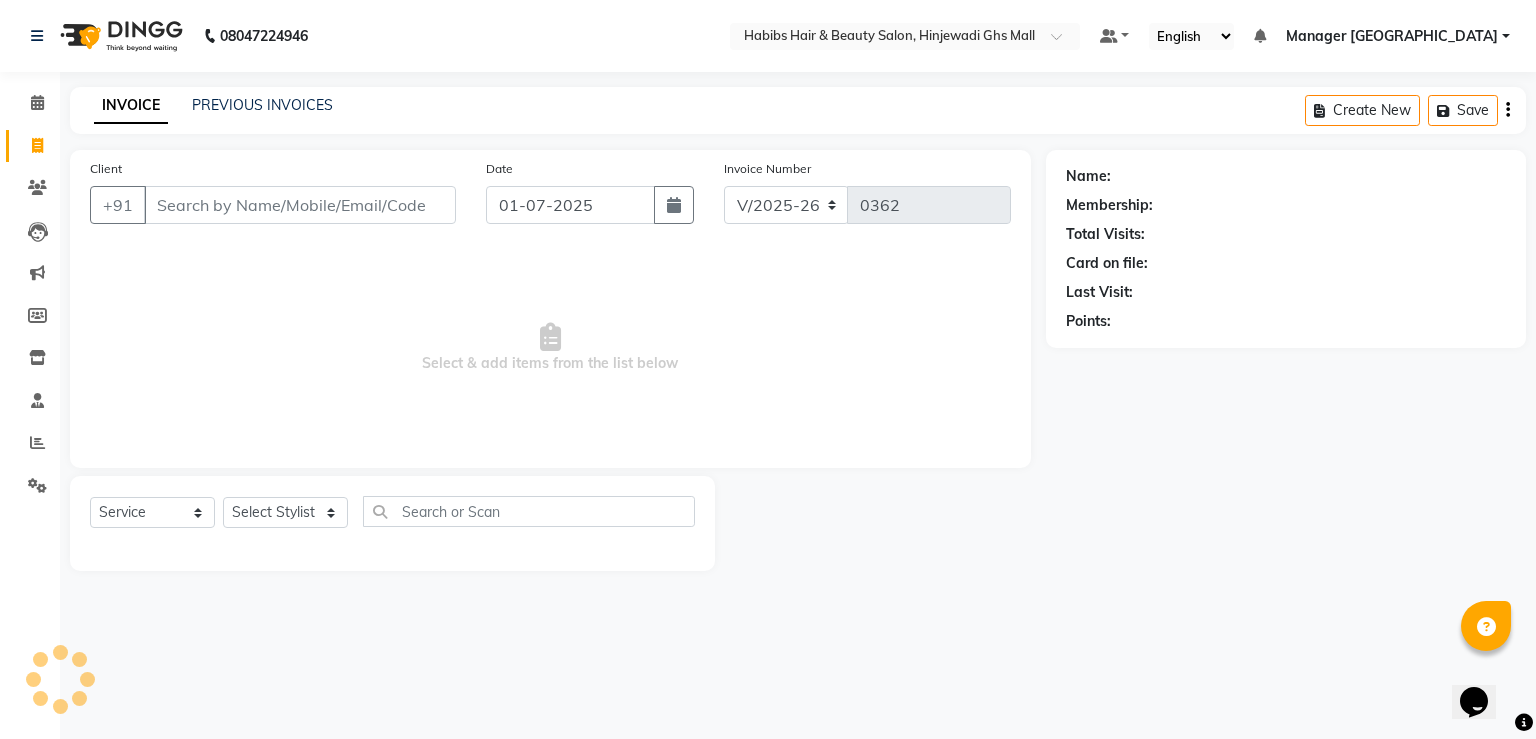 drag, startPoint x: 335, startPoint y: 223, endPoint x: 408, endPoint y: 235, distance: 73.97973 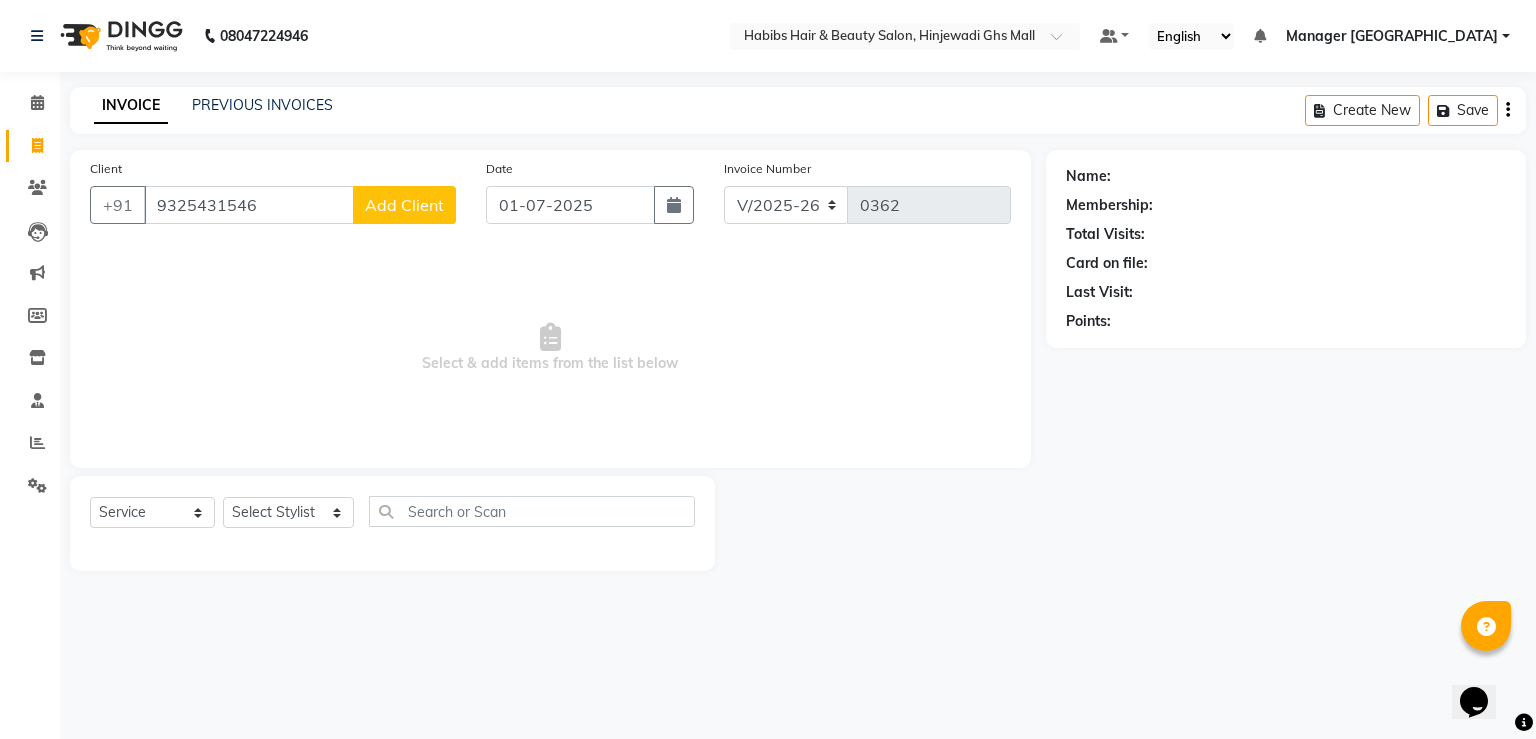 type on "9325431546" 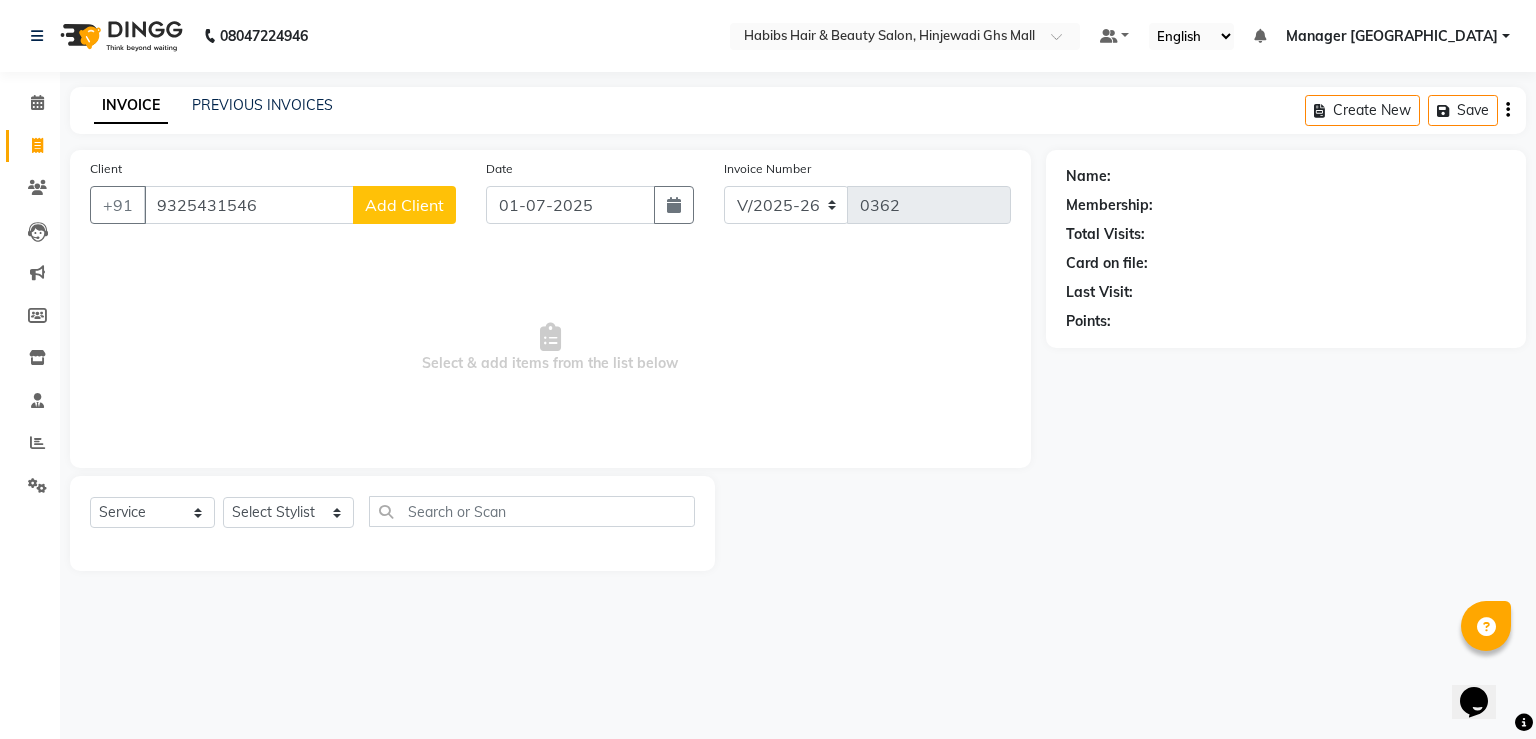 select on "22" 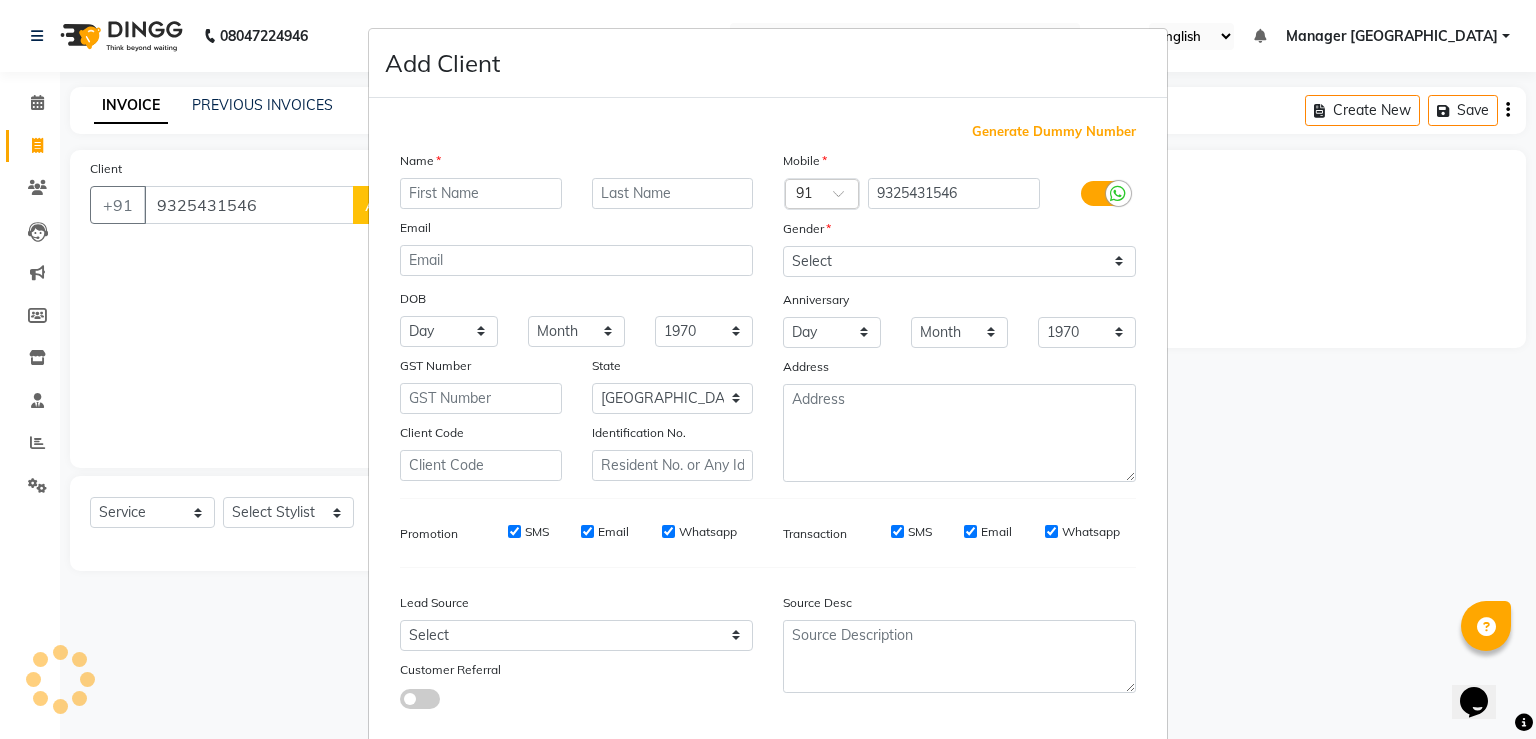 click at bounding box center (481, 193) 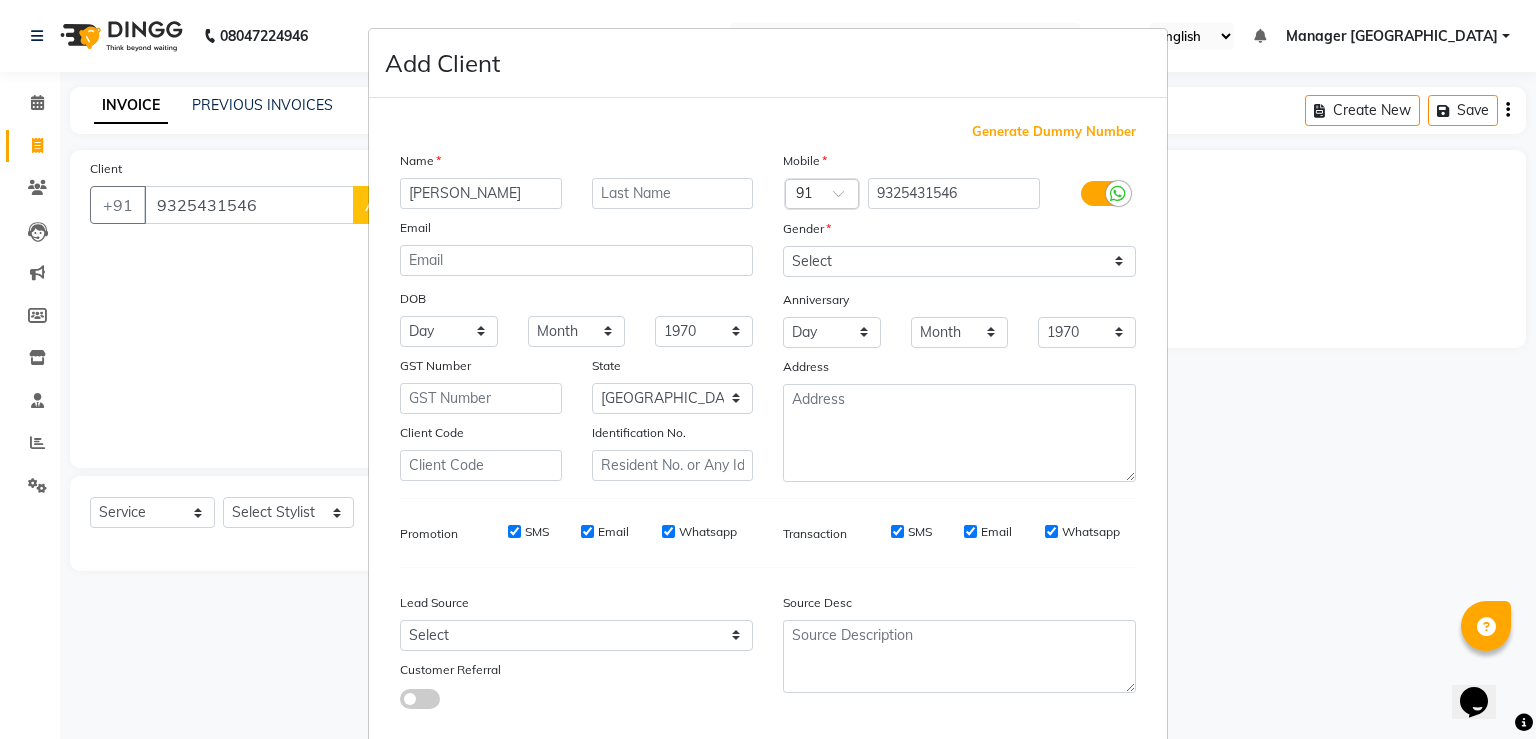 type on "[PERSON_NAME]" 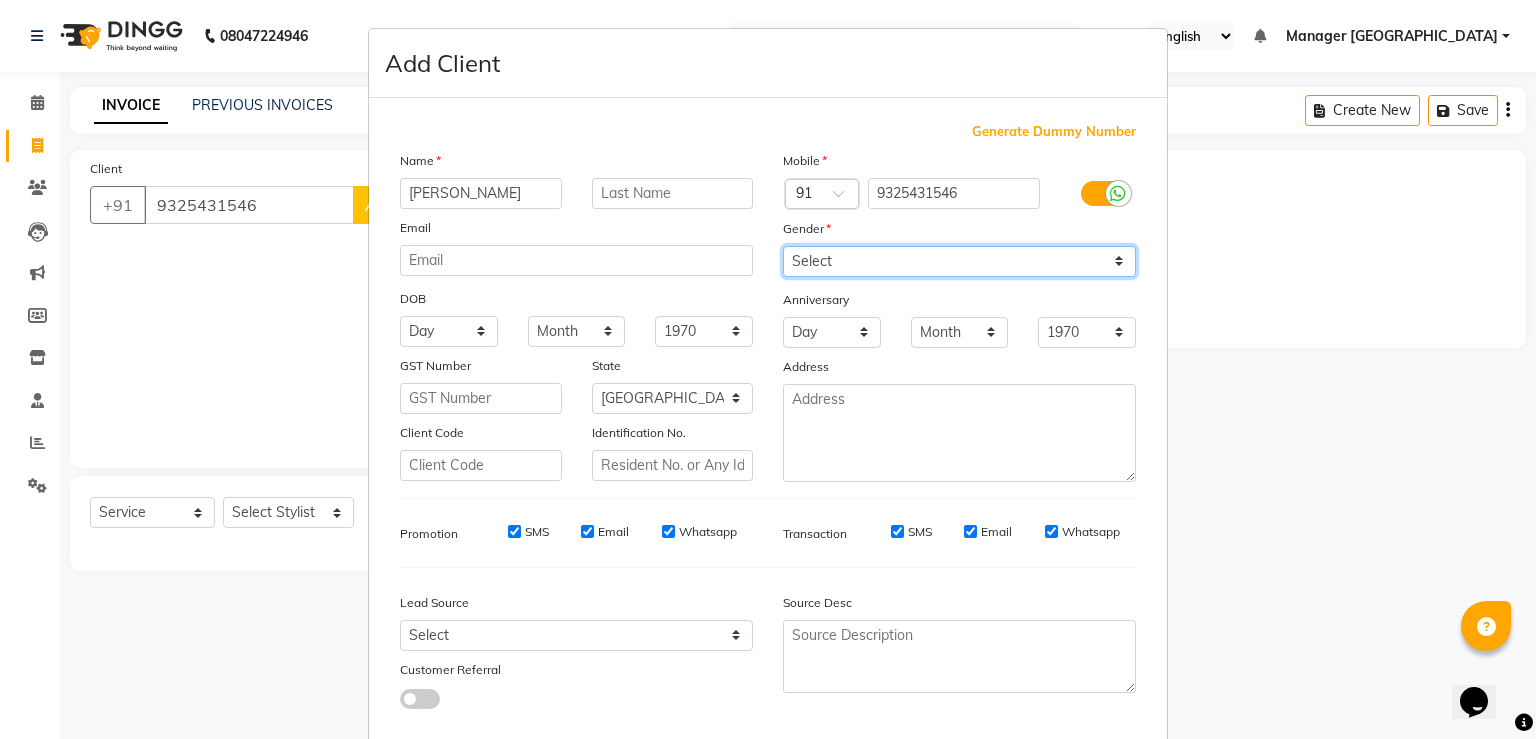 click on "Select [DEMOGRAPHIC_DATA] [DEMOGRAPHIC_DATA] Other Prefer Not To Say" at bounding box center (959, 261) 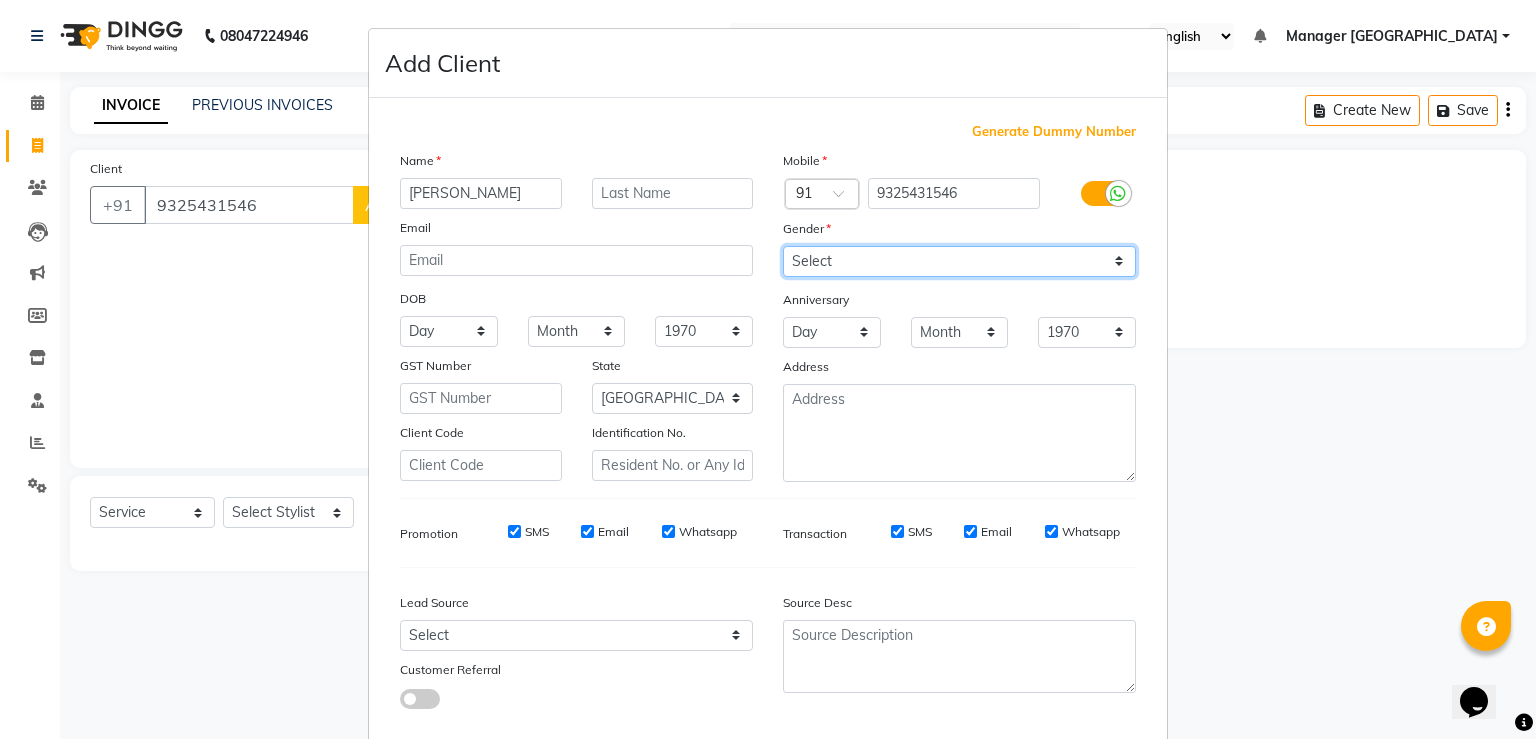 select on "[DEMOGRAPHIC_DATA]" 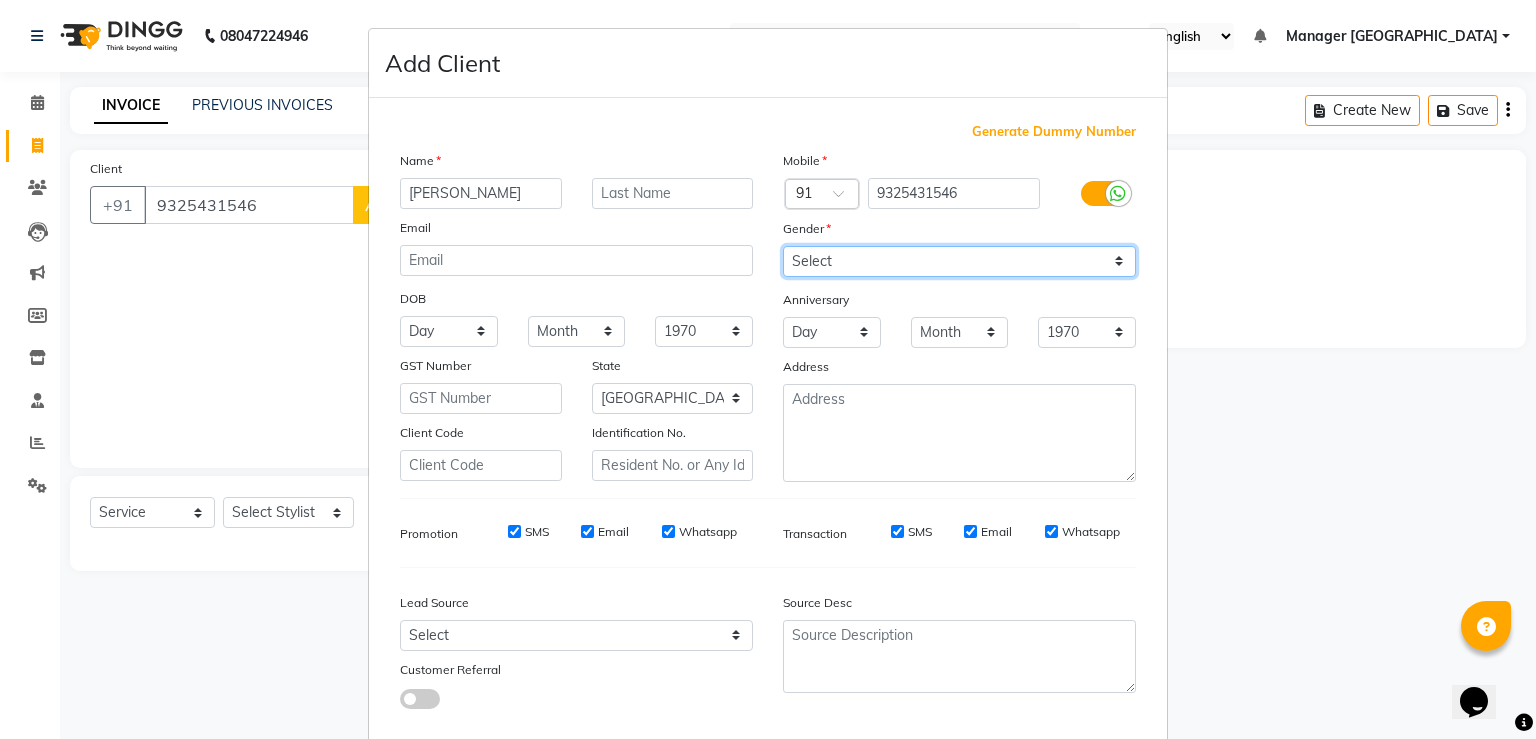 click on "Select [DEMOGRAPHIC_DATA] [DEMOGRAPHIC_DATA] Other Prefer Not To Say" at bounding box center (959, 261) 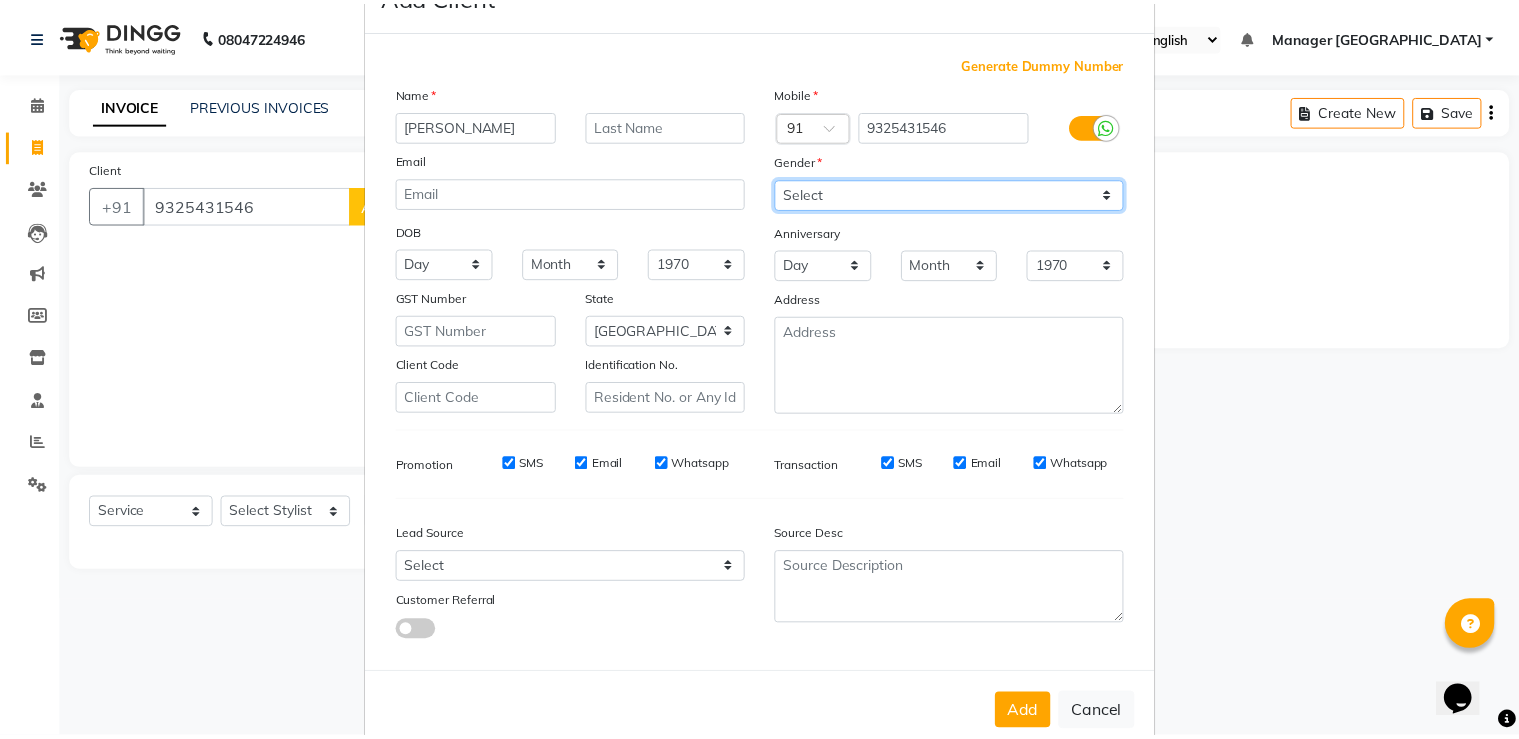 scroll, scrollTop: 117, scrollLeft: 0, axis: vertical 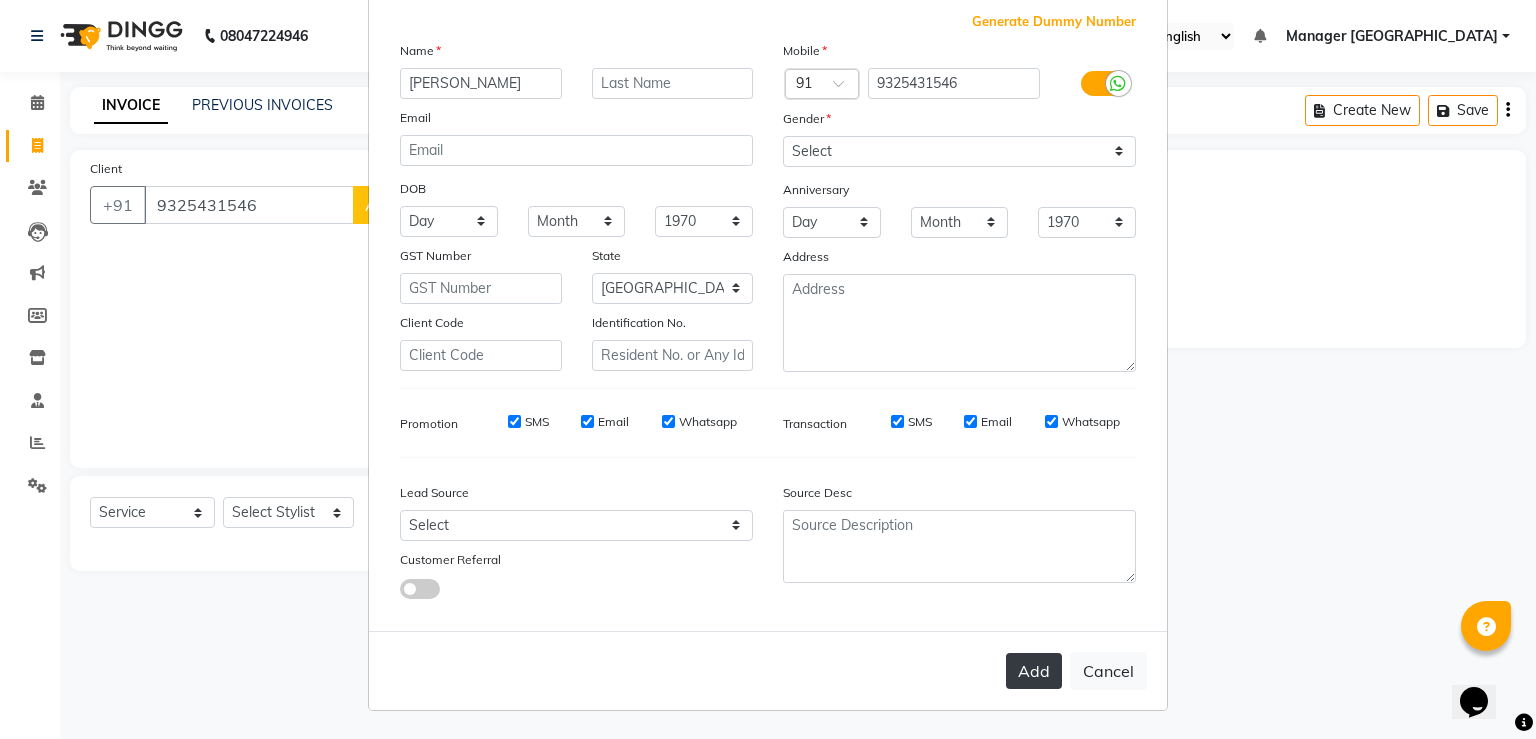 click on "Add" at bounding box center (1034, 671) 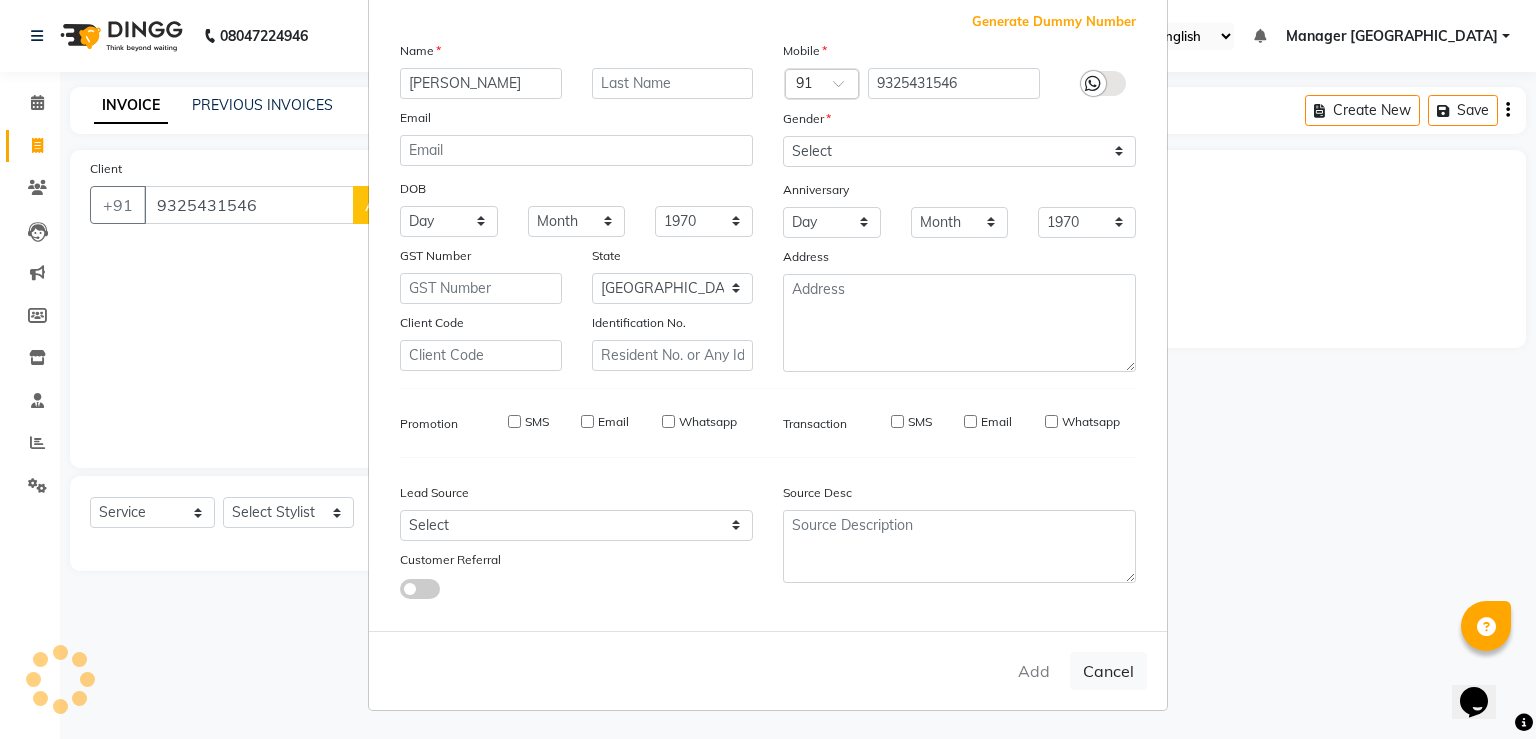 type on "93******46" 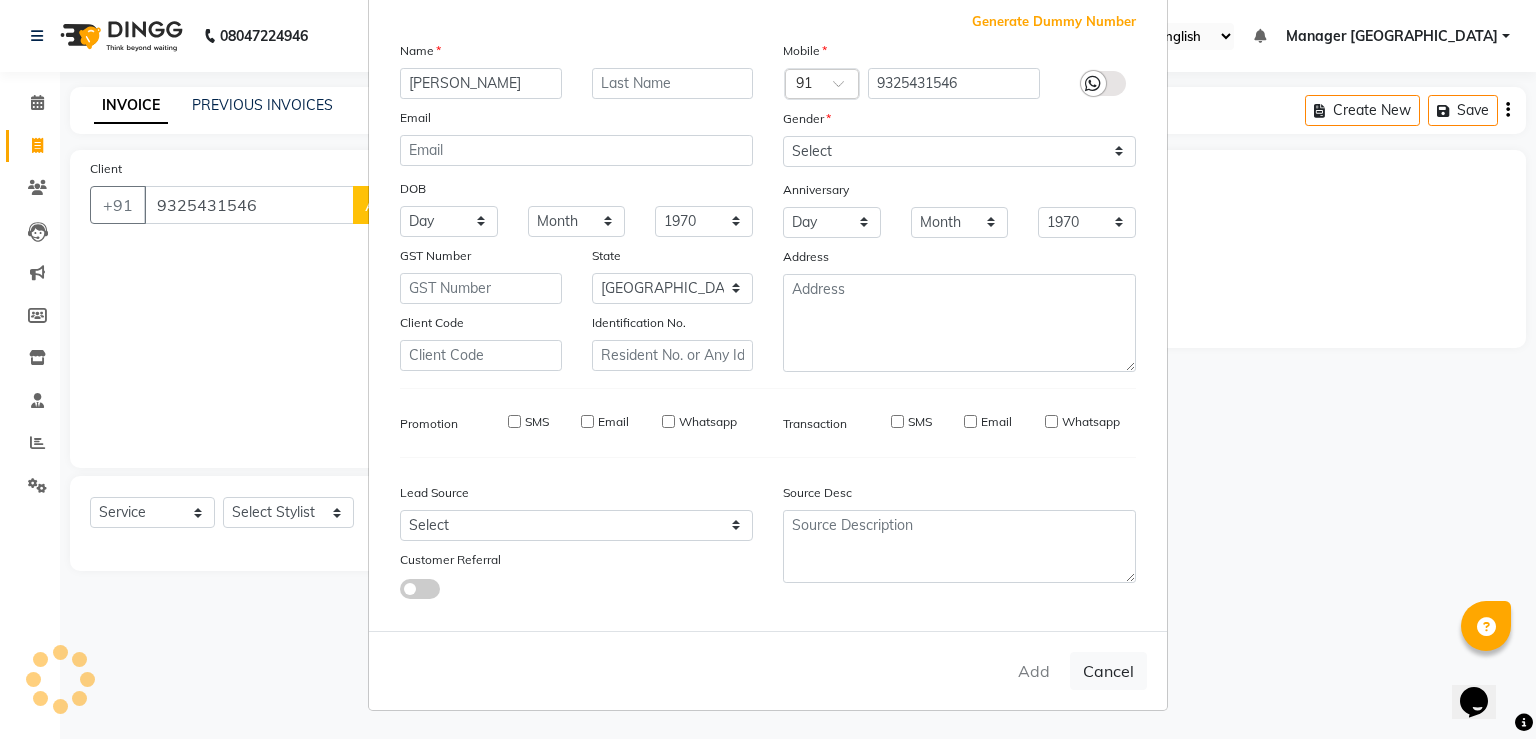 type 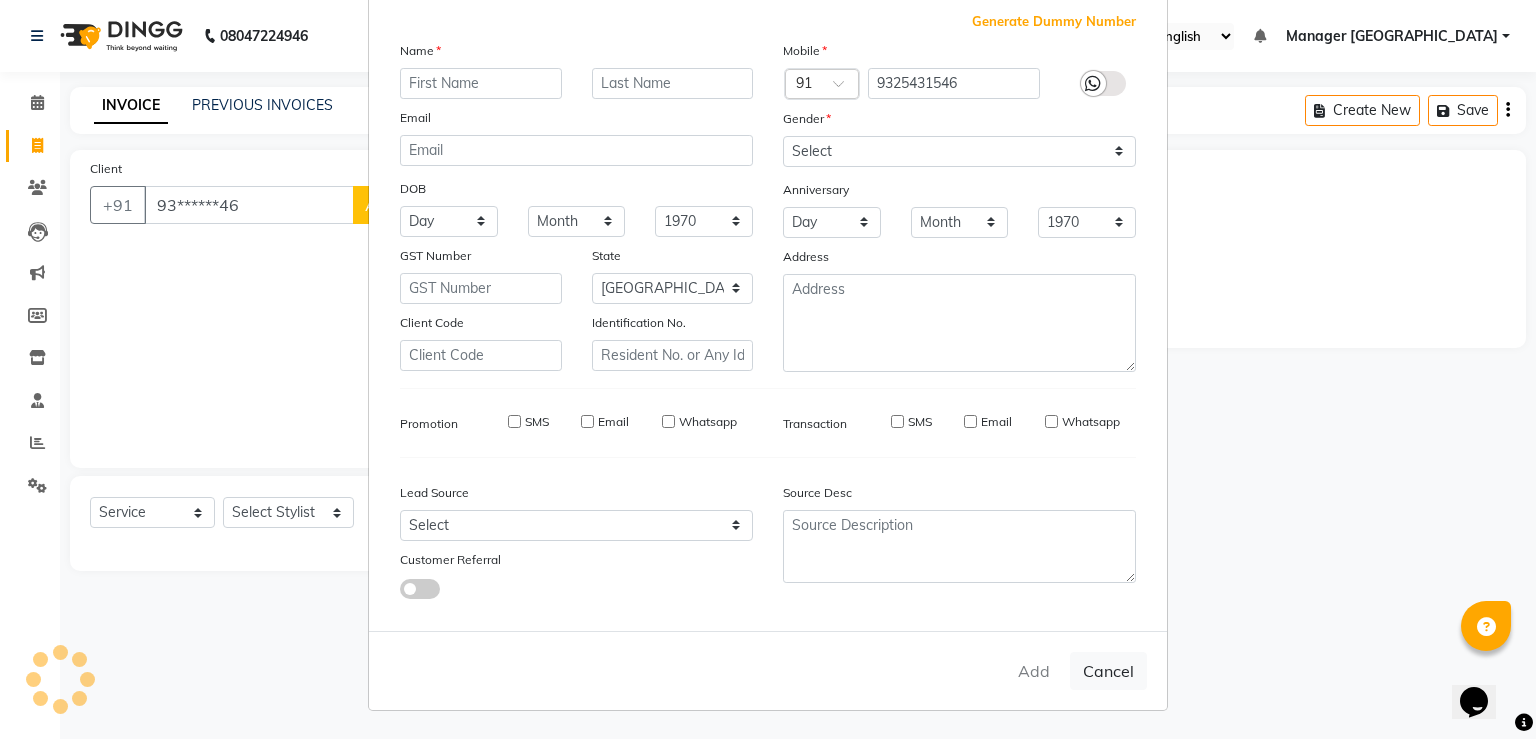 select 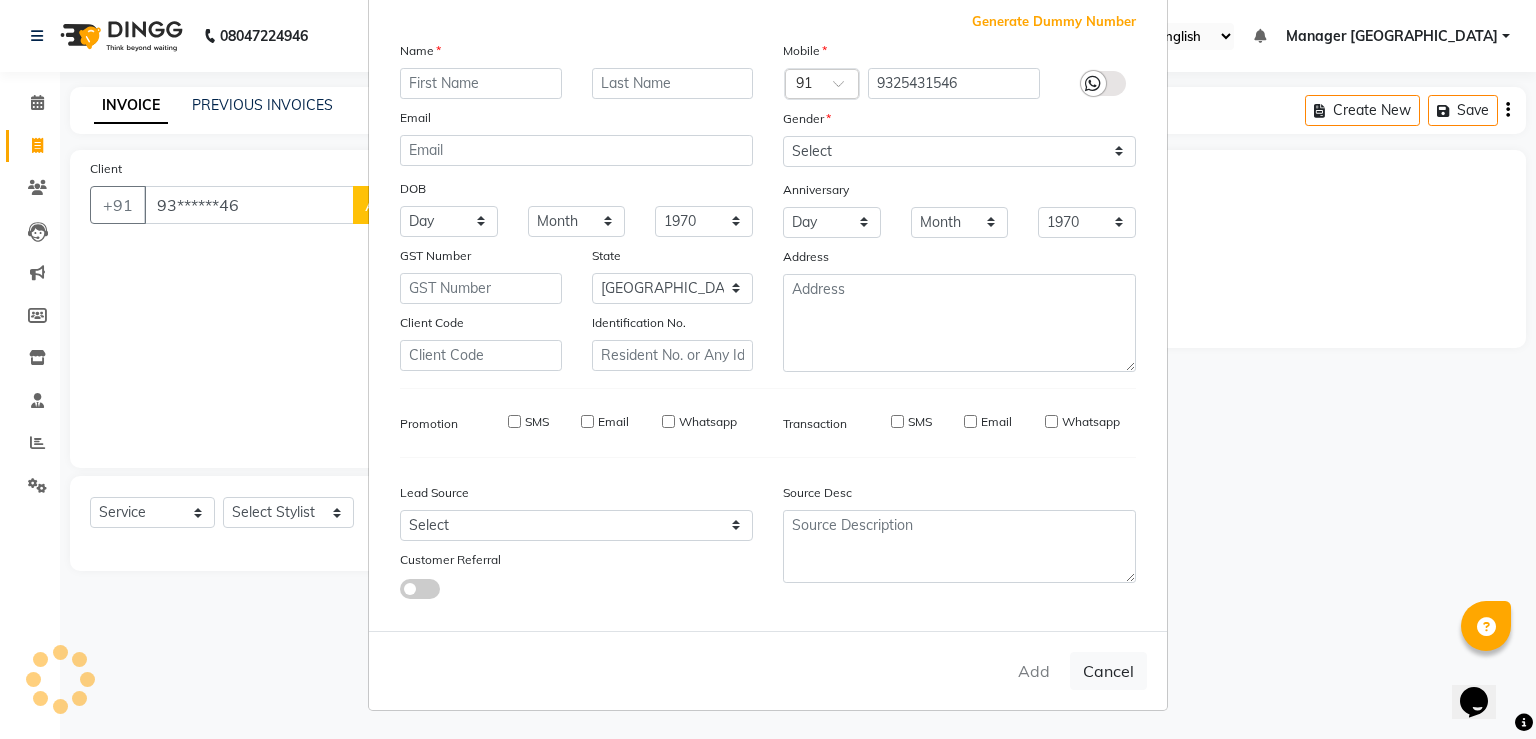 select 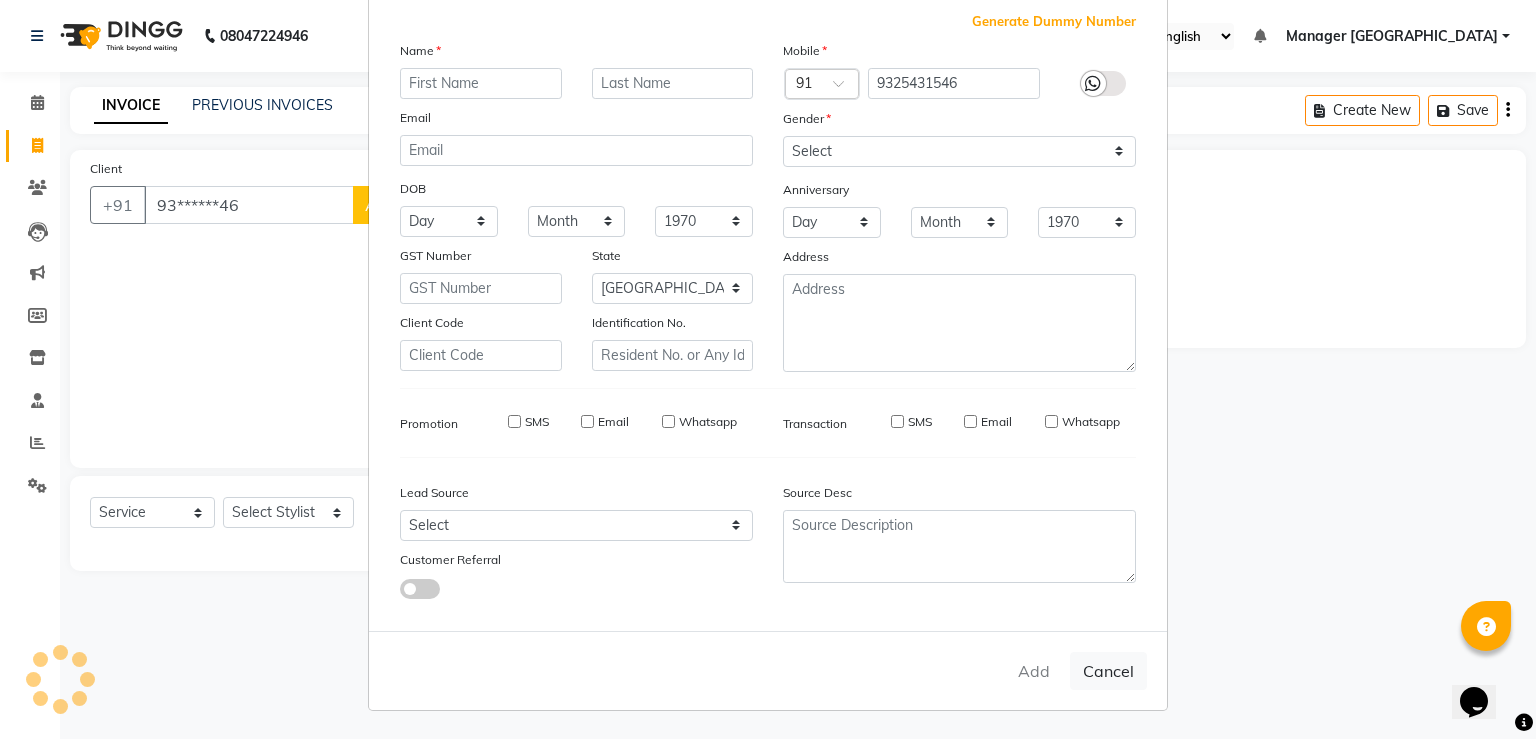 checkbox on "false" 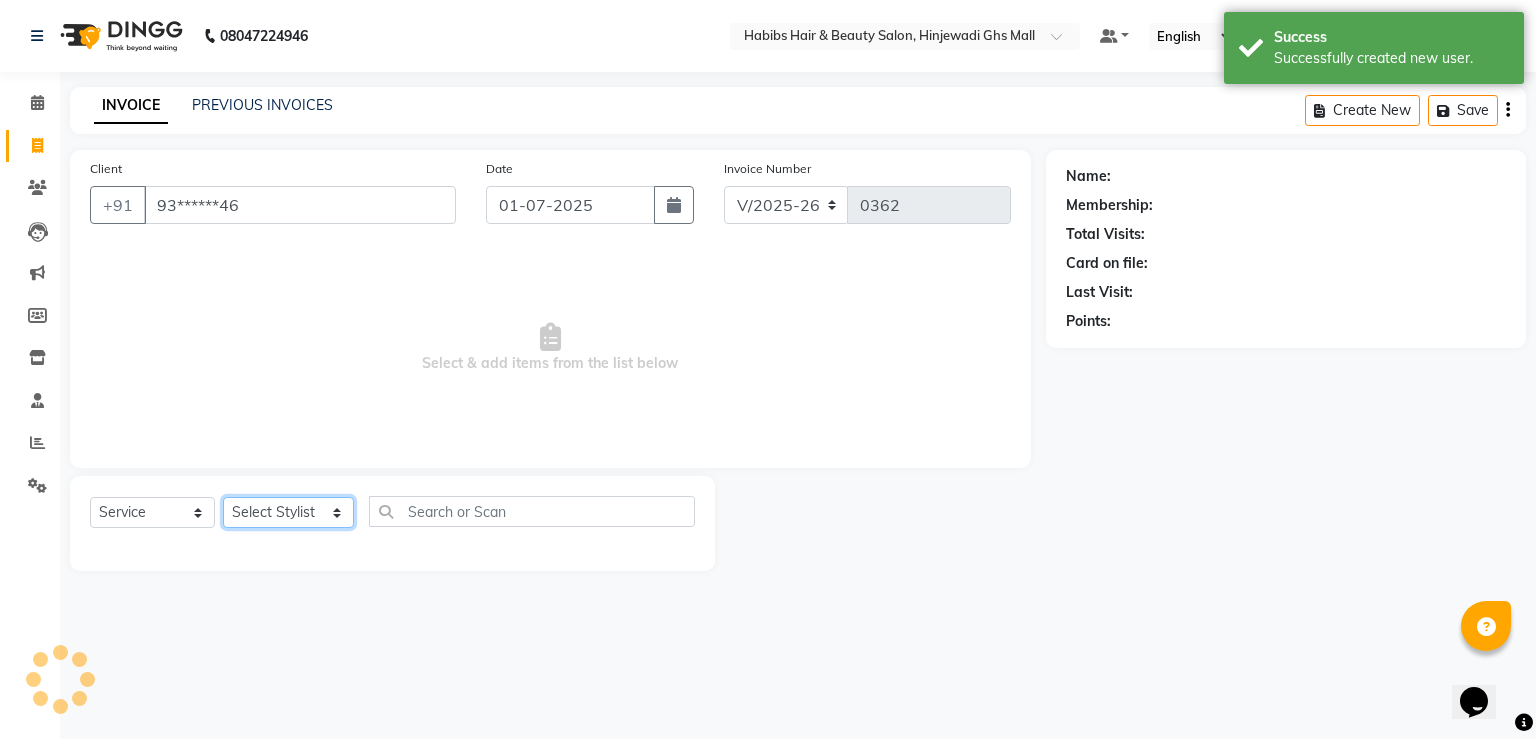 click on "Select Stylist [PERSON_NAME] [PERSON_NAME] Manager GHS MALL Pooja [PERSON_NAME] [PERSON_NAME]" 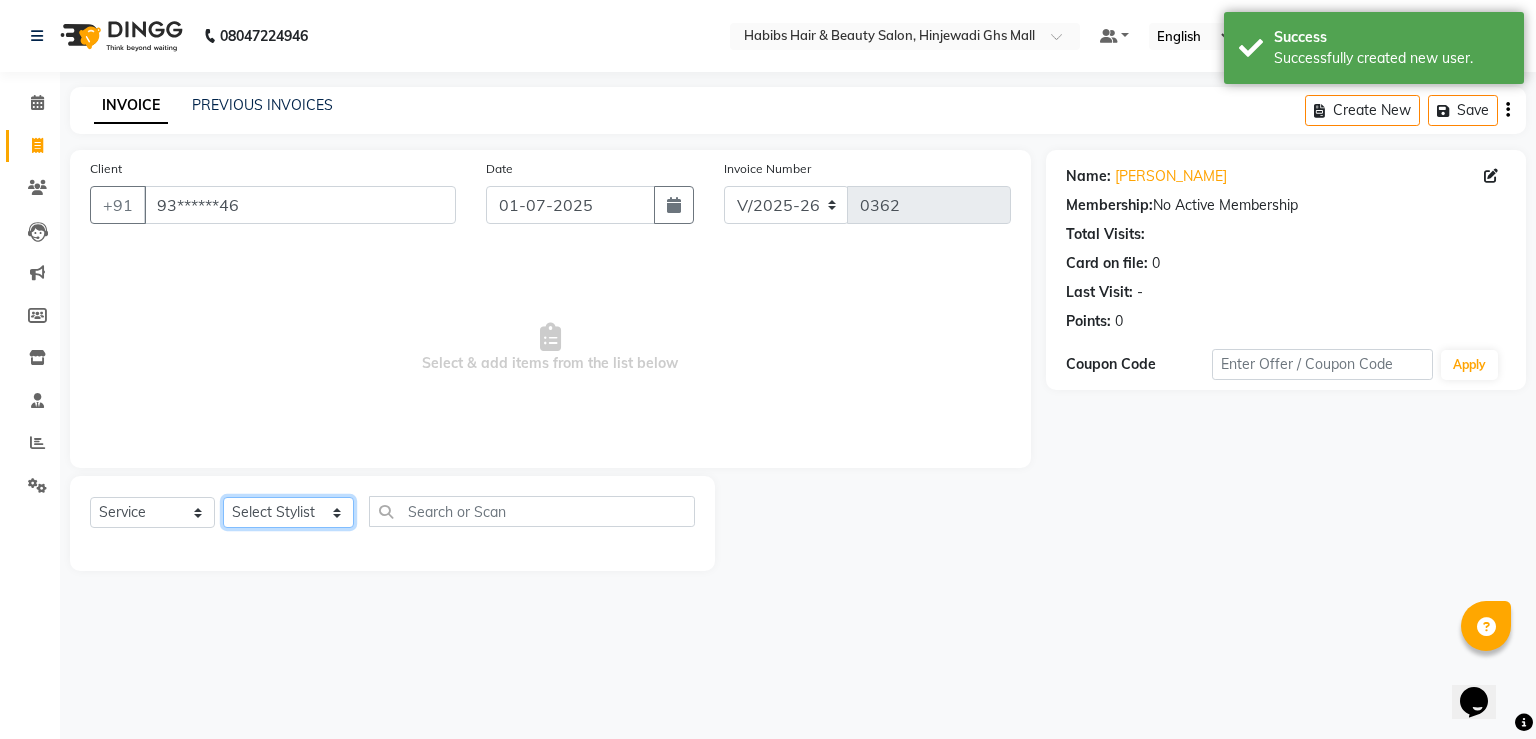 select on "79173" 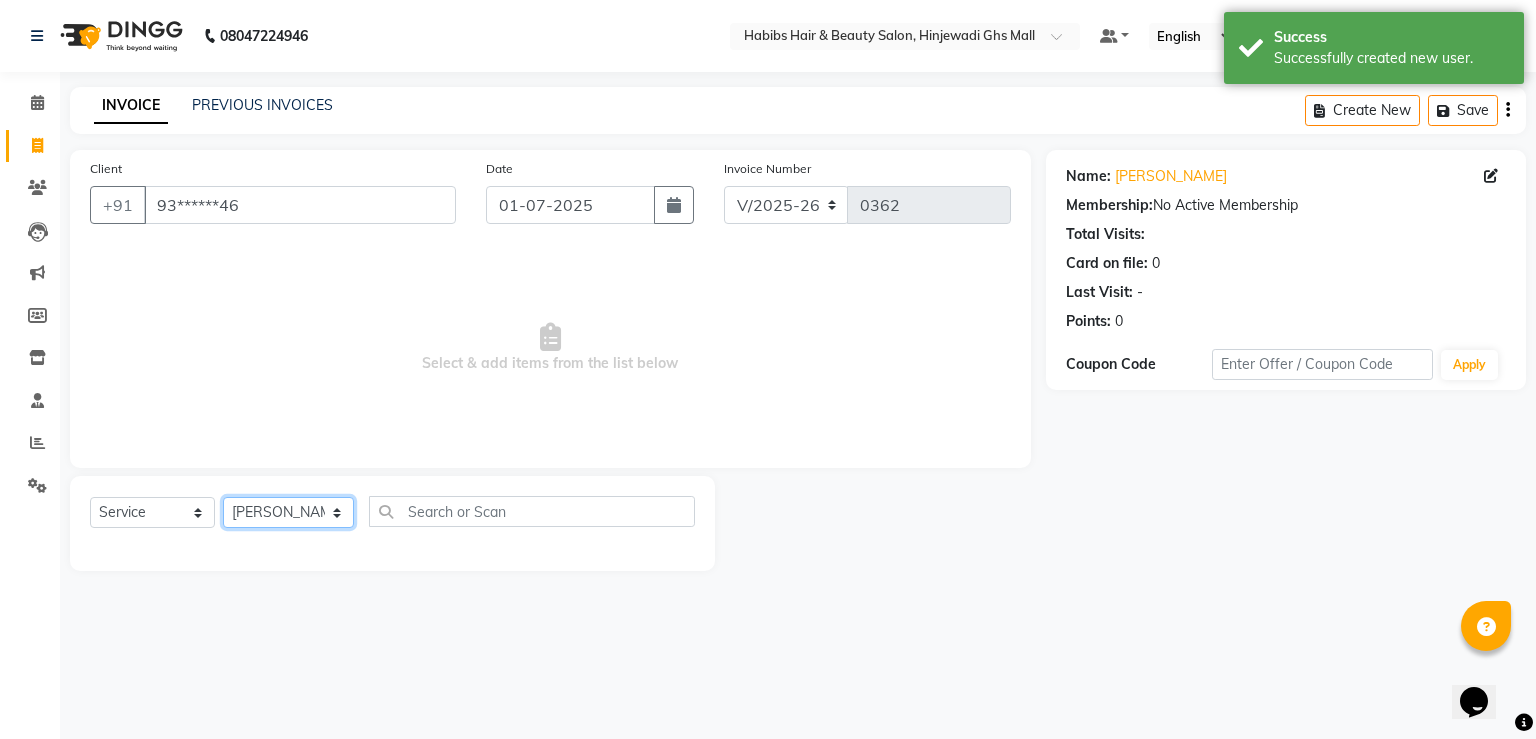 click on "Select Stylist [PERSON_NAME] [PERSON_NAME] Manager GHS MALL Pooja [PERSON_NAME] [PERSON_NAME]" 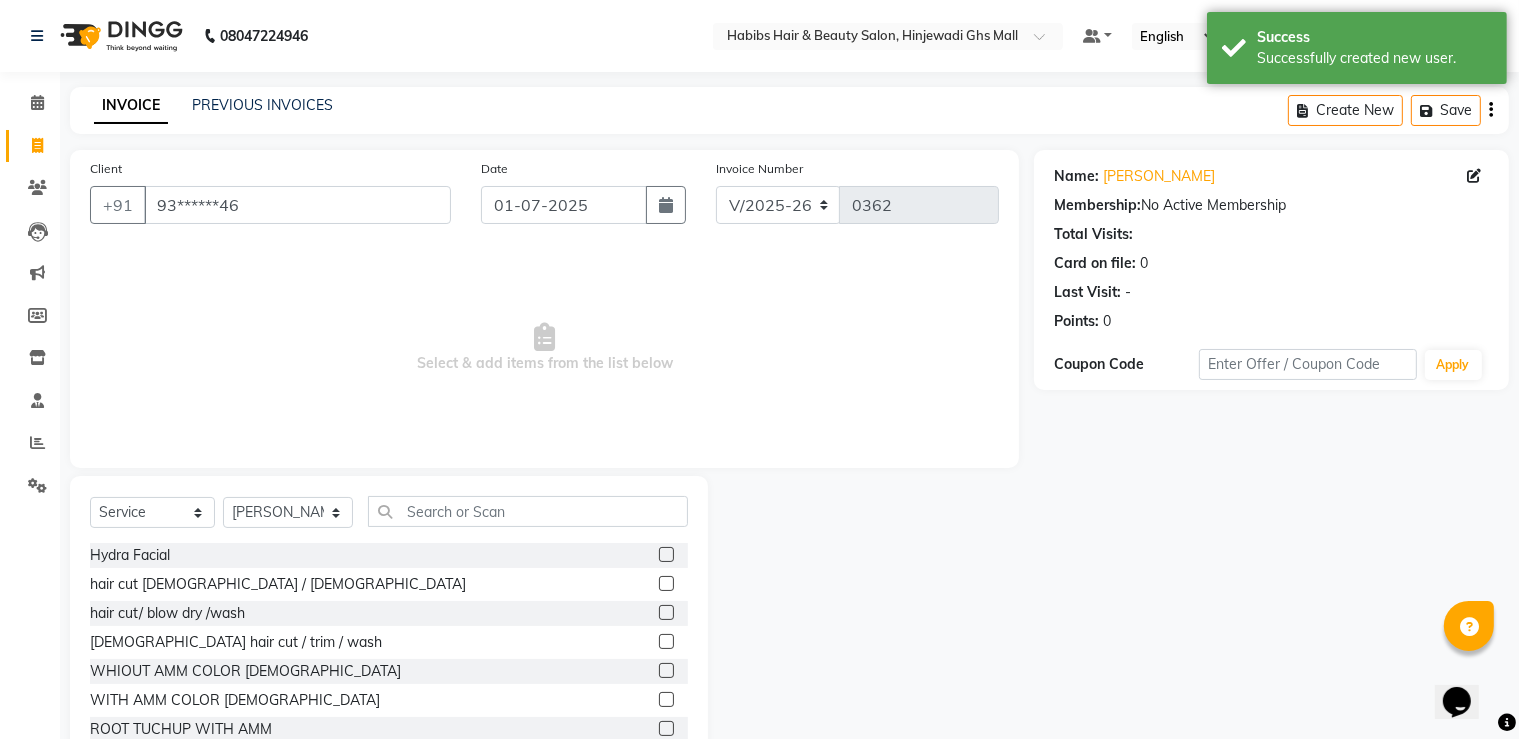 click 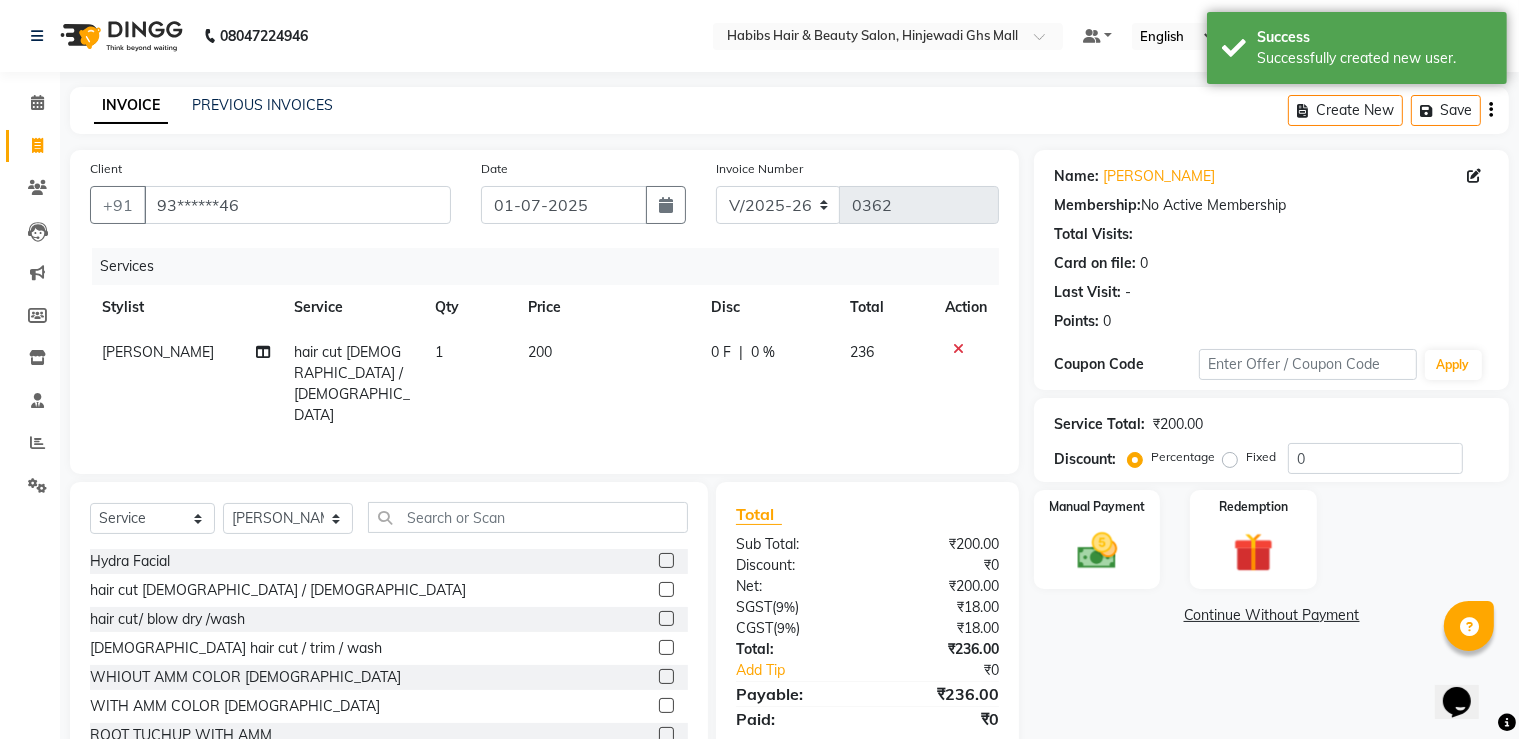 checkbox on "false" 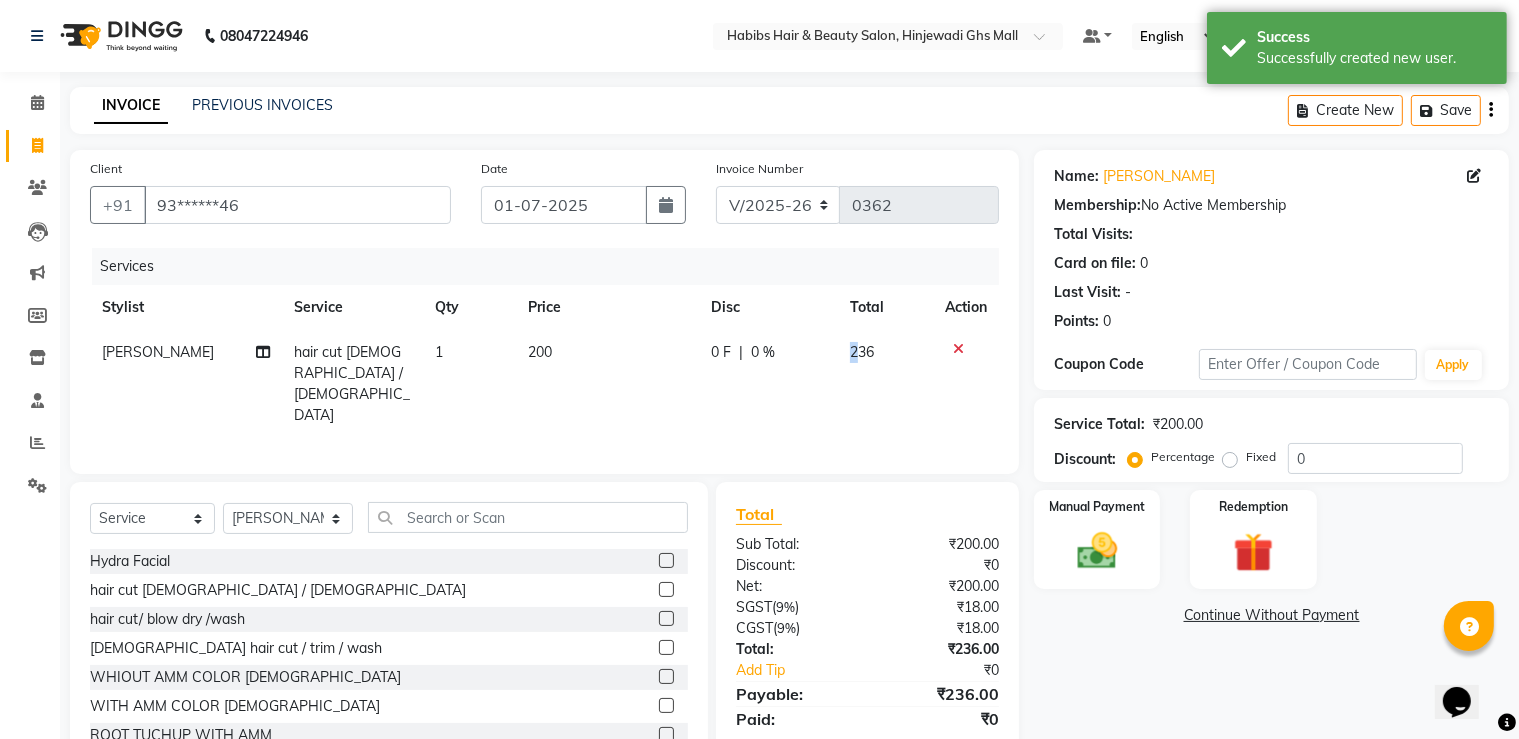 click on "236" 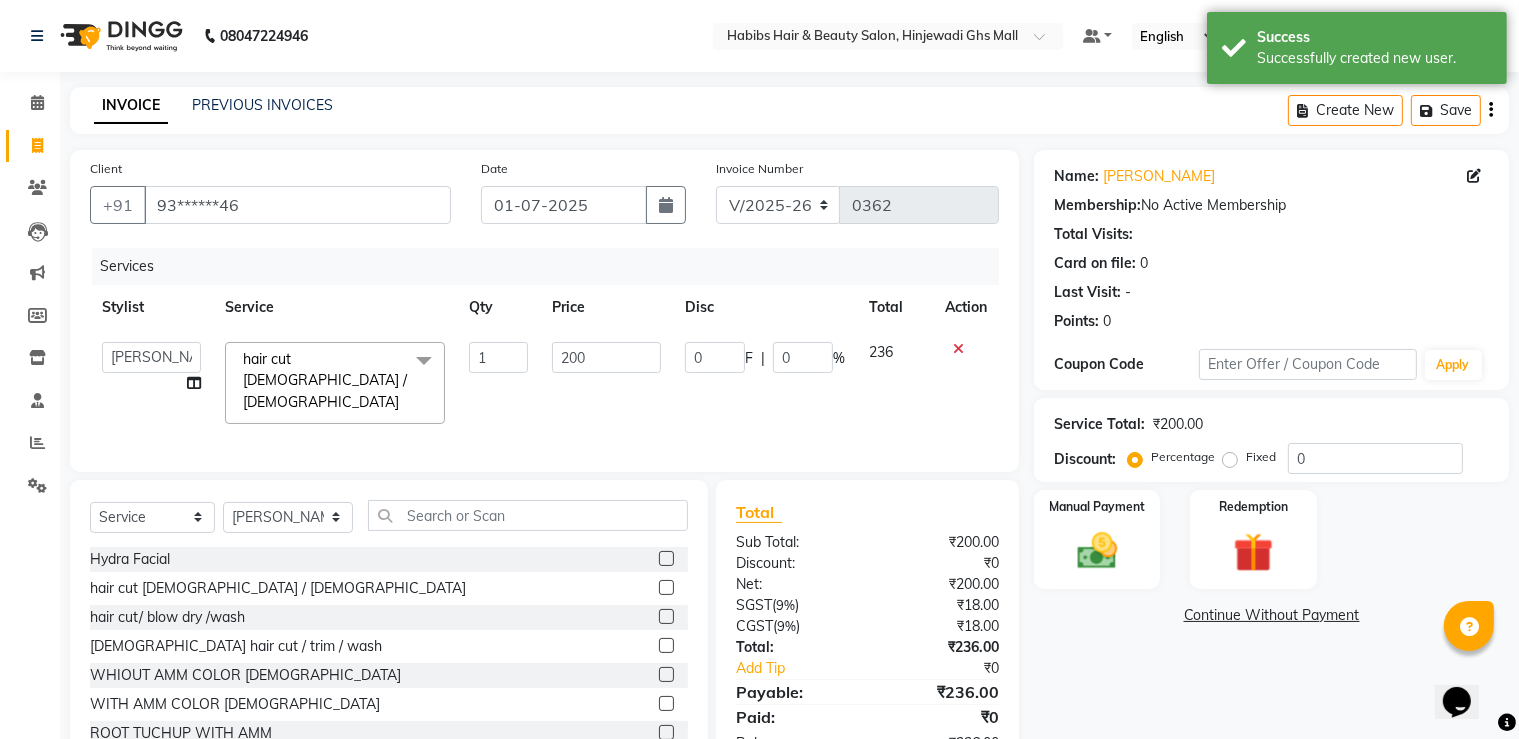 click on "%" 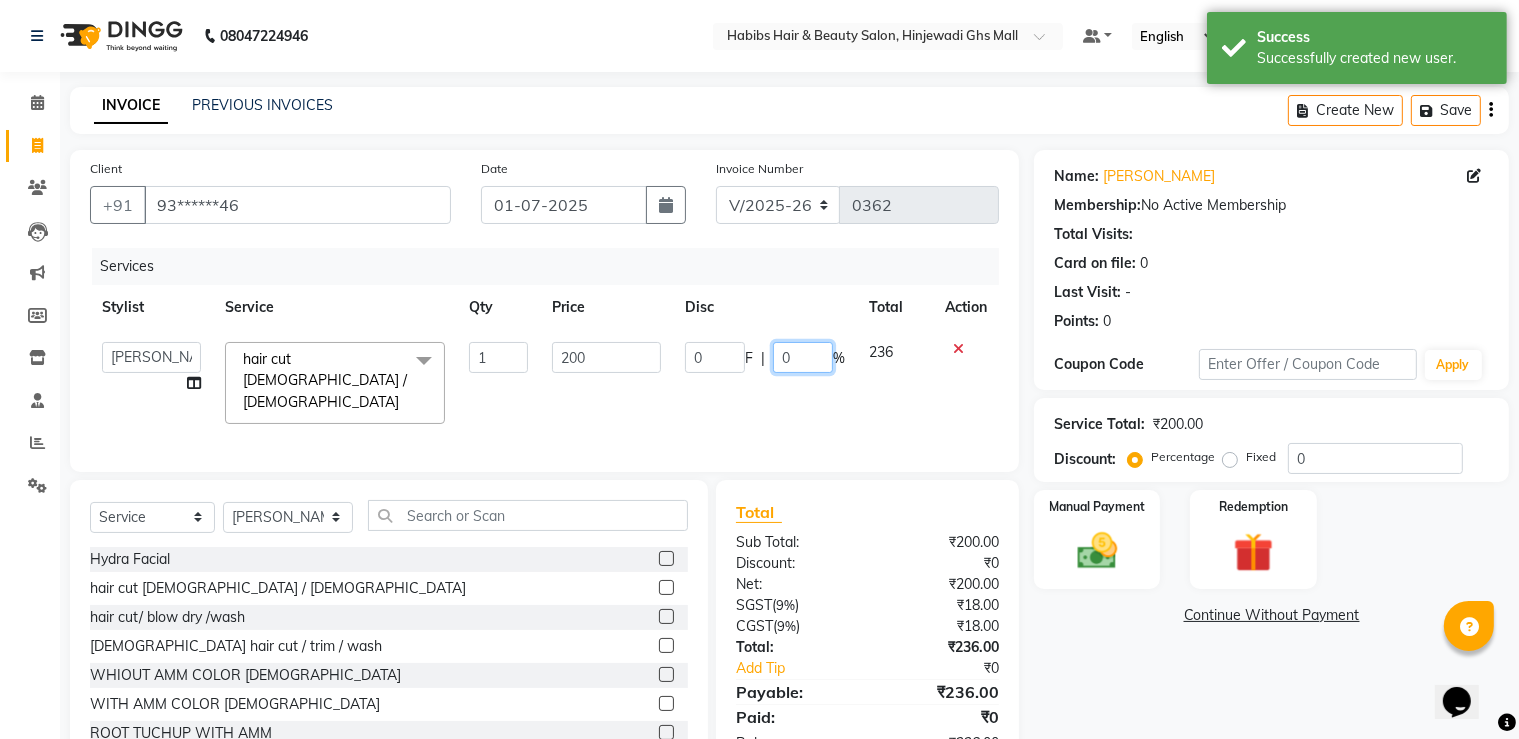 click on "0" 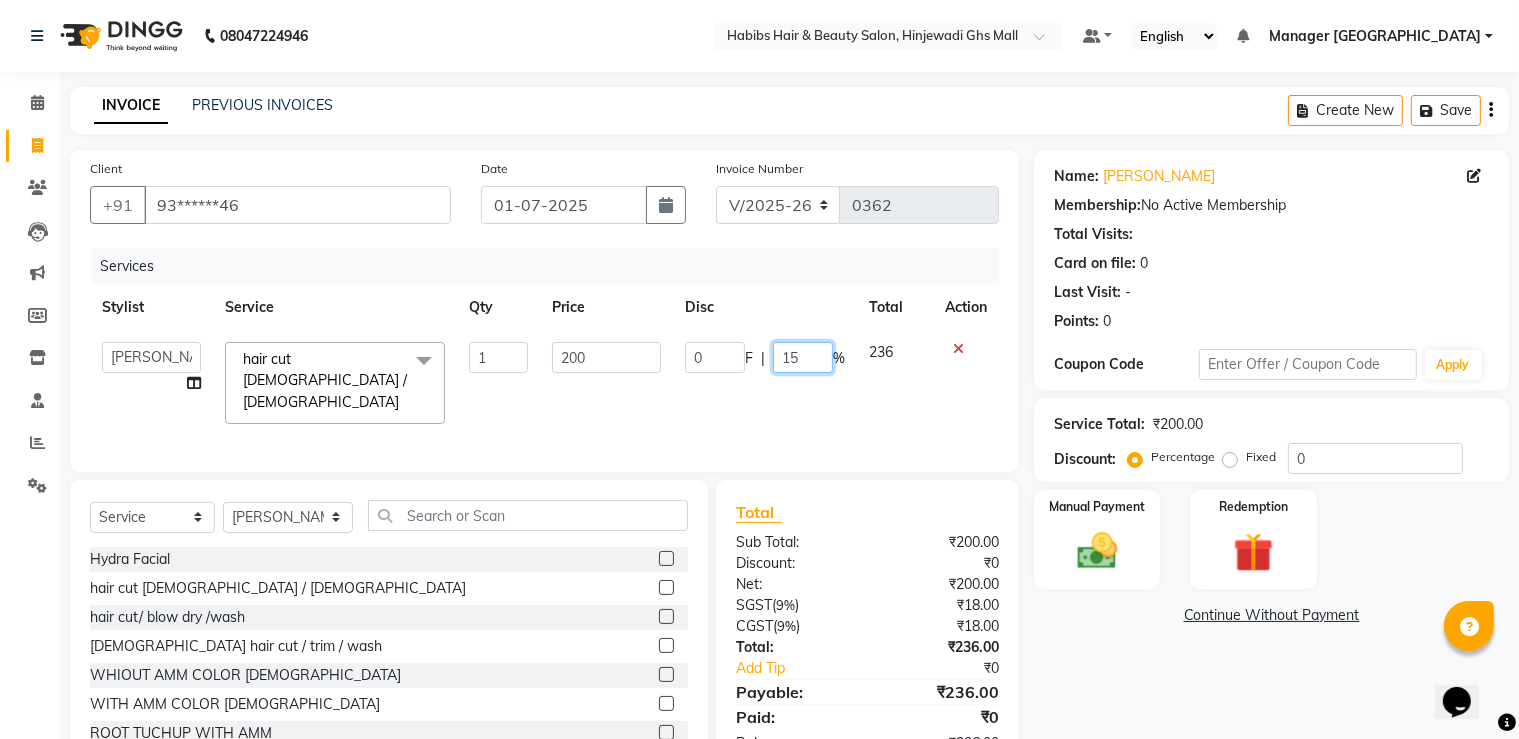 type on "15.2" 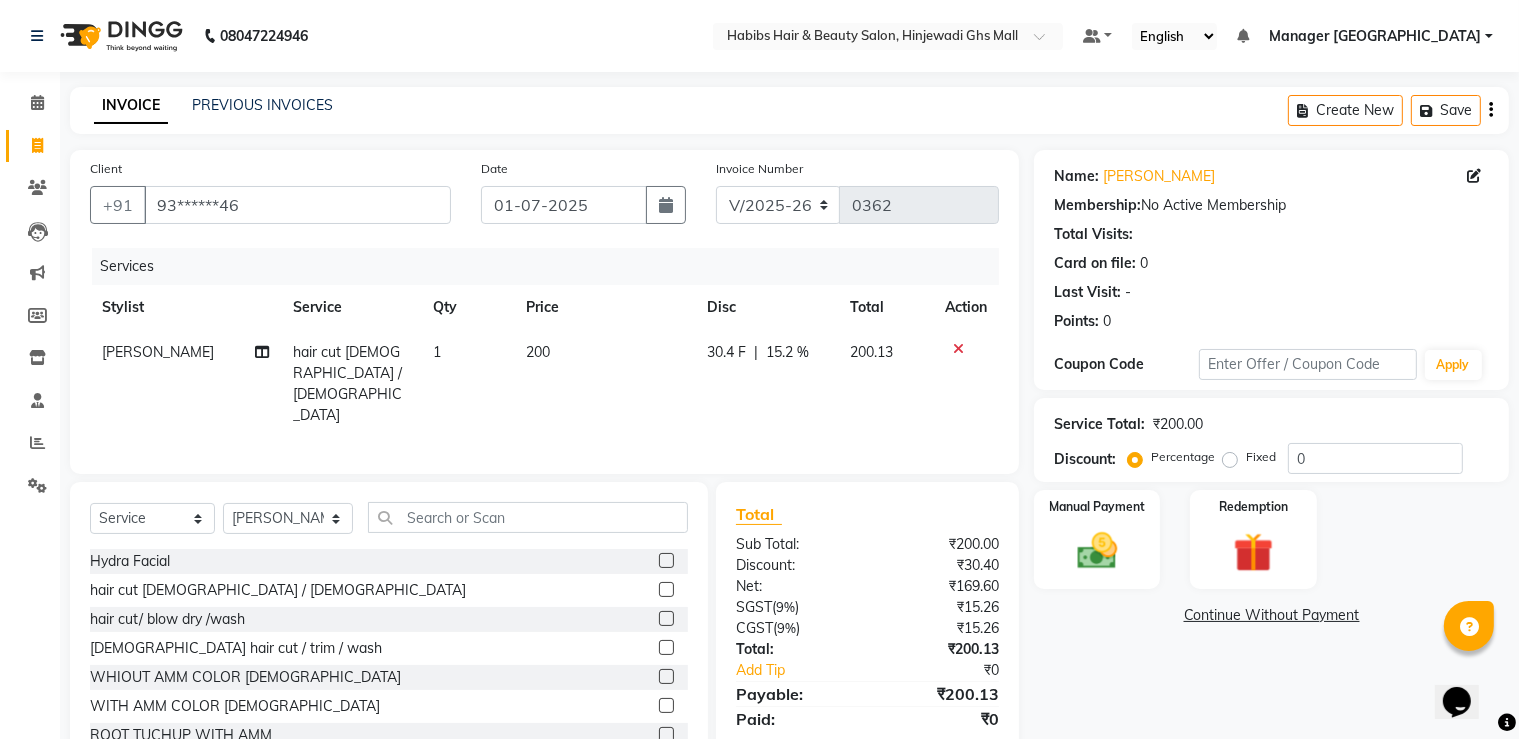 click on "Name: [PERSON_NAME]  Membership:  No Active Membership  Total Visits:   Card on file:  0 Last Visit:   - Points:   0  Coupon Code Apply Service Total:  ₹200.00  Discount:  Percentage   Fixed  0 Manual Payment Redemption  Continue Without Payment" 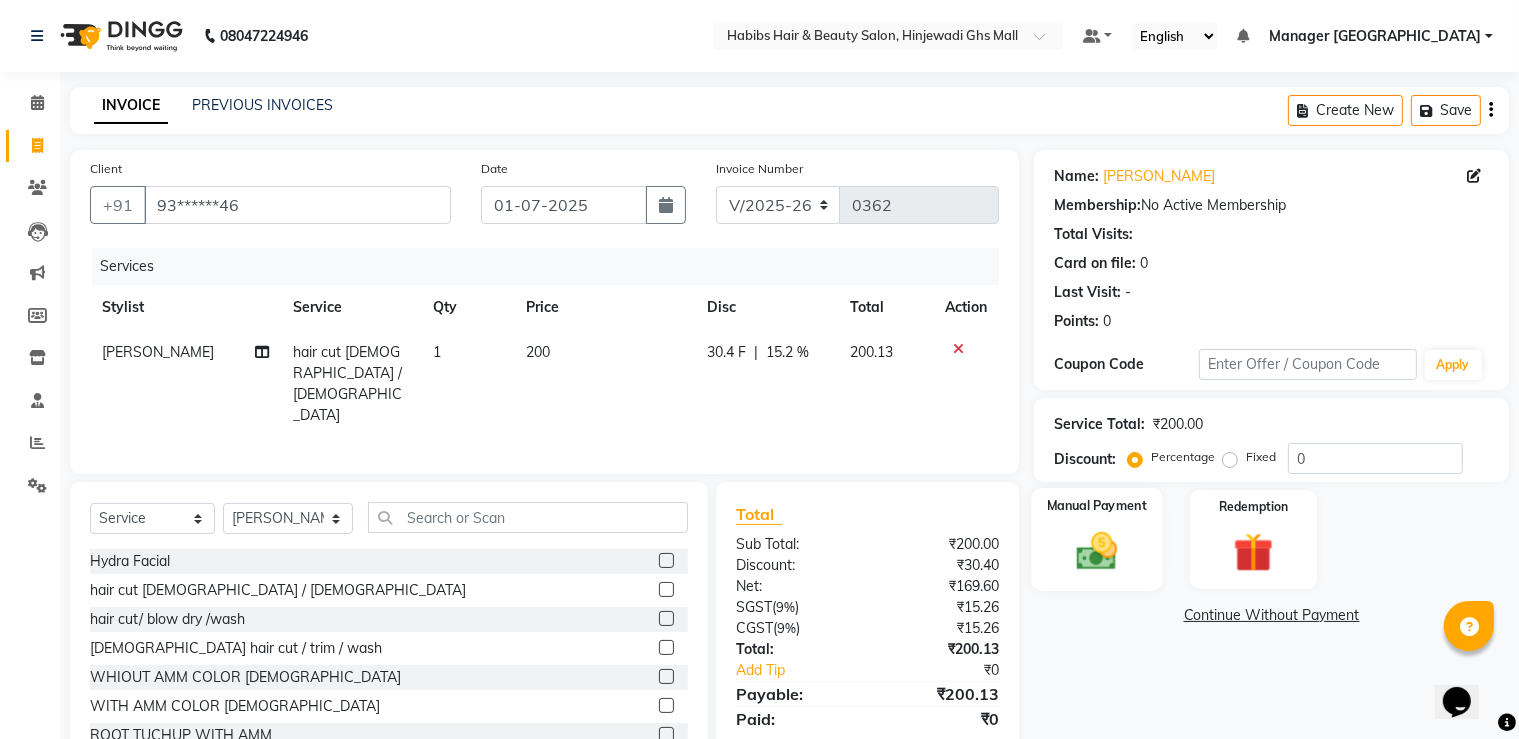 click on "Manual Payment" 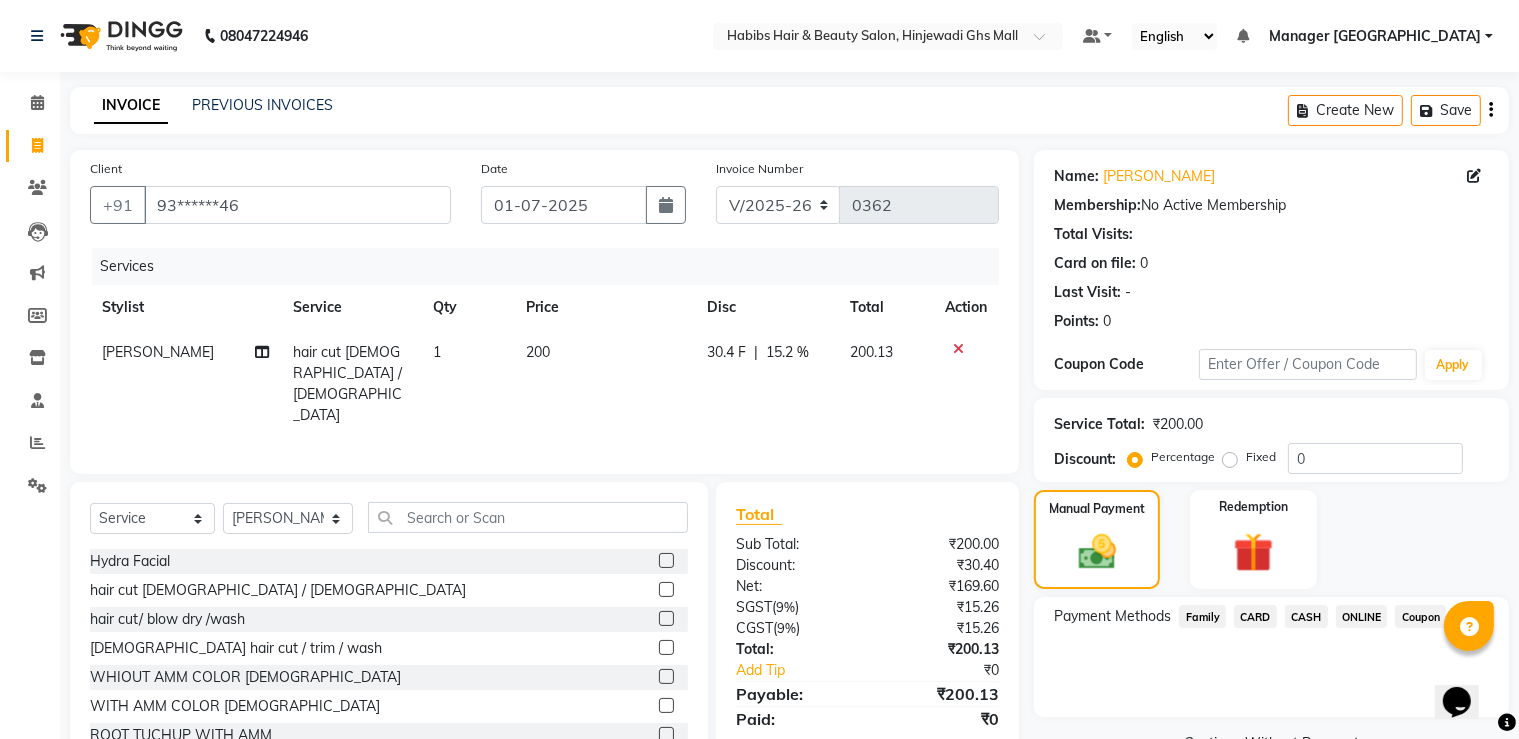 click on "ONLINE" 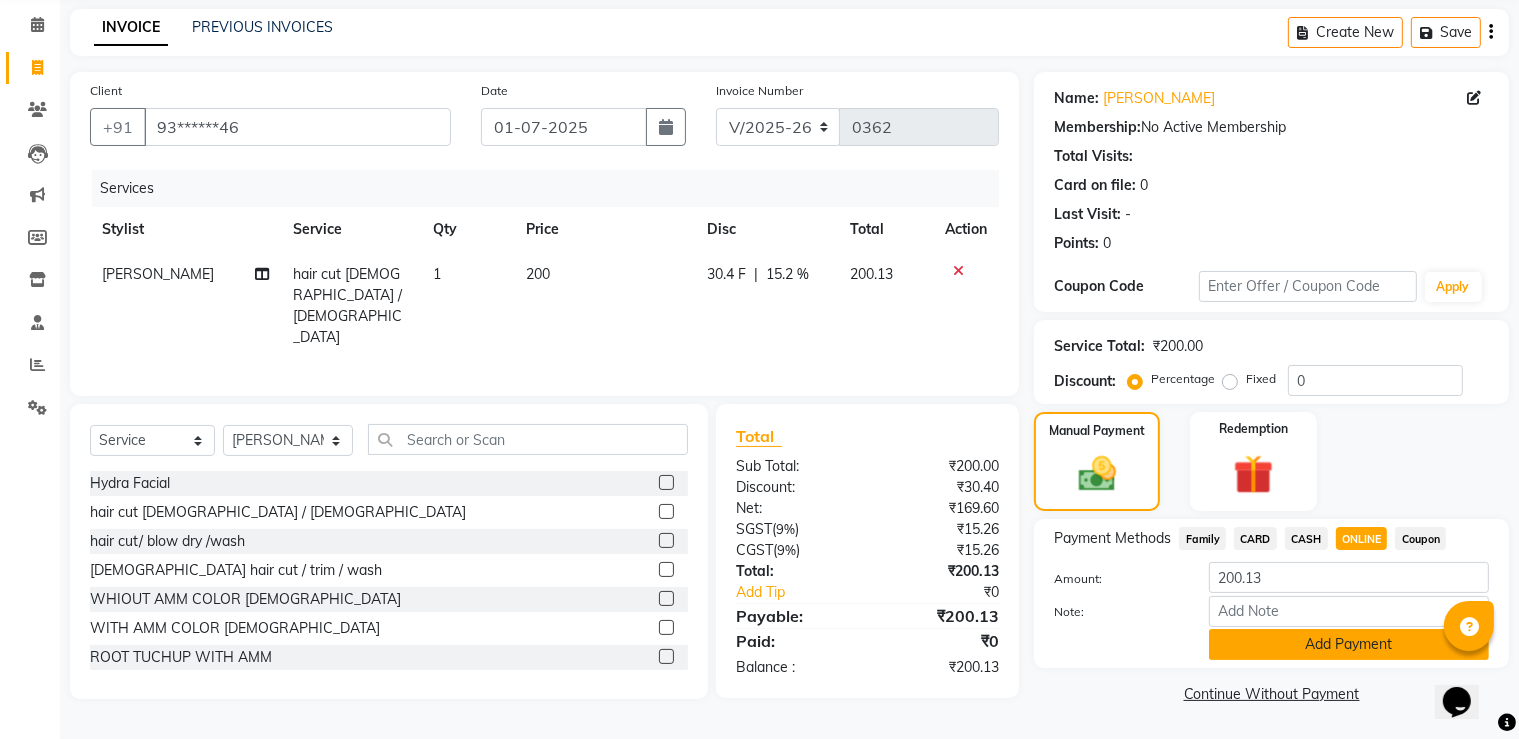 click on "Add Payment" 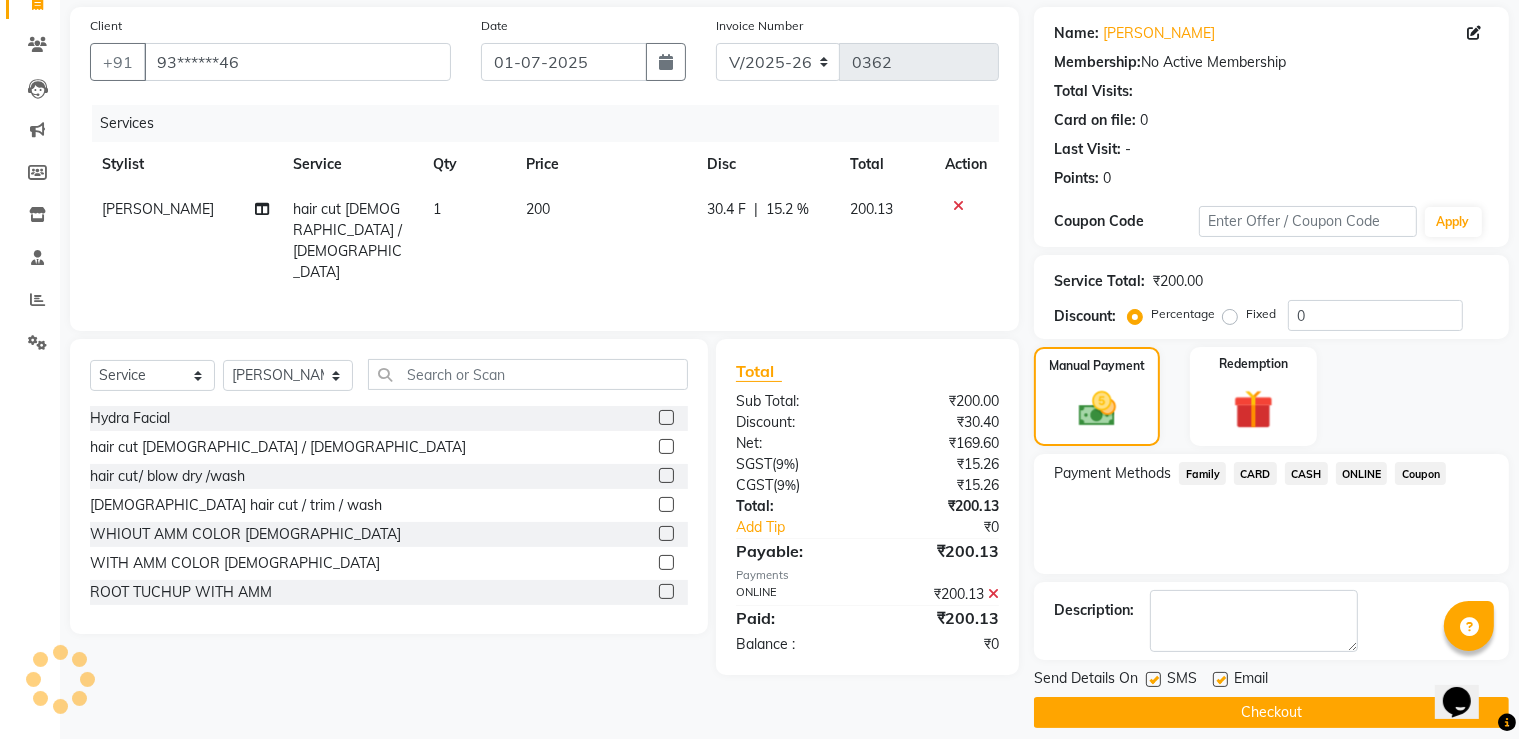 scroll, scrollTop: 161, scrollLeft: 0, axis: vertical 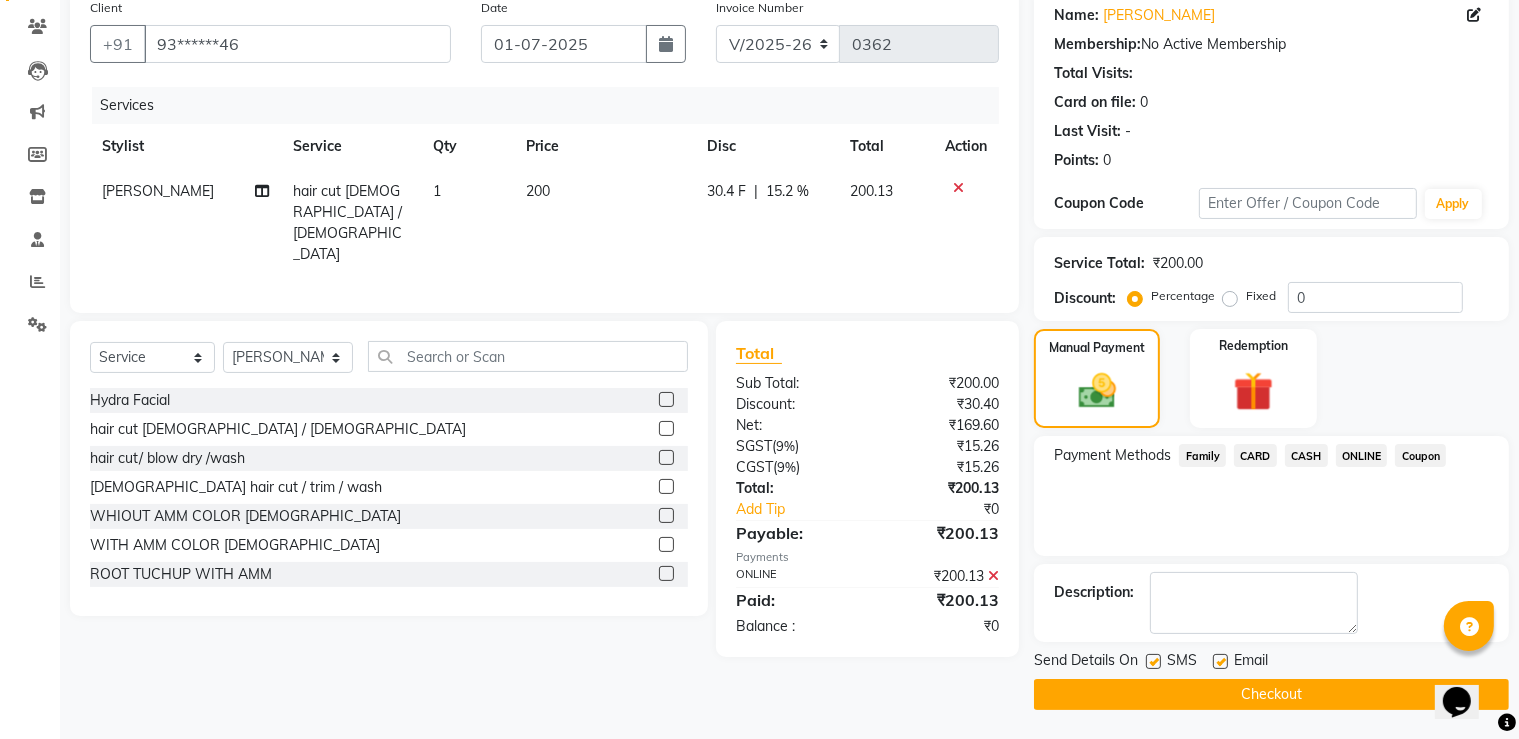 click on "Checkout" 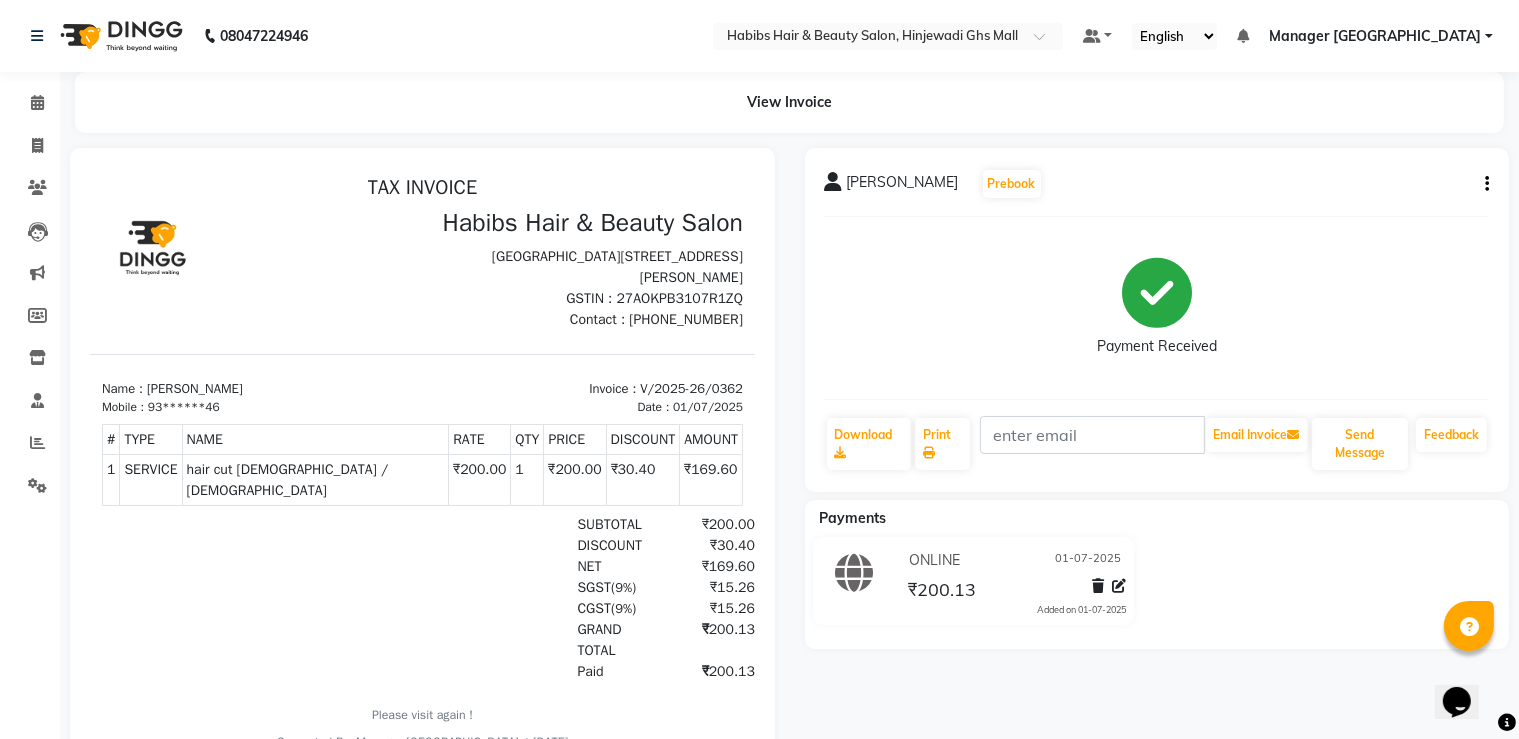 scroll, scrollTop: 16, scrollLeft: 0, axis: vertical 